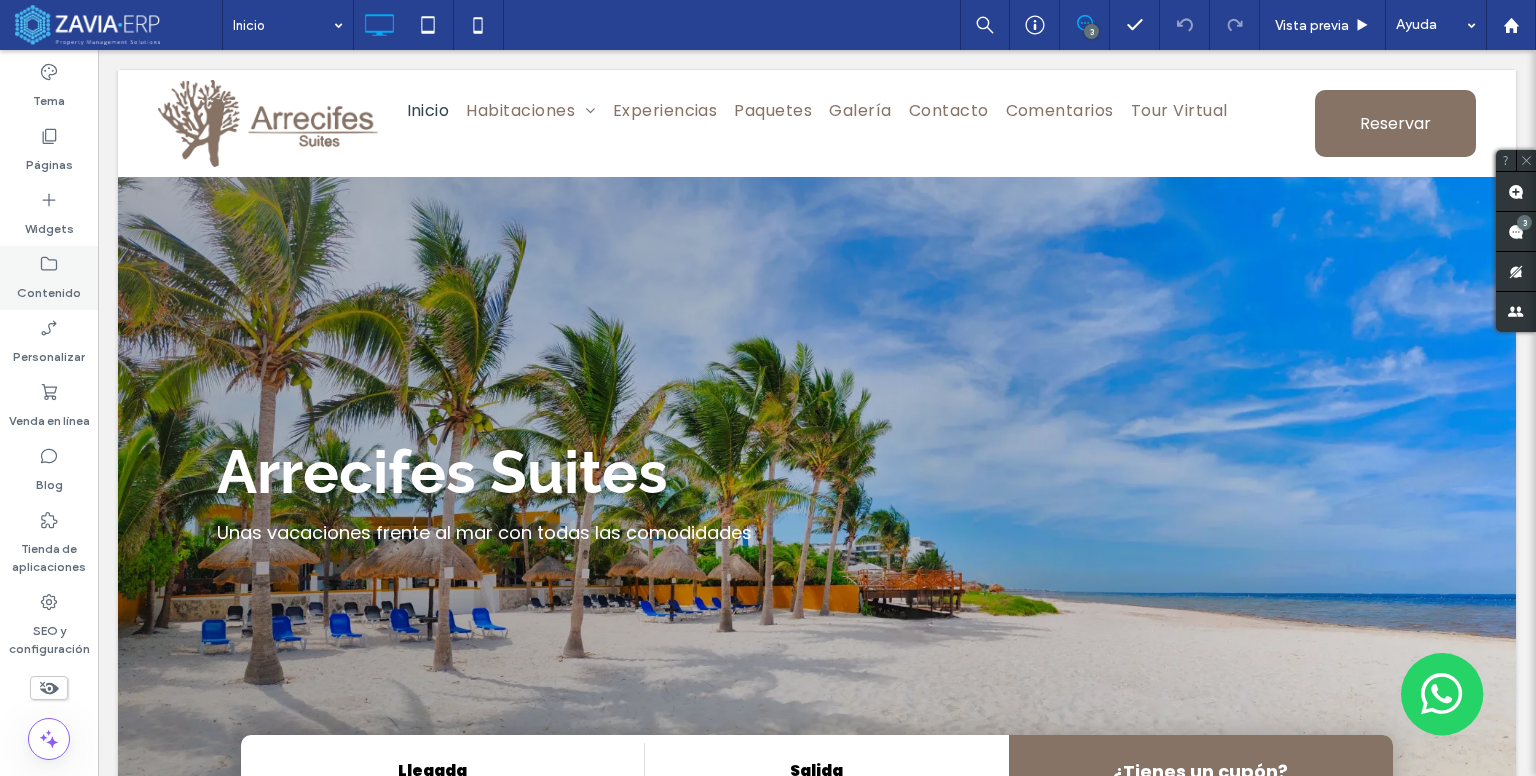 scroll, scrollTop: 0, scrollLeft: 0, axis: both 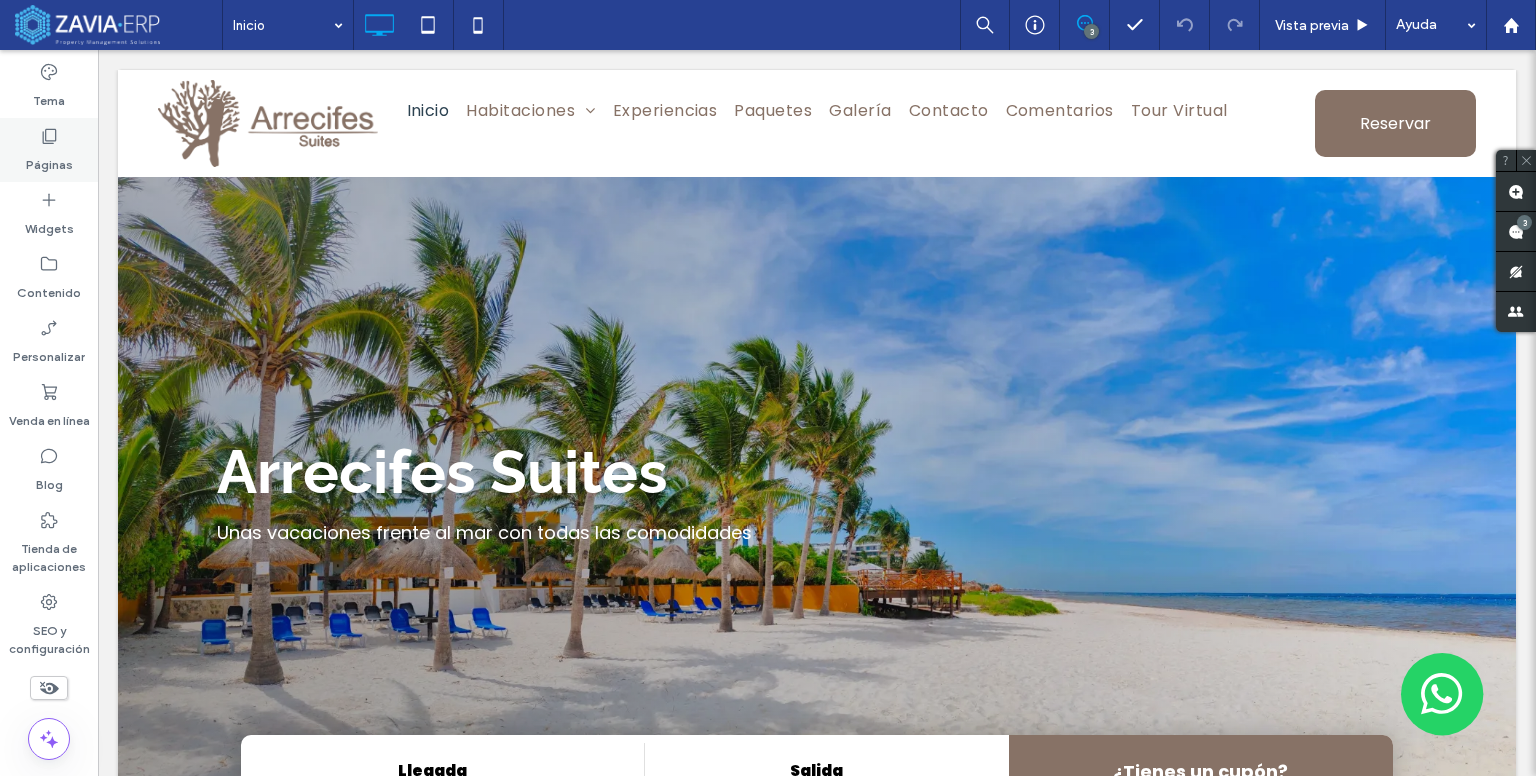 click on "Páginas" at bounding box center (49, 160) 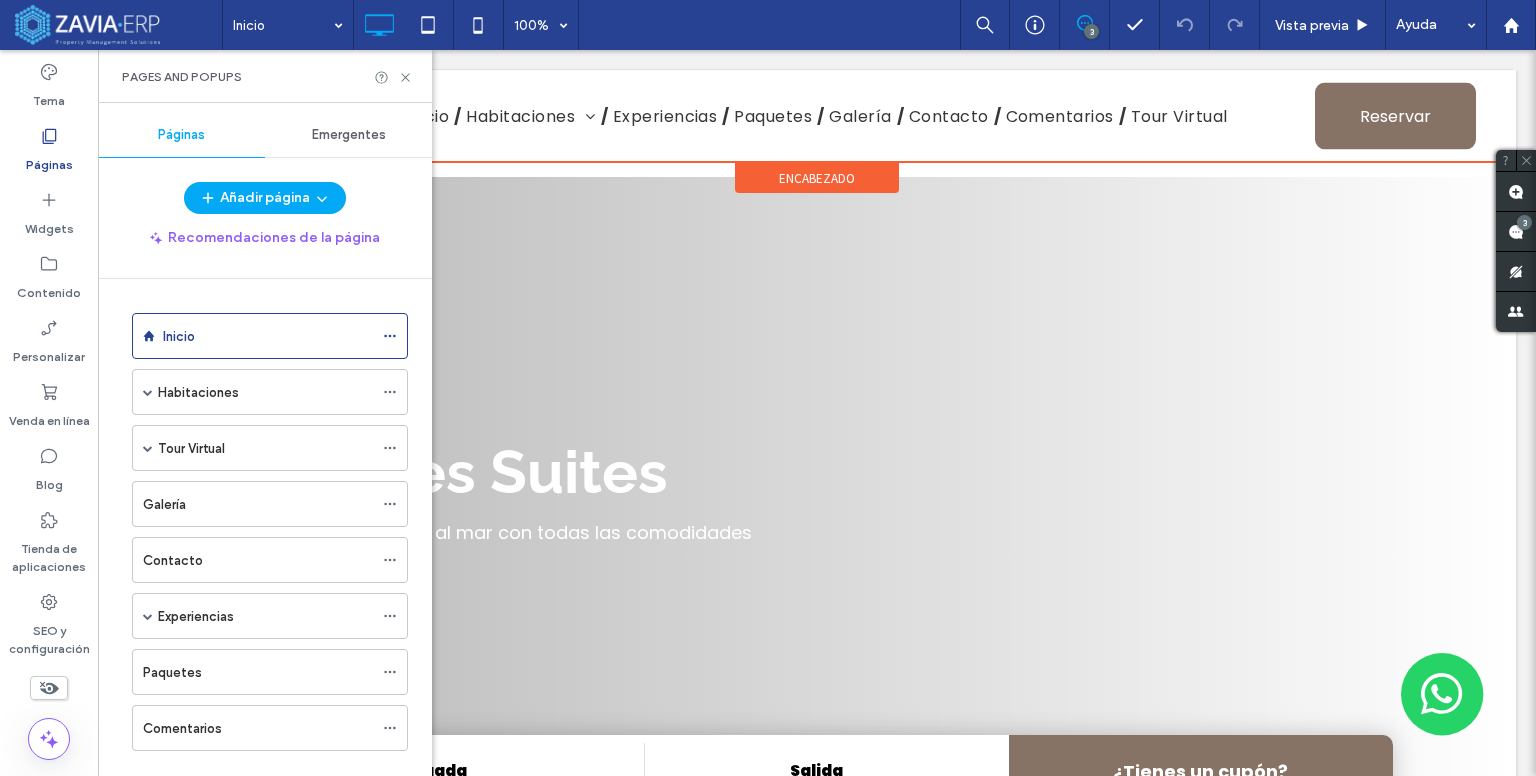 scroll, scrollTop: 500, scrollLeft: 0, axis: vertical 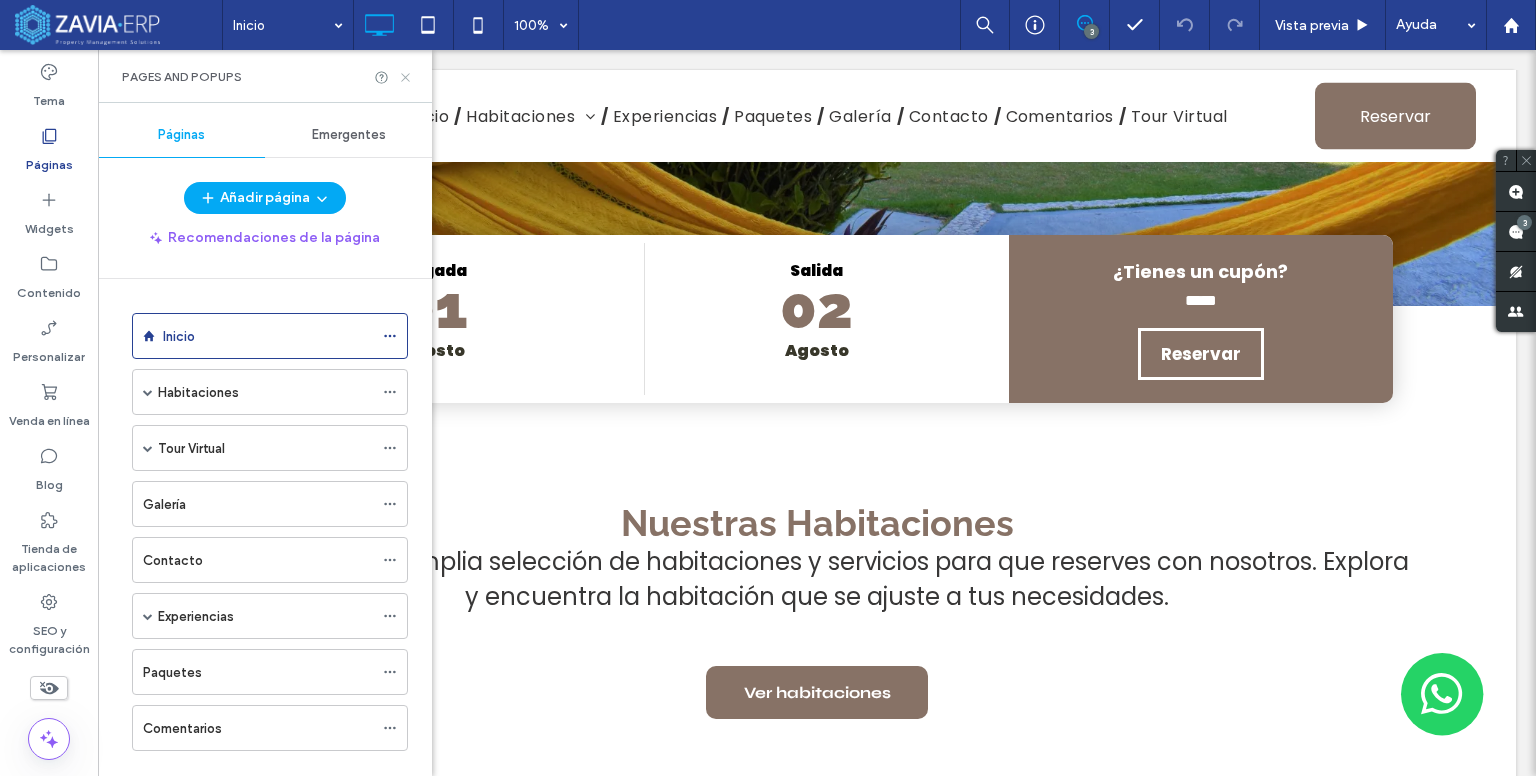 click 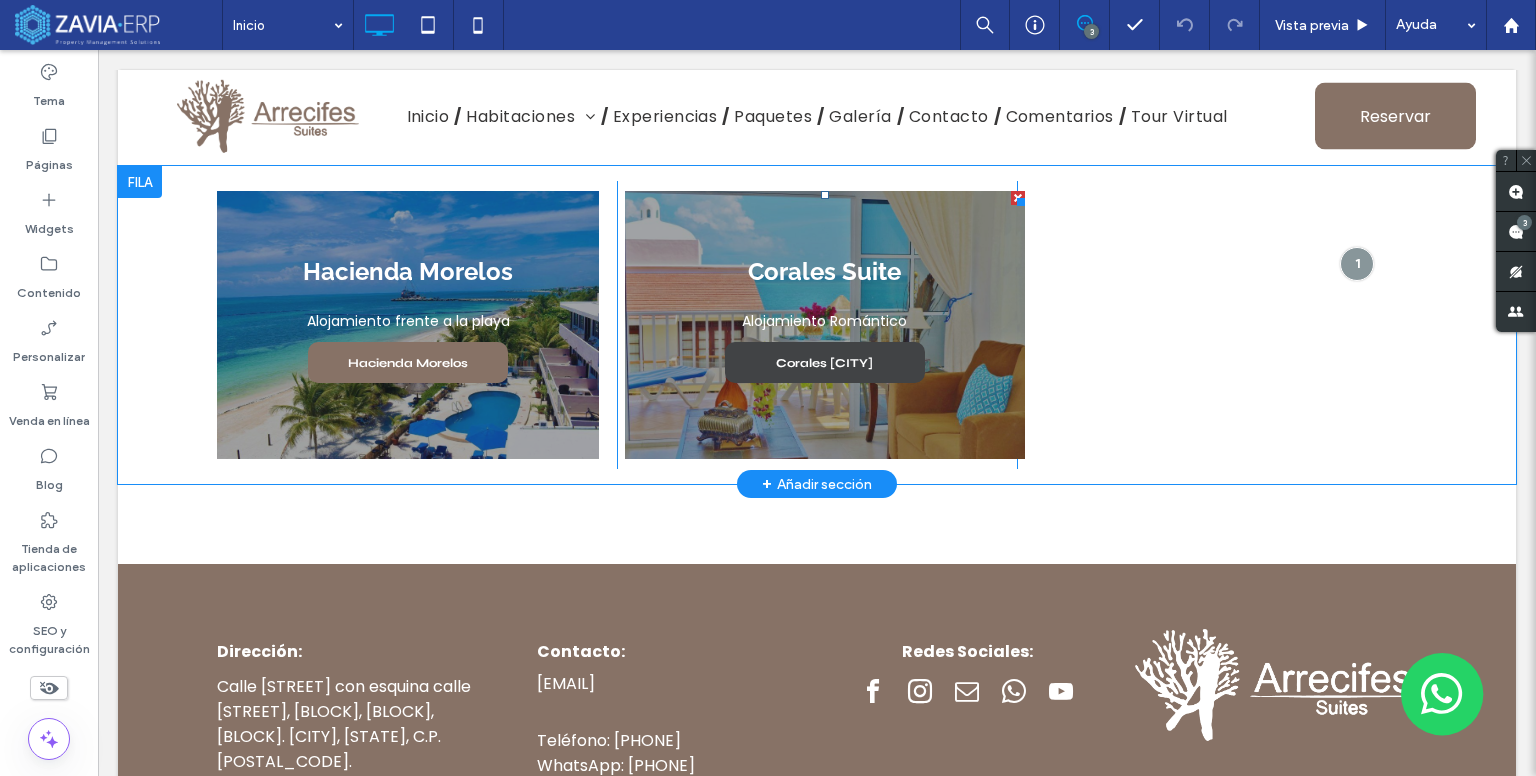 scroll, scrollTop: 5970, scrollLeft: 0, axis: vertical 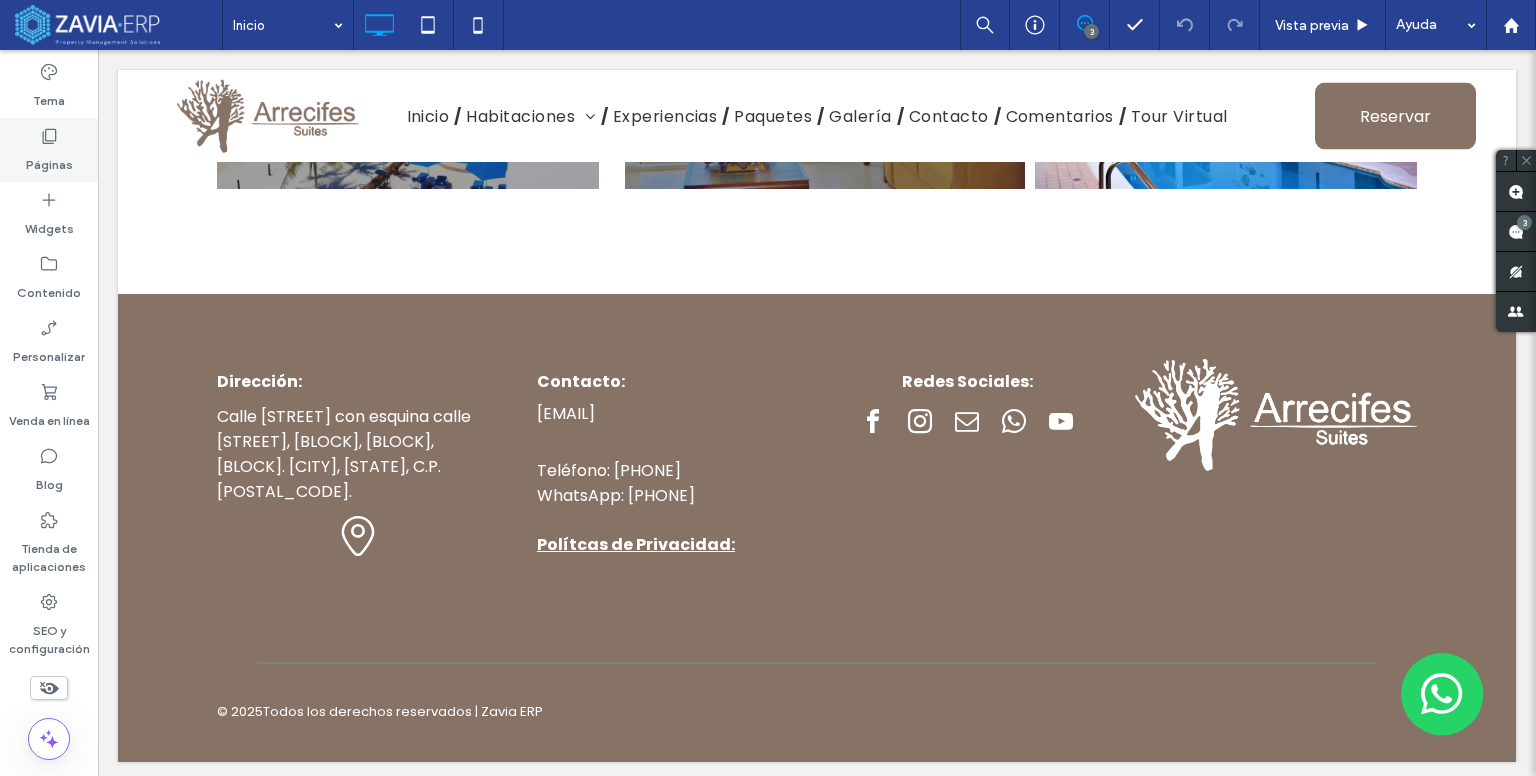 click on "Páginas" at bounding box center [49, 160] 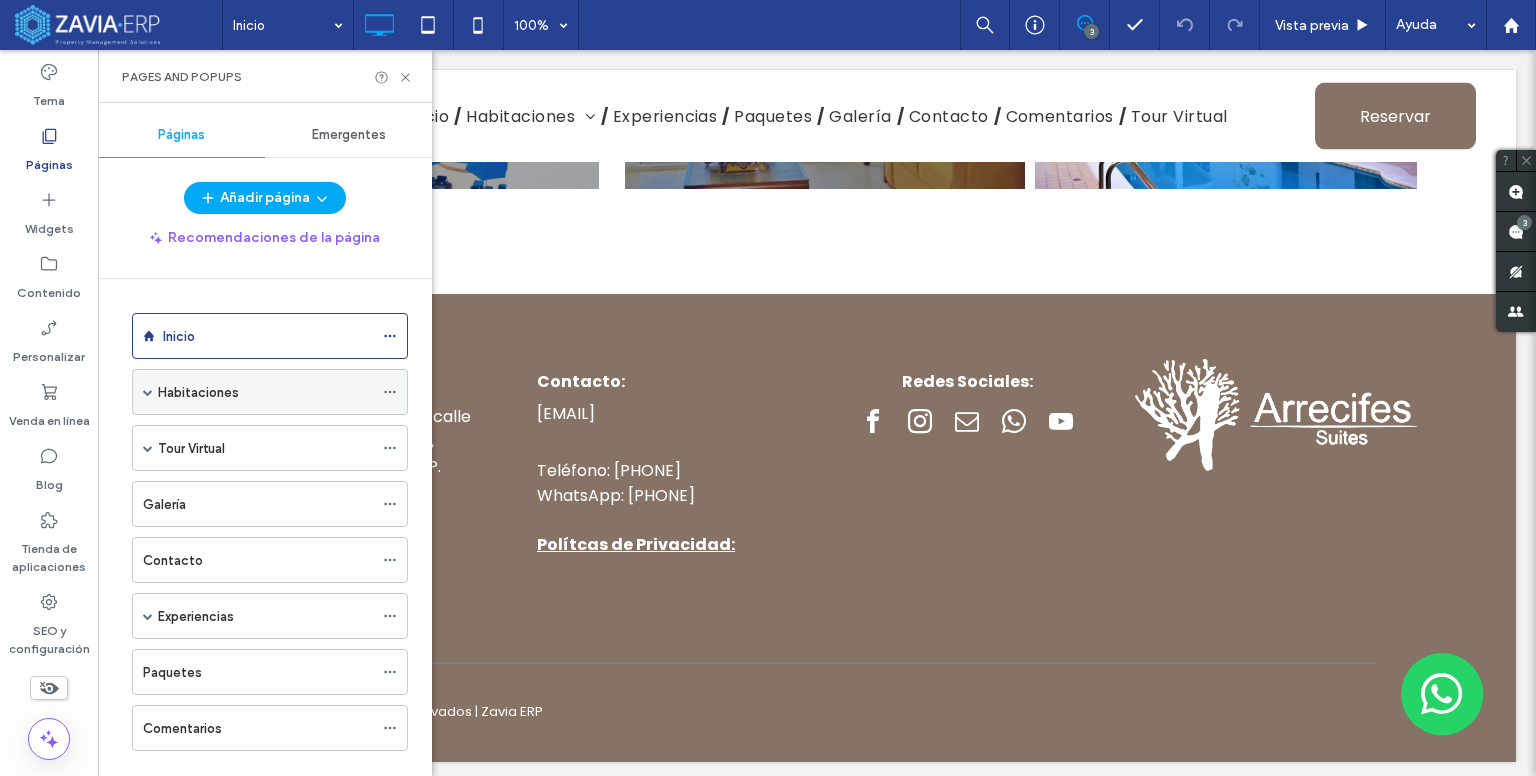 click on "Habitaciones" at bounding box center (265, 392) 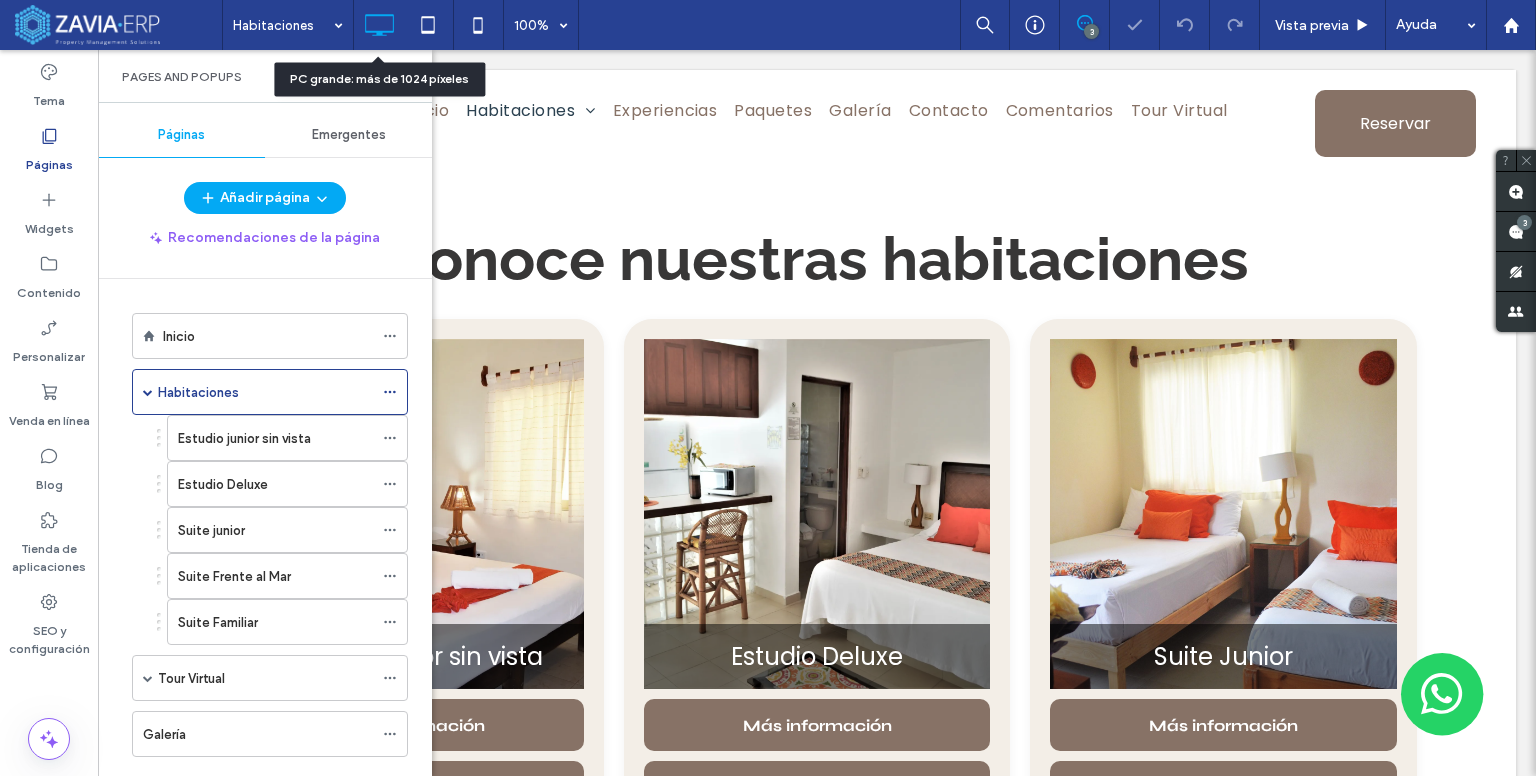 scroll, scrollTop: 0, scrollLeft: 0, axis: both 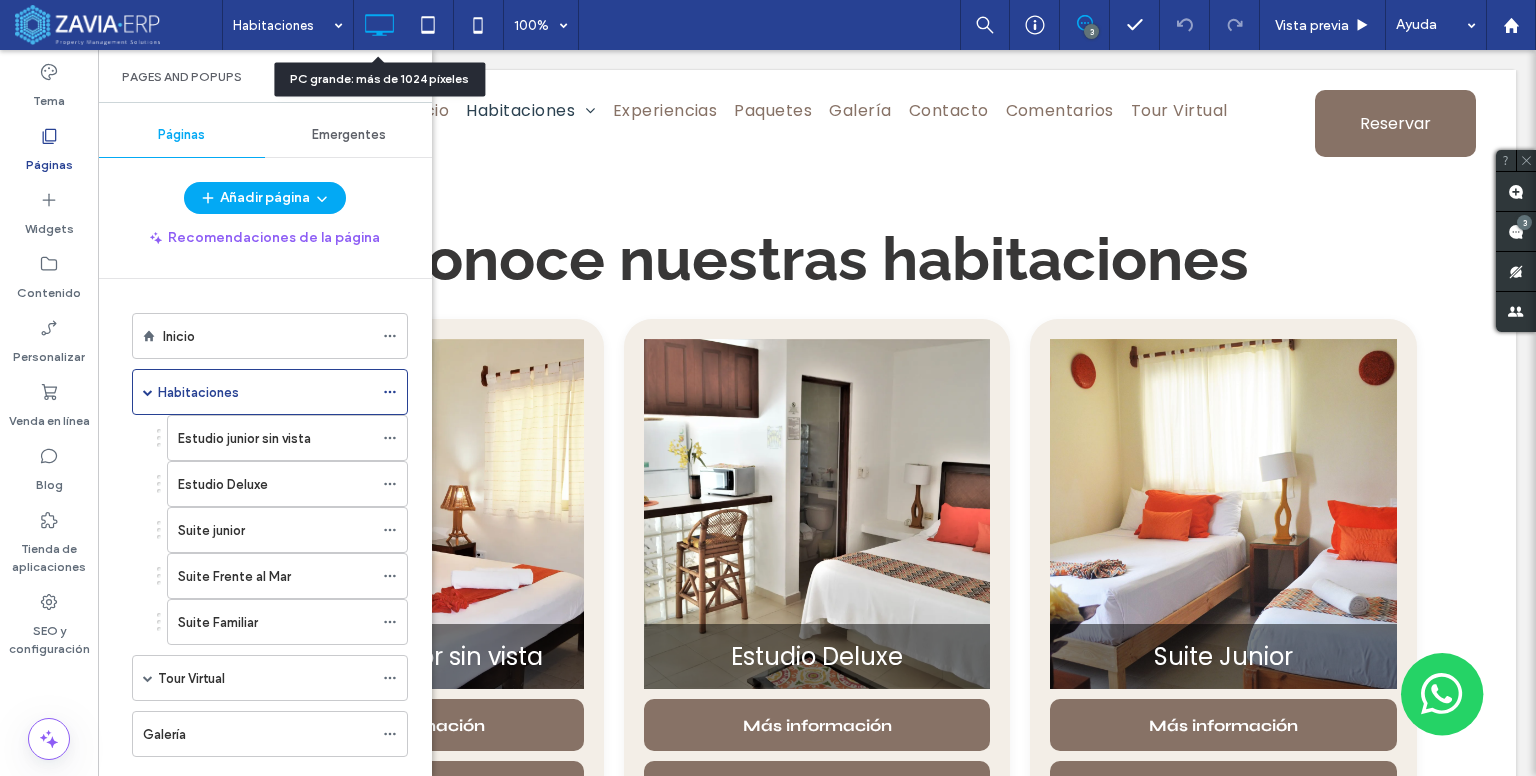click on "PC grande: más de 1024 píxeles" at bounding box center [379, 79] 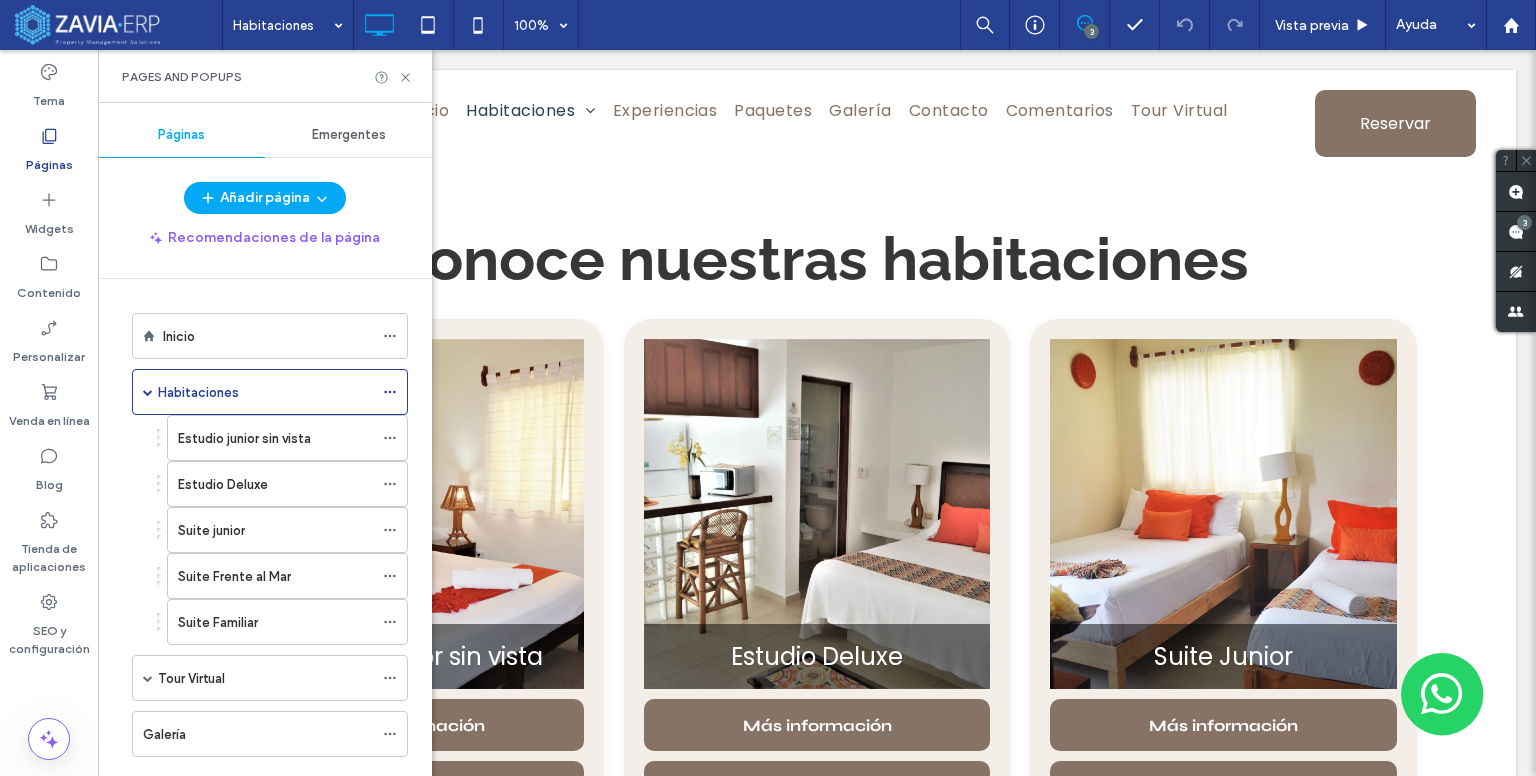 click on "Click To Paste
Fila
Inicio
Habitaciones
Experiencias
Paquetes
Galería
Contacto
Comentarios
Click To Paste
Fila
Click To Paste
Fila
Menu
Click To Paste
encabezado
Click To Paste
Inicio
Habitaciones
Estudio junior sin vista
Estudio Deluxe
Suite junior
Suite Frente al Mar
Suite Familiar
Experiencias
Paquetes
Galería
Contacto
Comentarios
Tour  Virtual
Click To Paste
Reservar
Click To Paste" at bounding box center [817, 974] 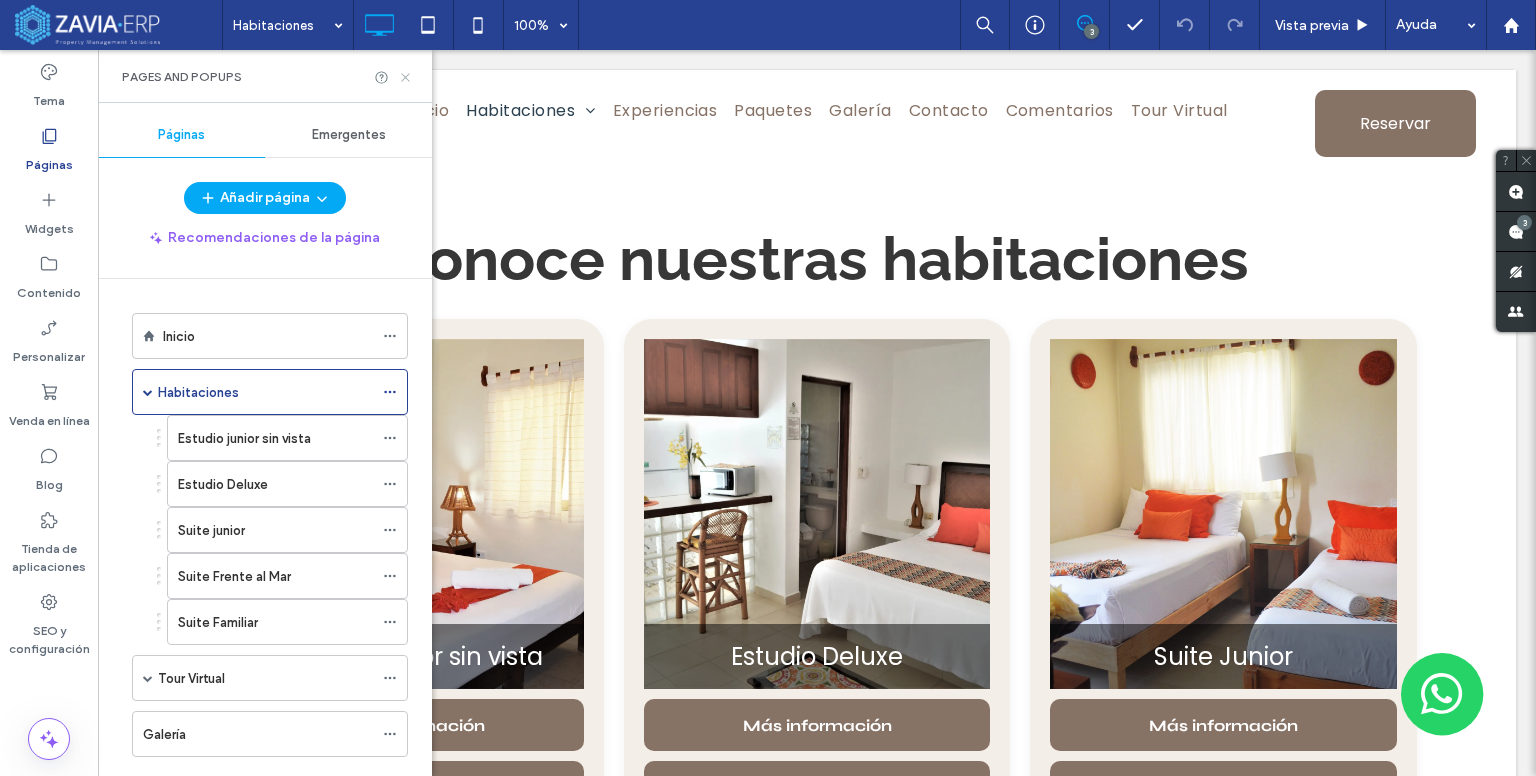 click 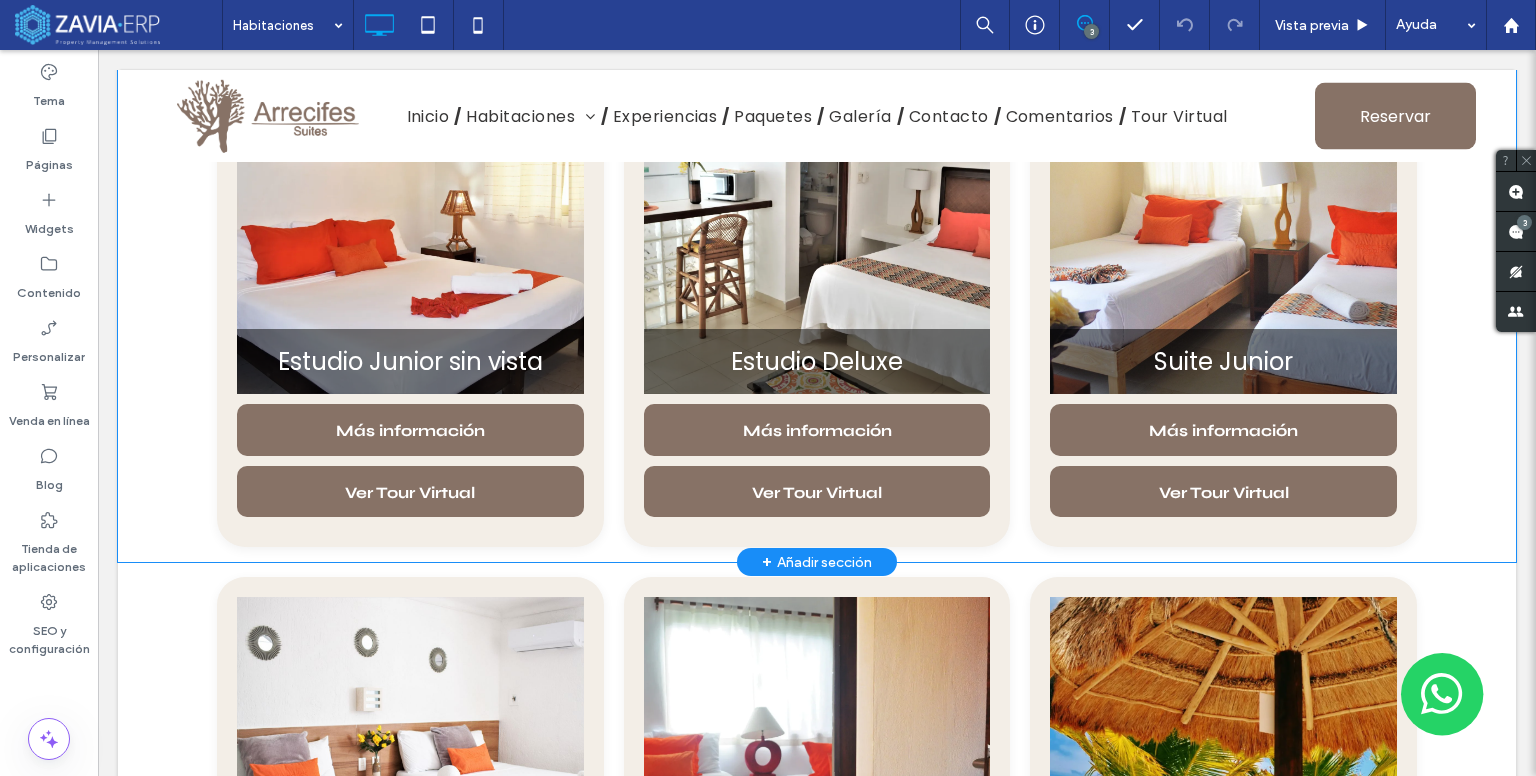 scroll, scrollTop: 200, scrollLeft: 0, axis: vertical 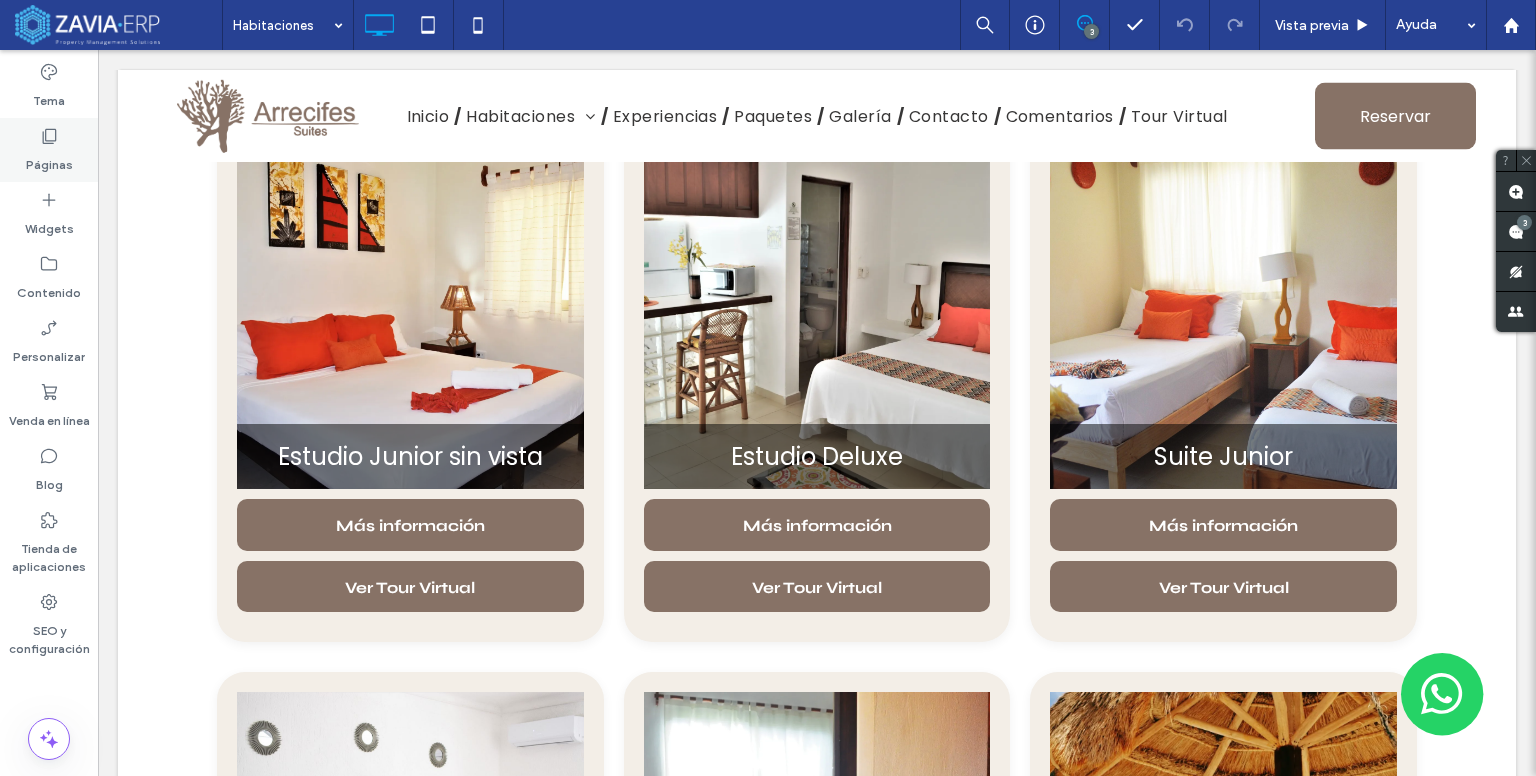 click 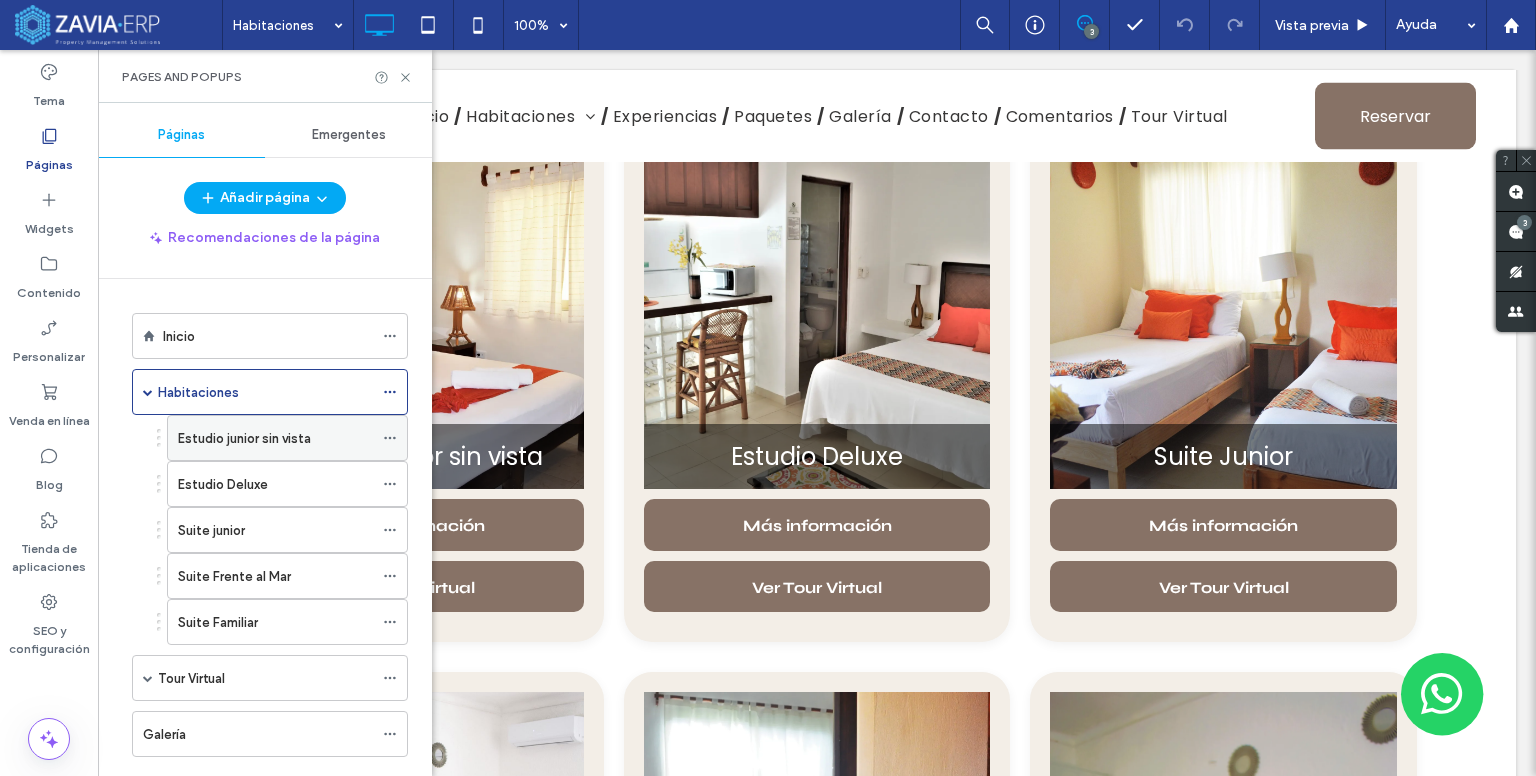 scroll, scrollTop: 100, scrollLeft: 0, axis: vertical 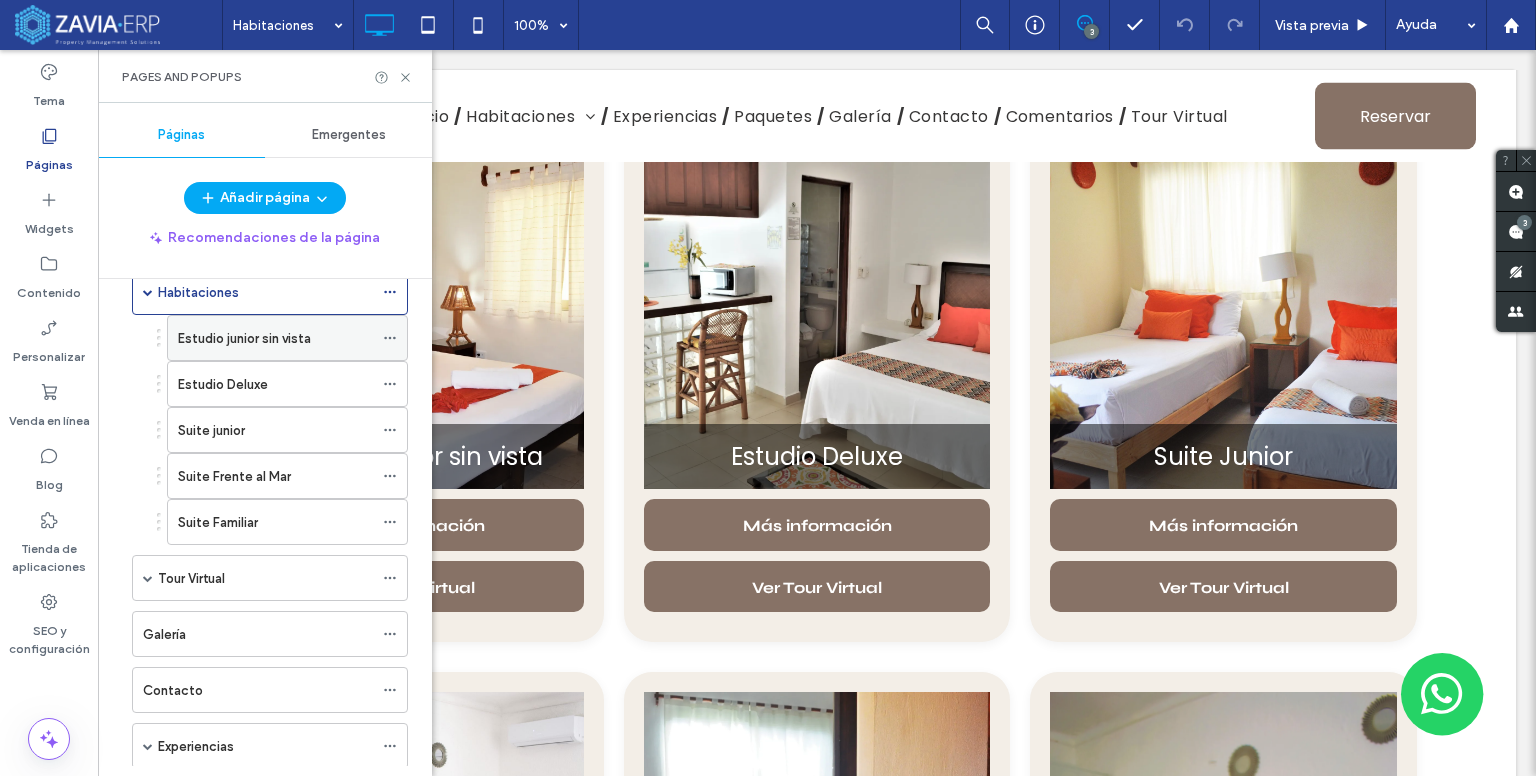 click on "Estudio junior sin vista" at bounding box center [244, 338] 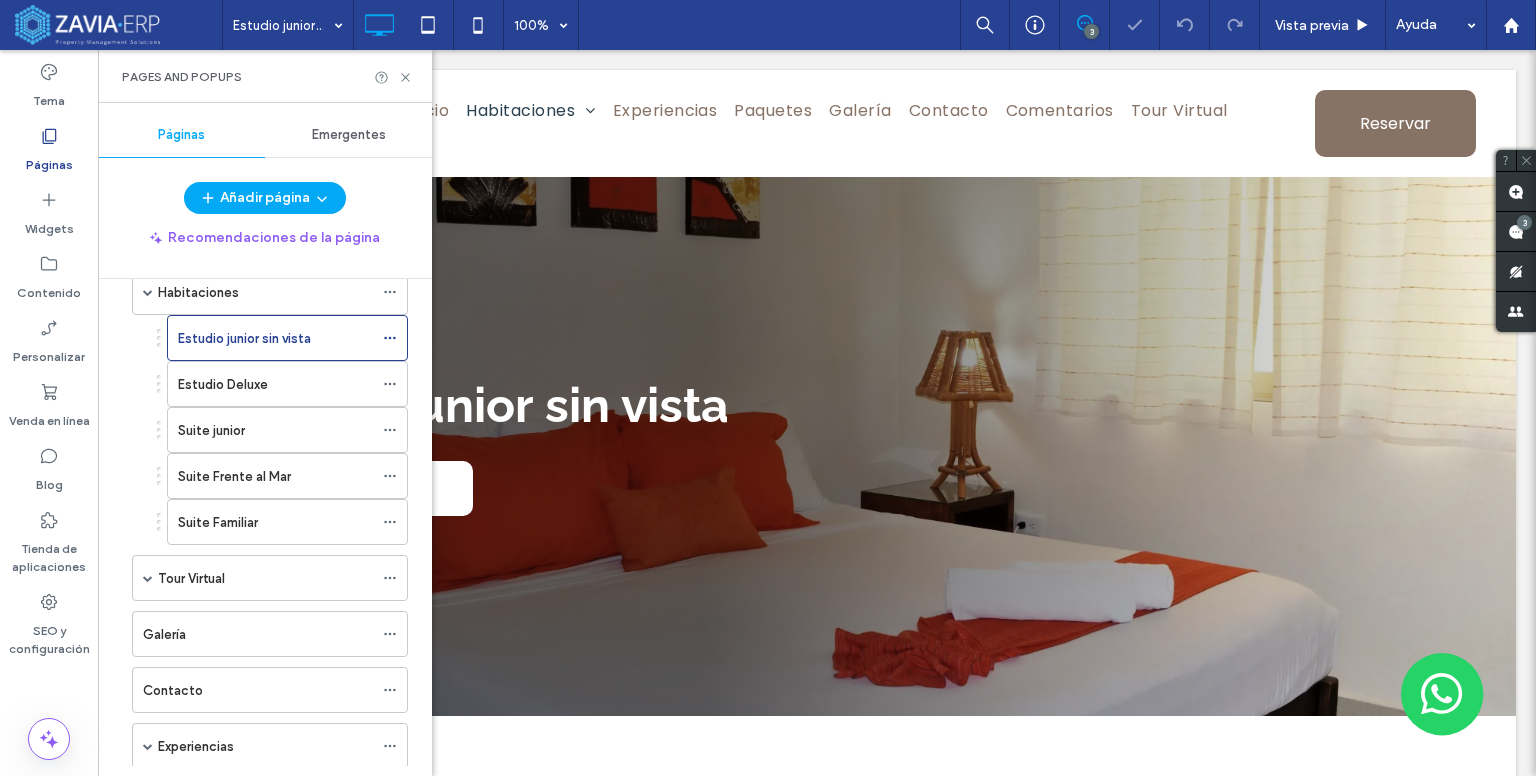 scroll, scrollTop: 0, scrollLeft: 0, axis: both 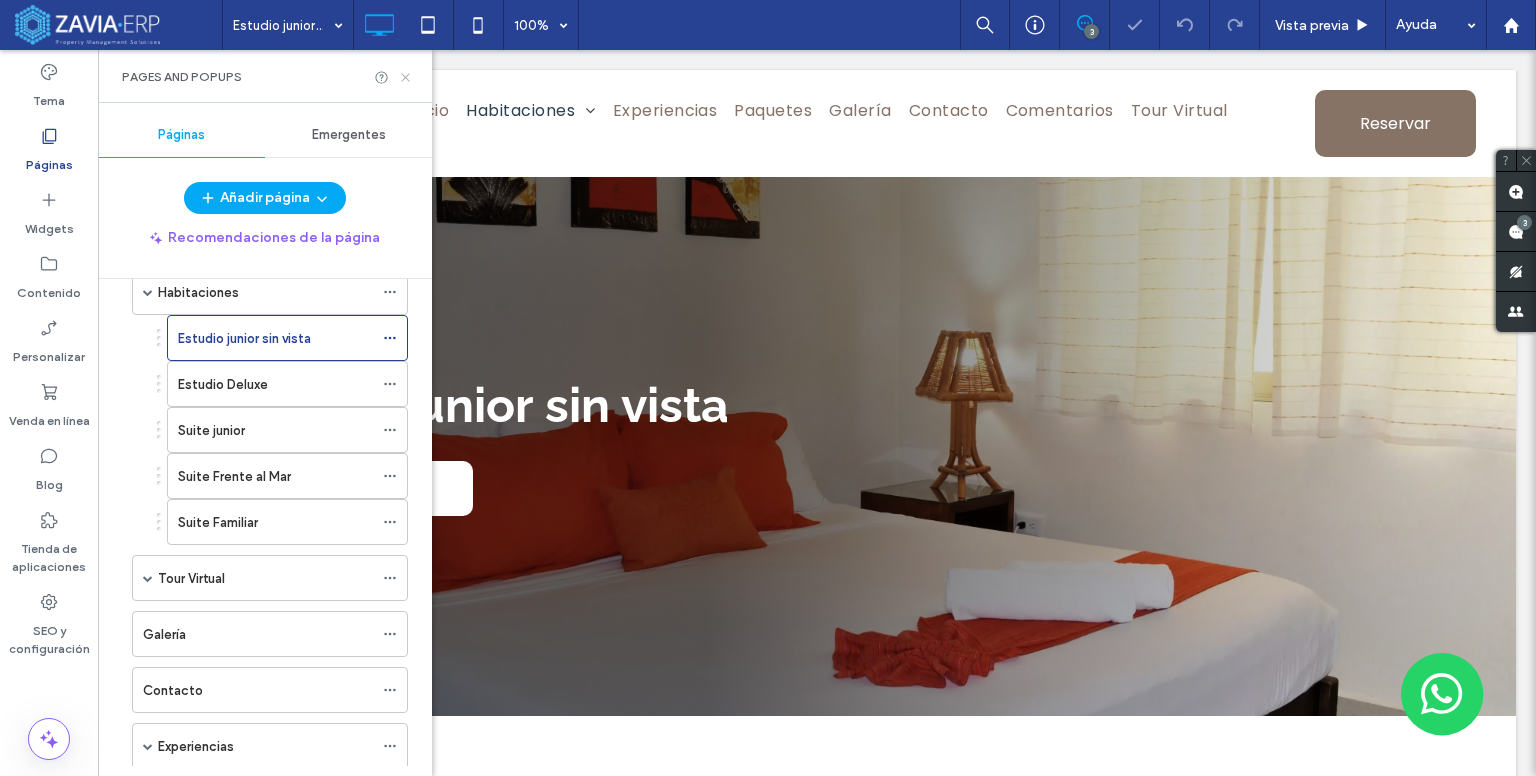 click 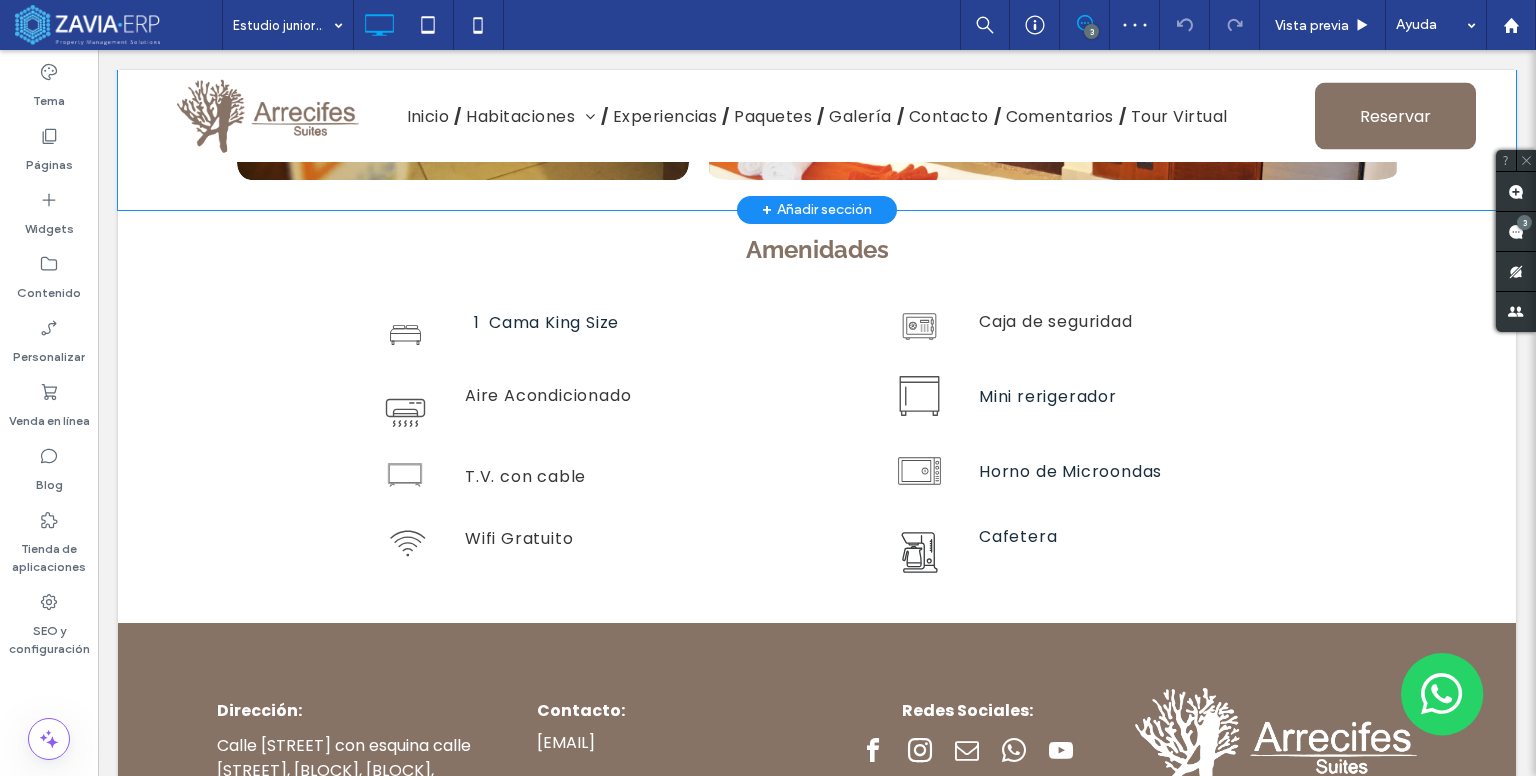 scroll, scrollTop: 1090, scrollLeft: 0, axis: vertical 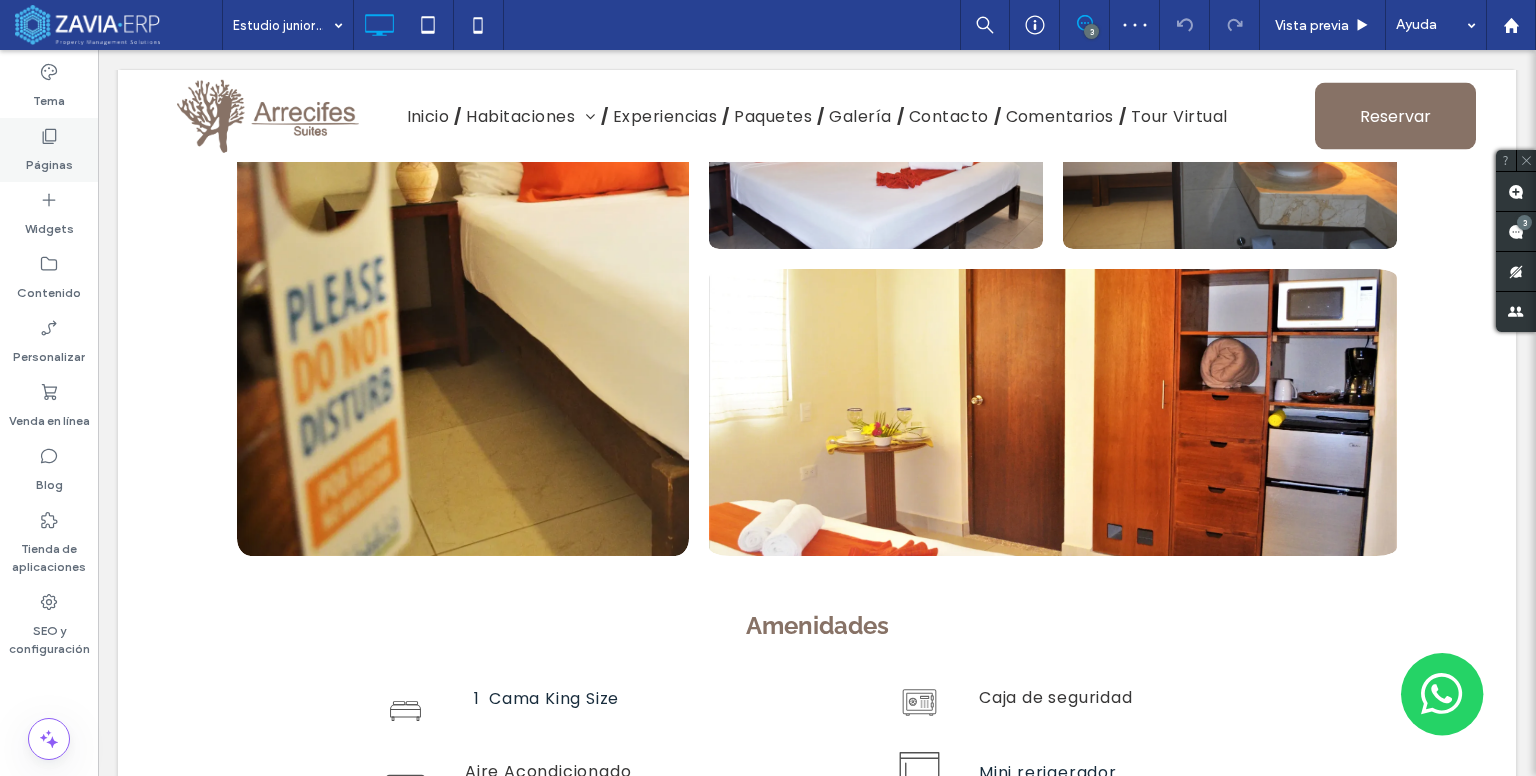click 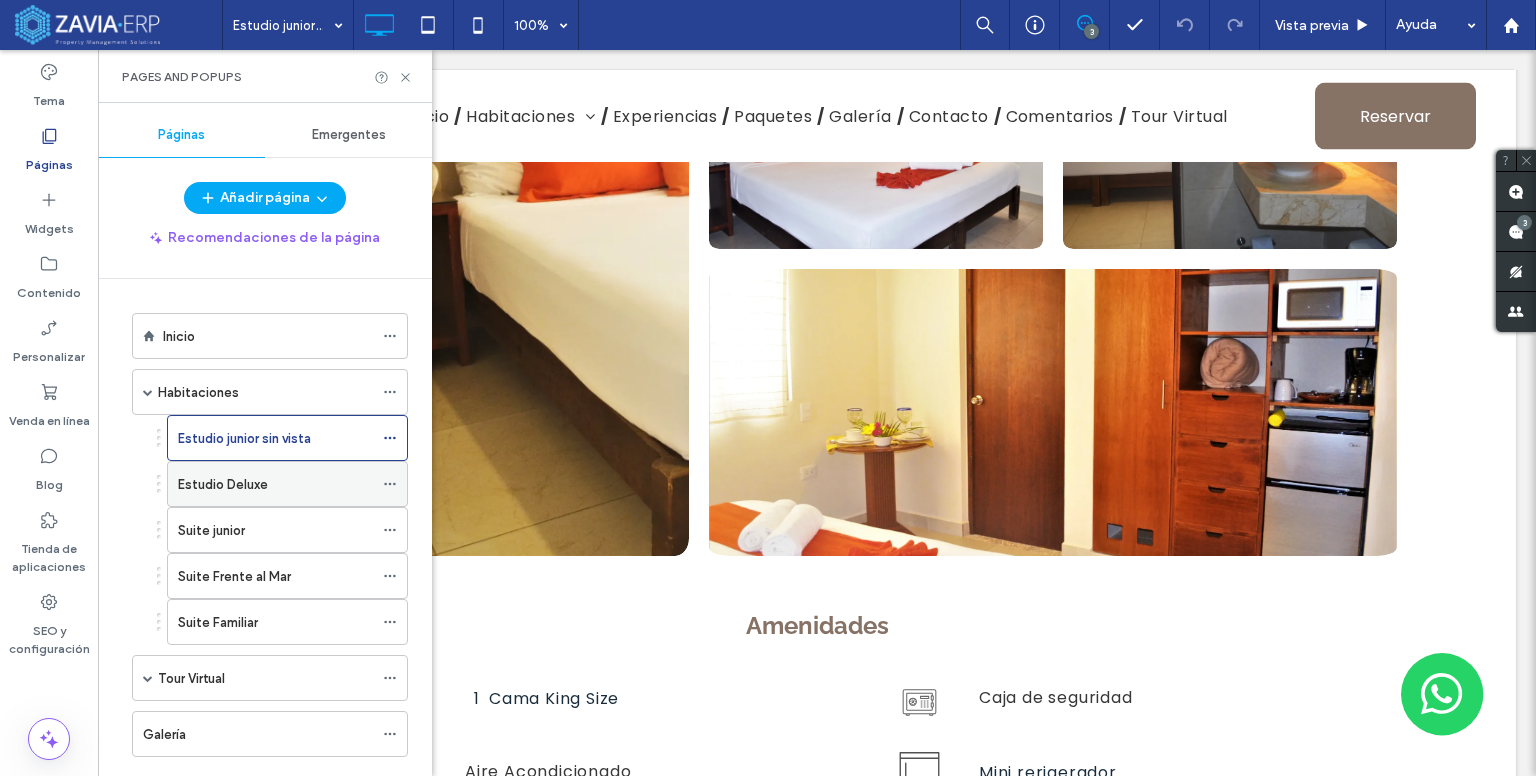 click on "Estudio Deluxe" at bounding box center [223, 484] 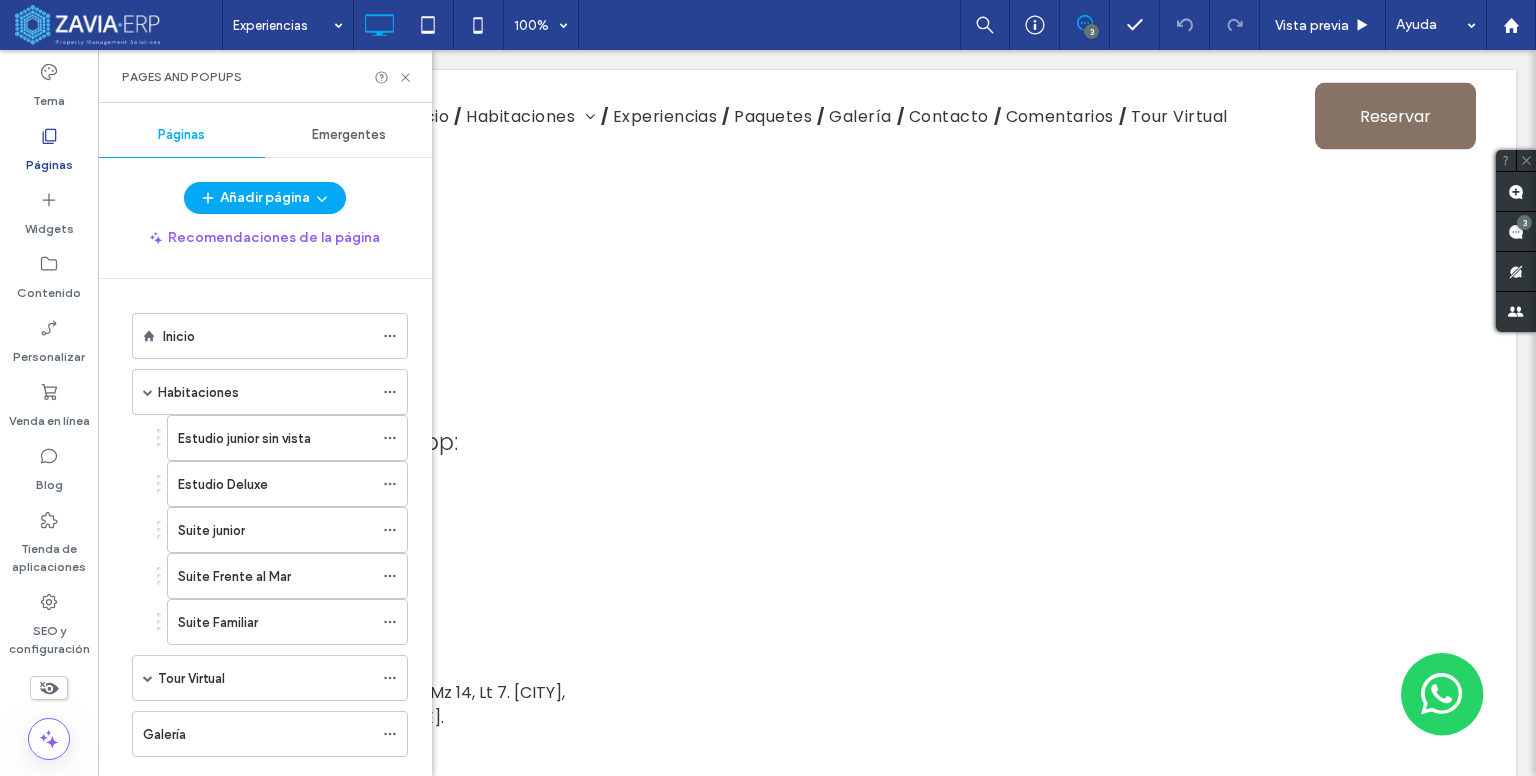 scroll, scrollTop: 400, scrollLeft: 0, axis: vertical 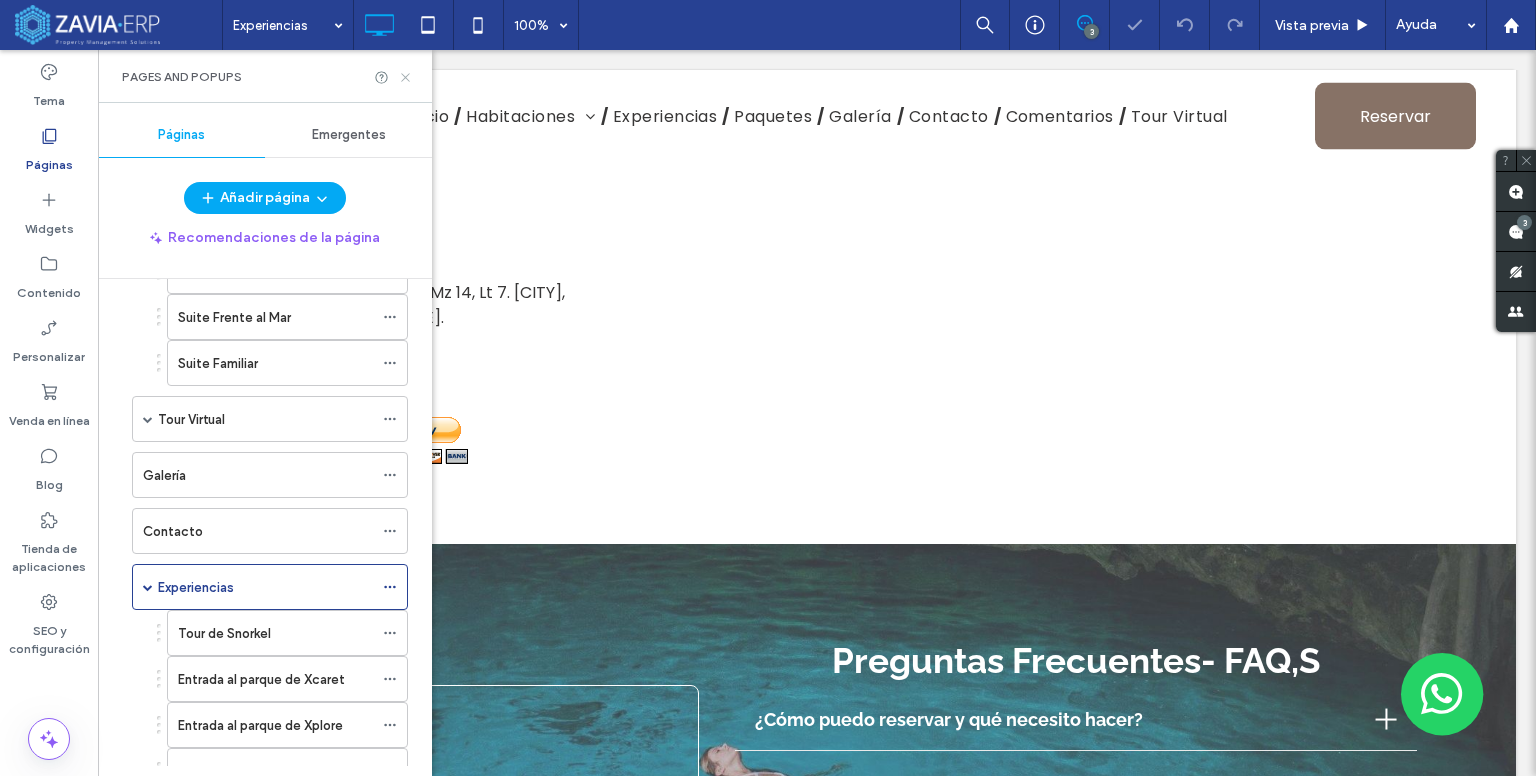 click 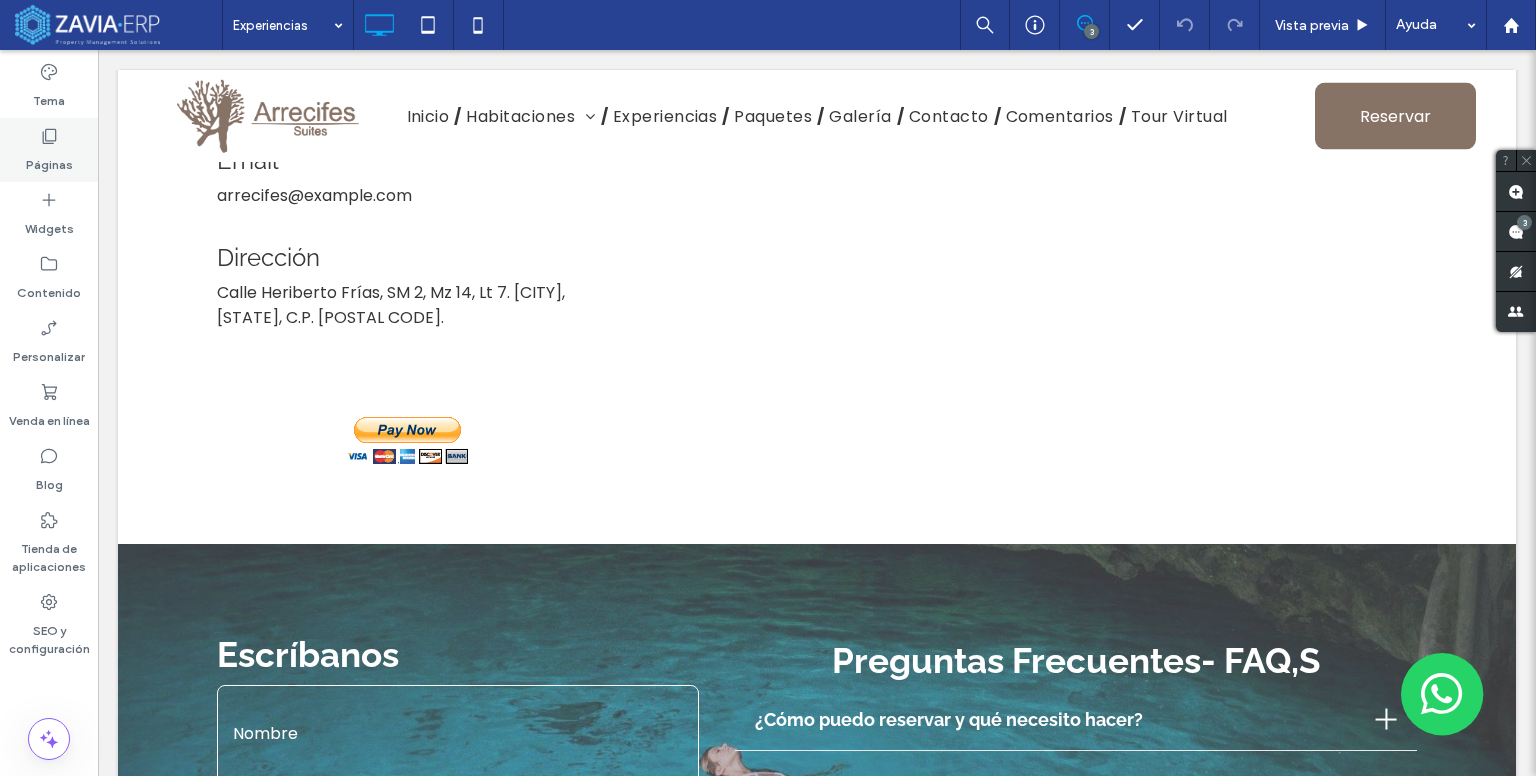 click 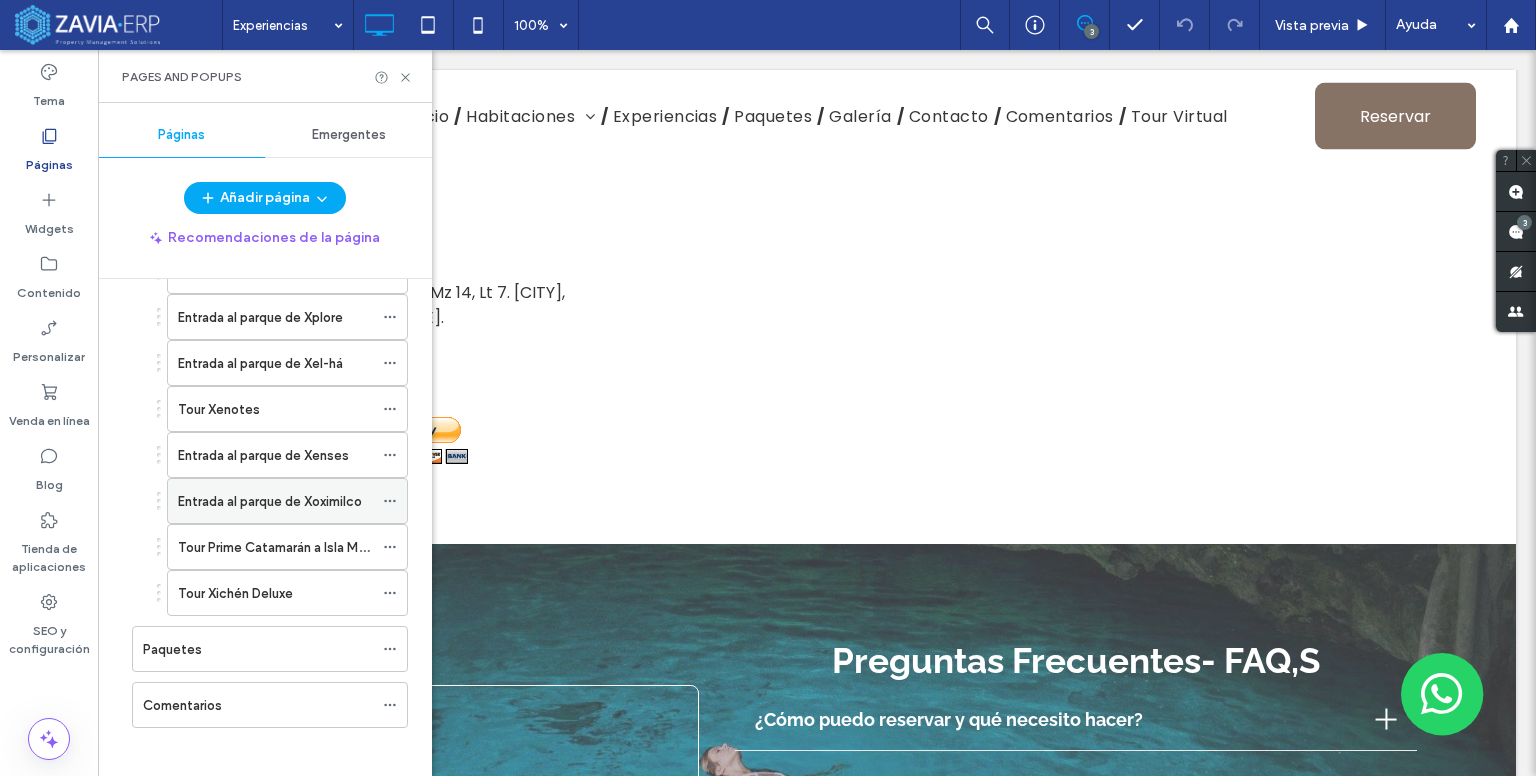 scroll, scrollTop: 669, scrollLeft: 0, axis: vertical 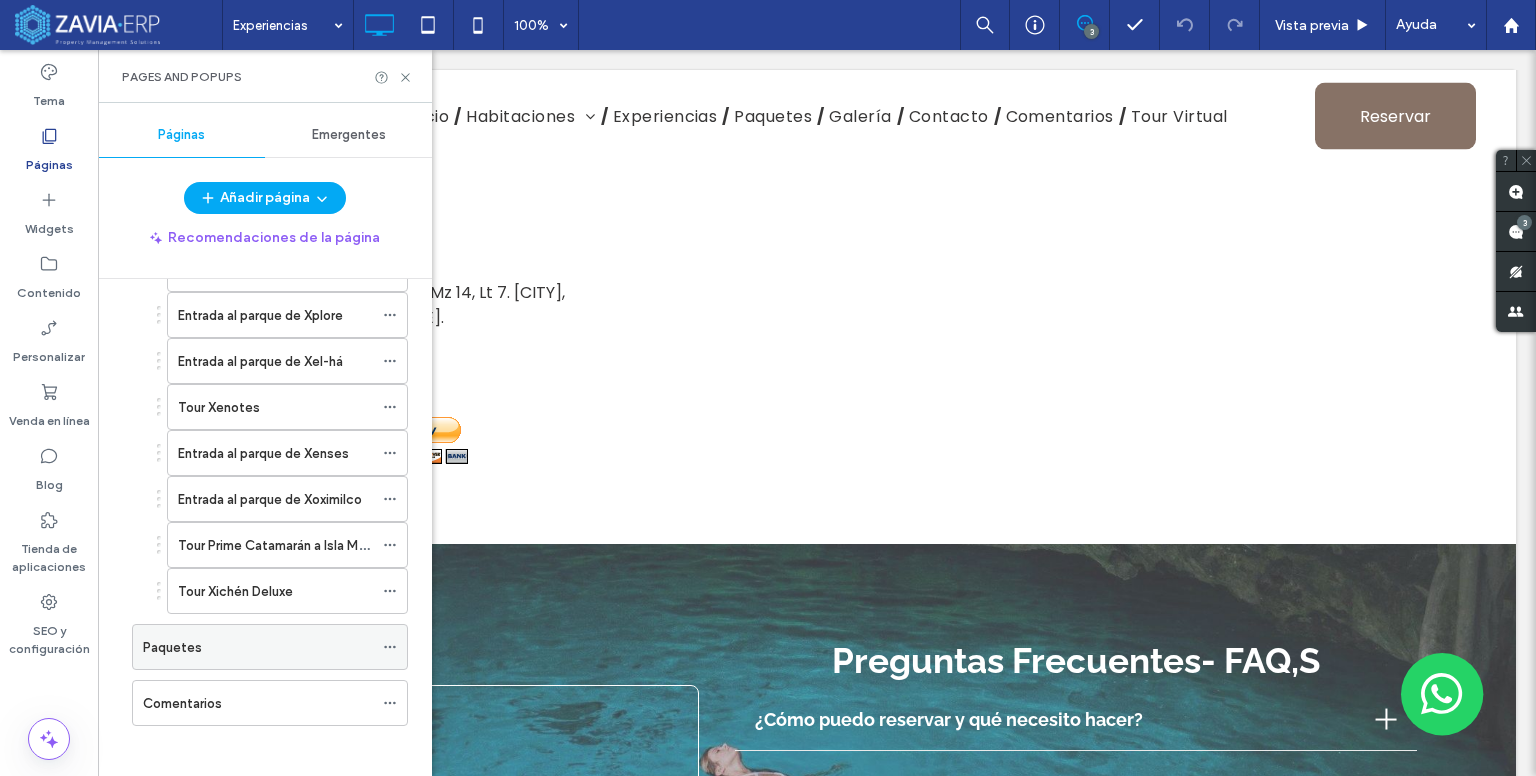 click on "Paquetes" at bounding box center [258, 647] 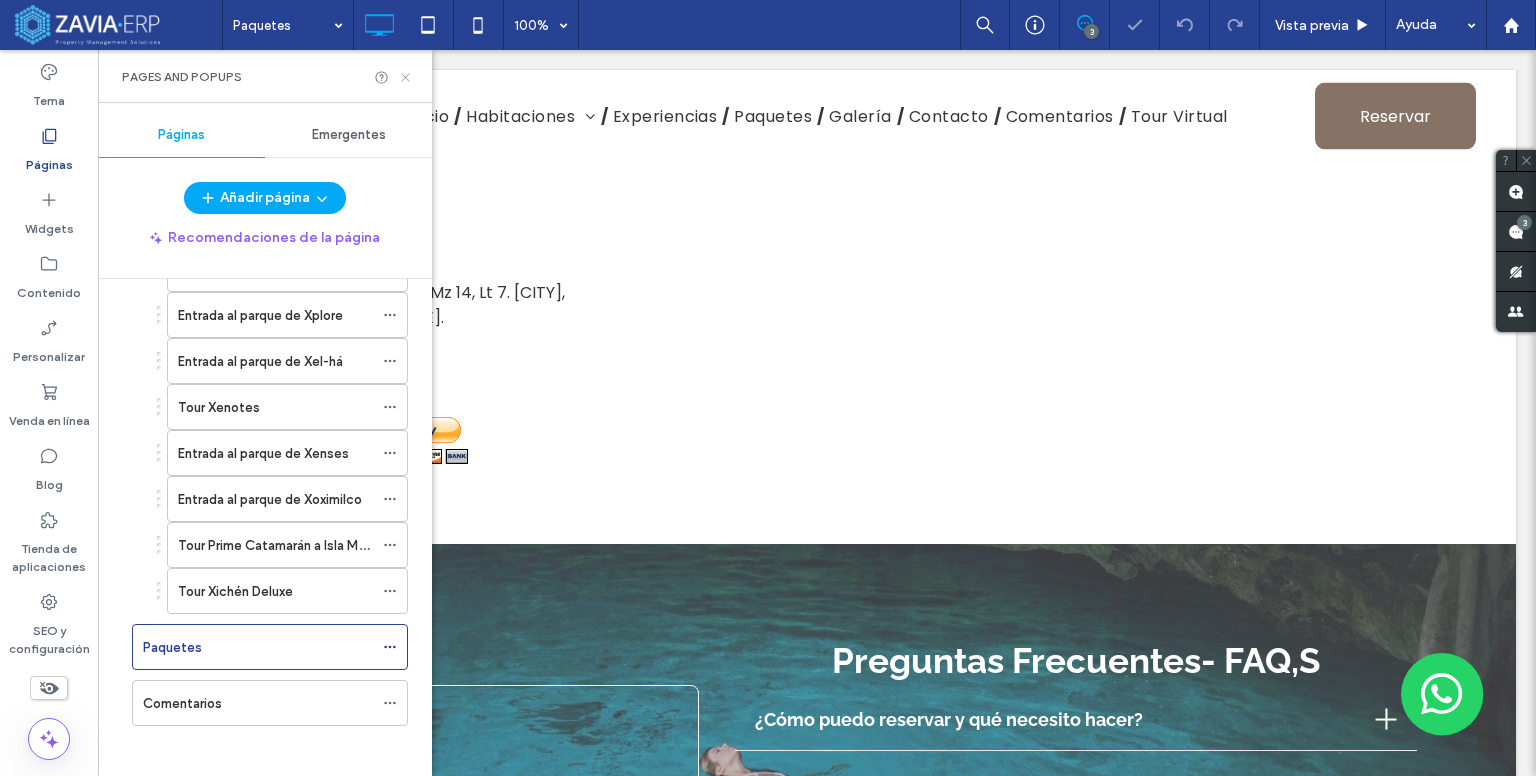 click 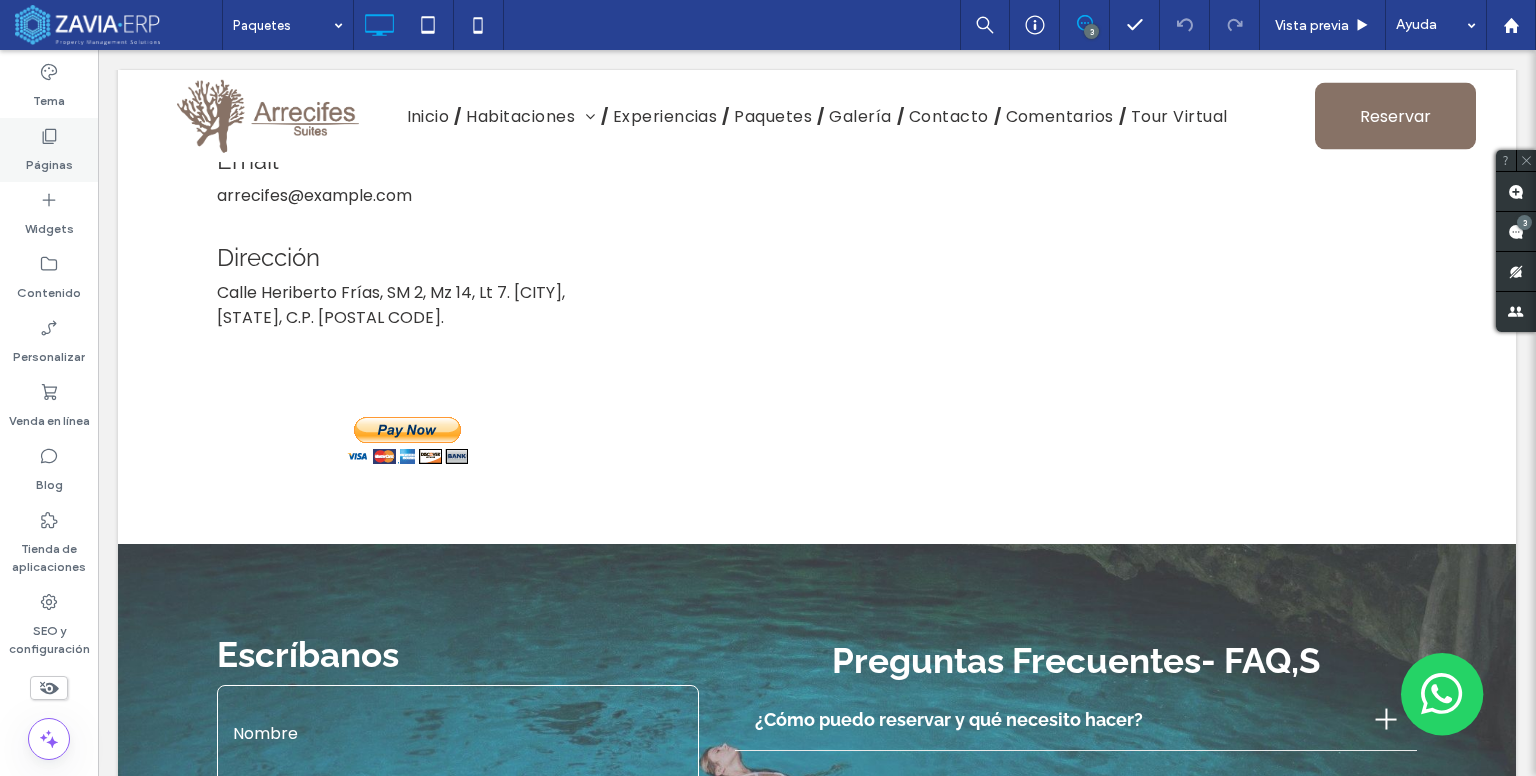 click on "Páginas" at bounding box center (49, 160) 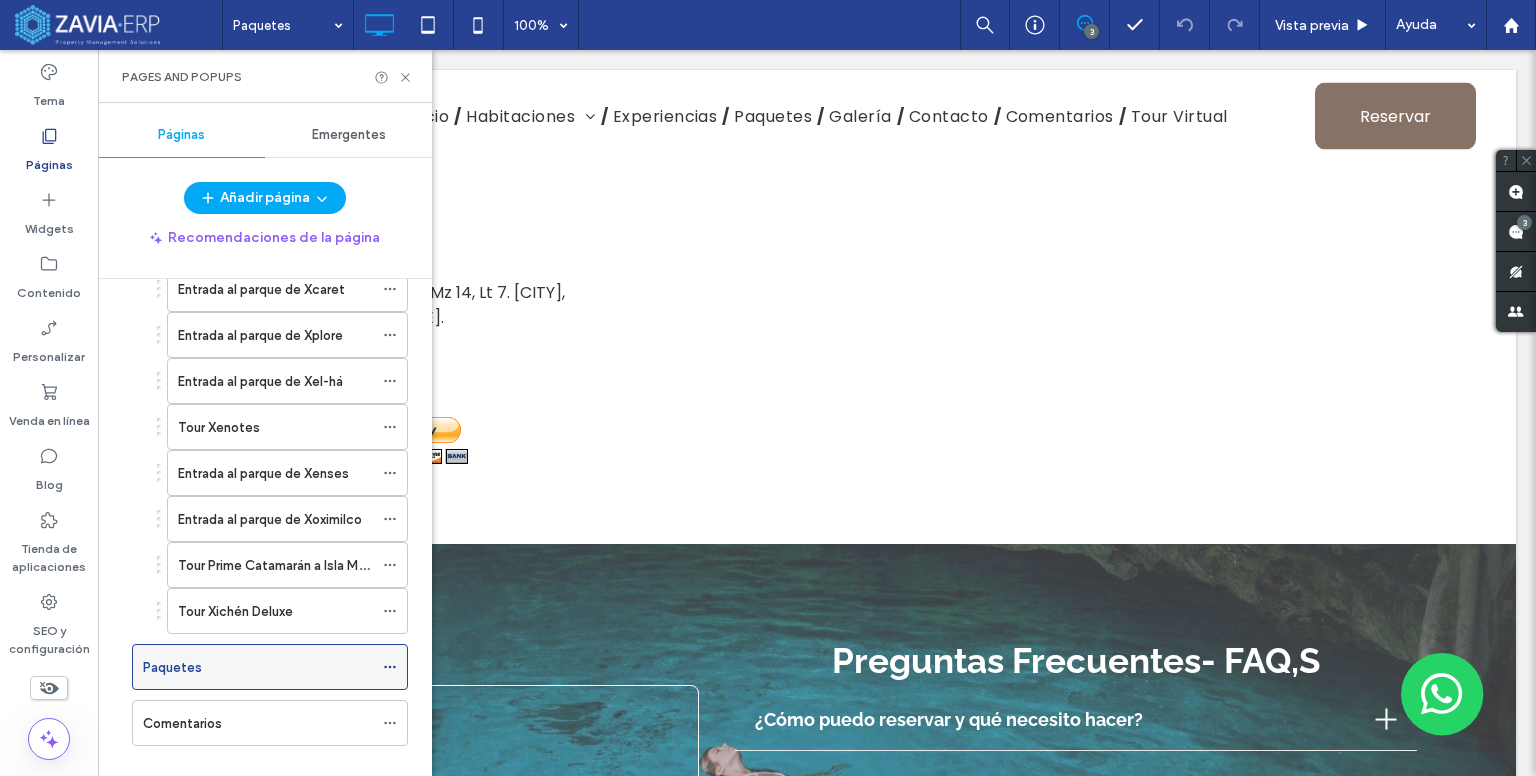 scroll, scrollTop: 669, scrollLeft: 0, axis: vertical 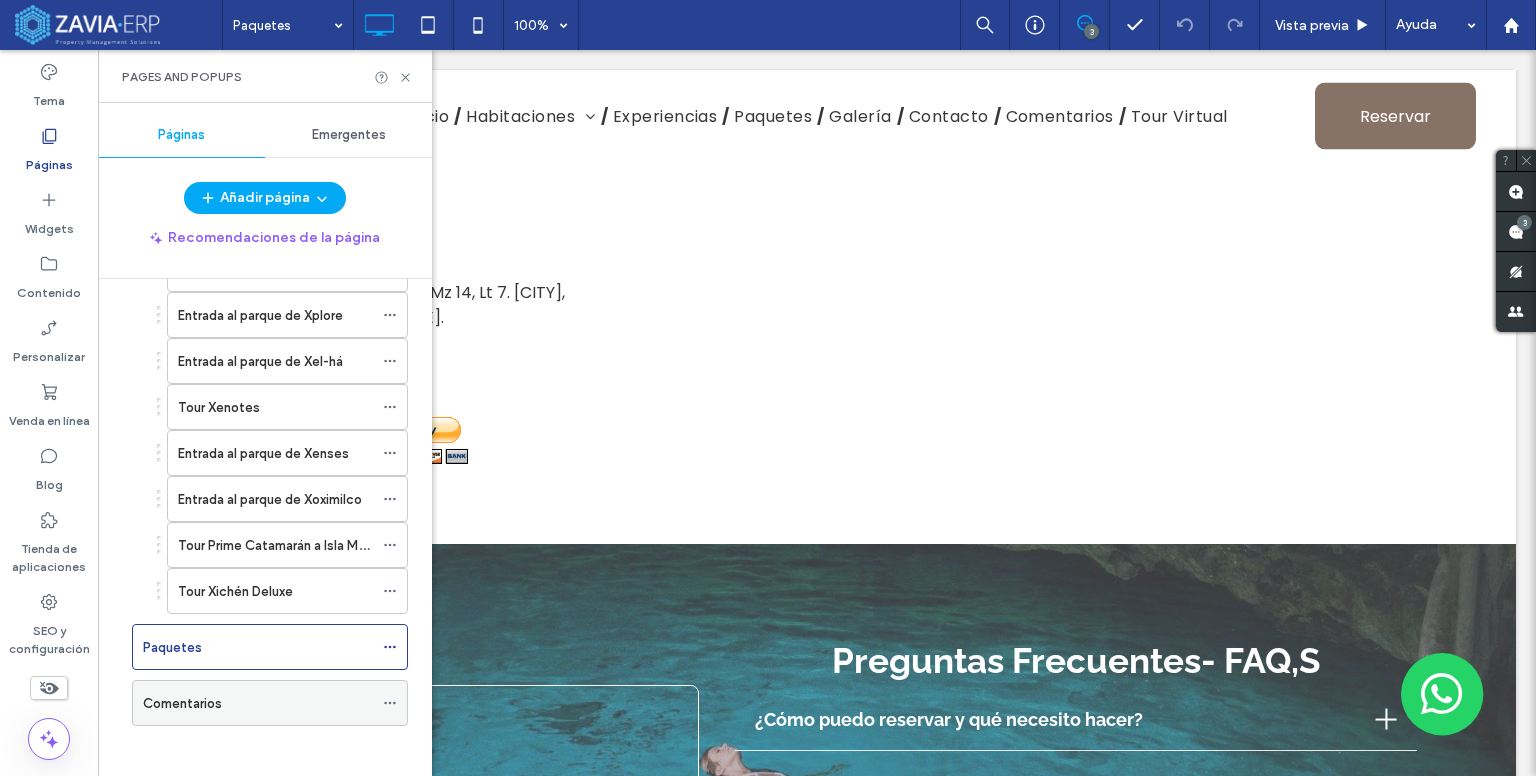 click on "Comentarios" at bounding box center (182, 703) 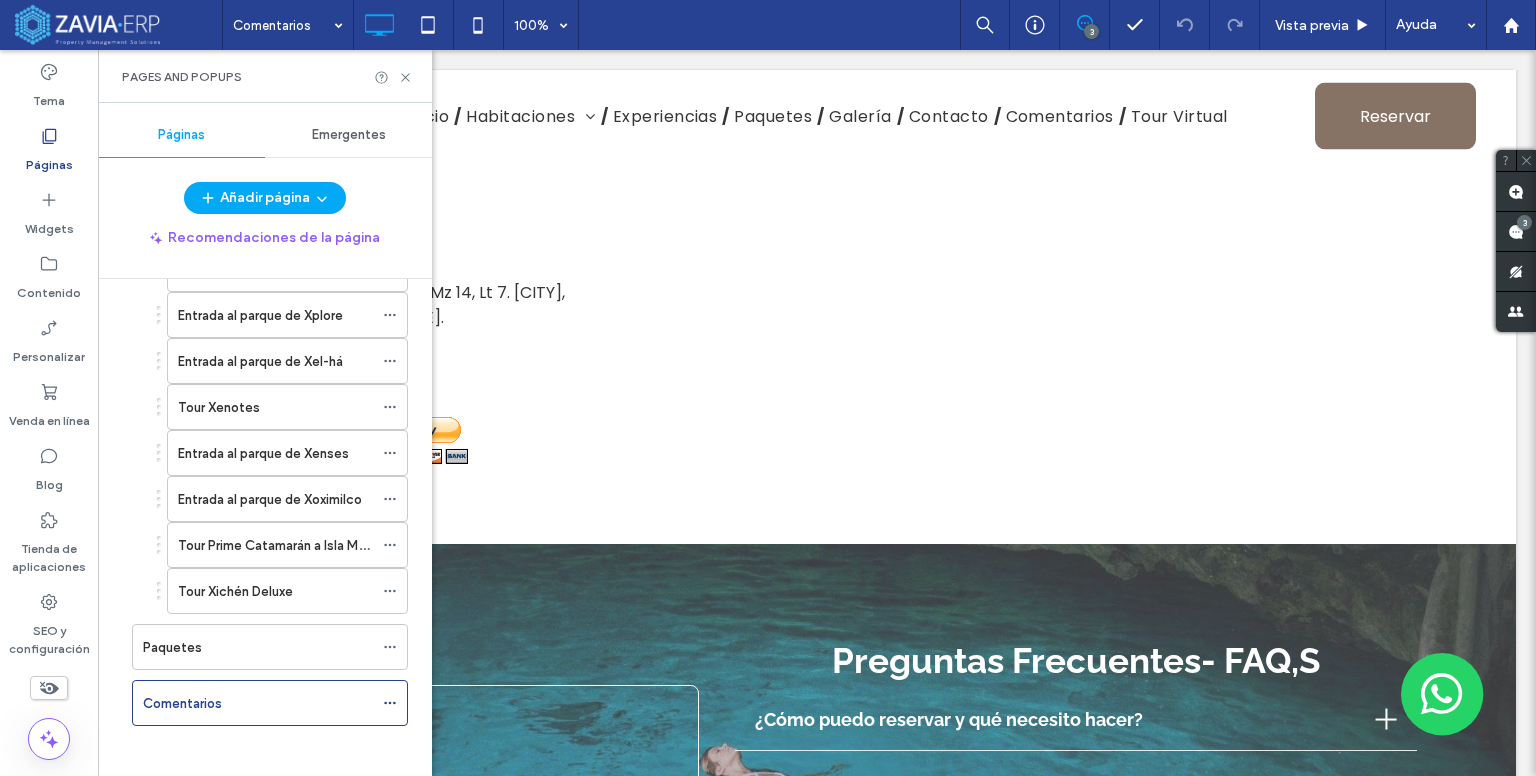 click 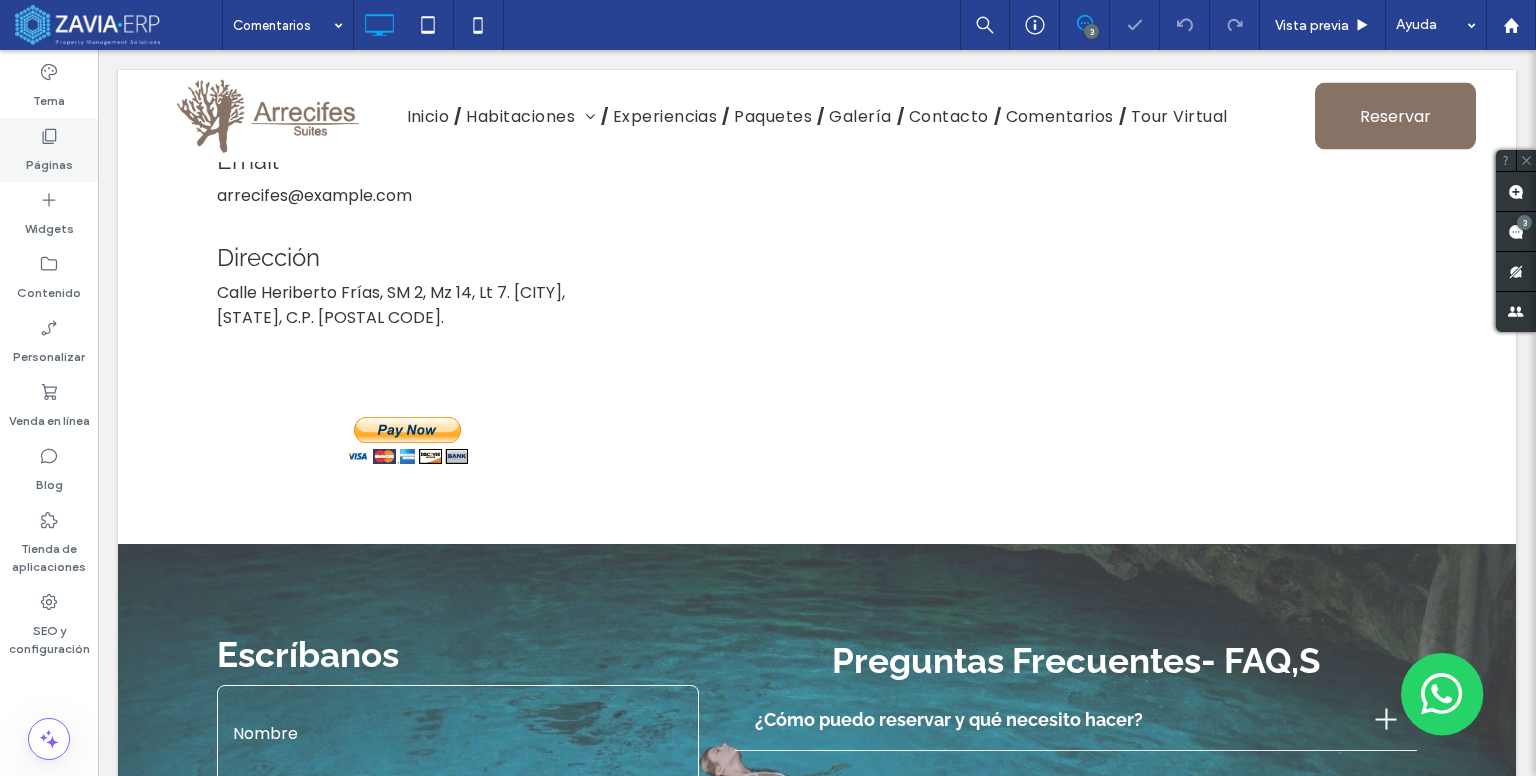 click on "Páginas" at bounding box center (49, 150) 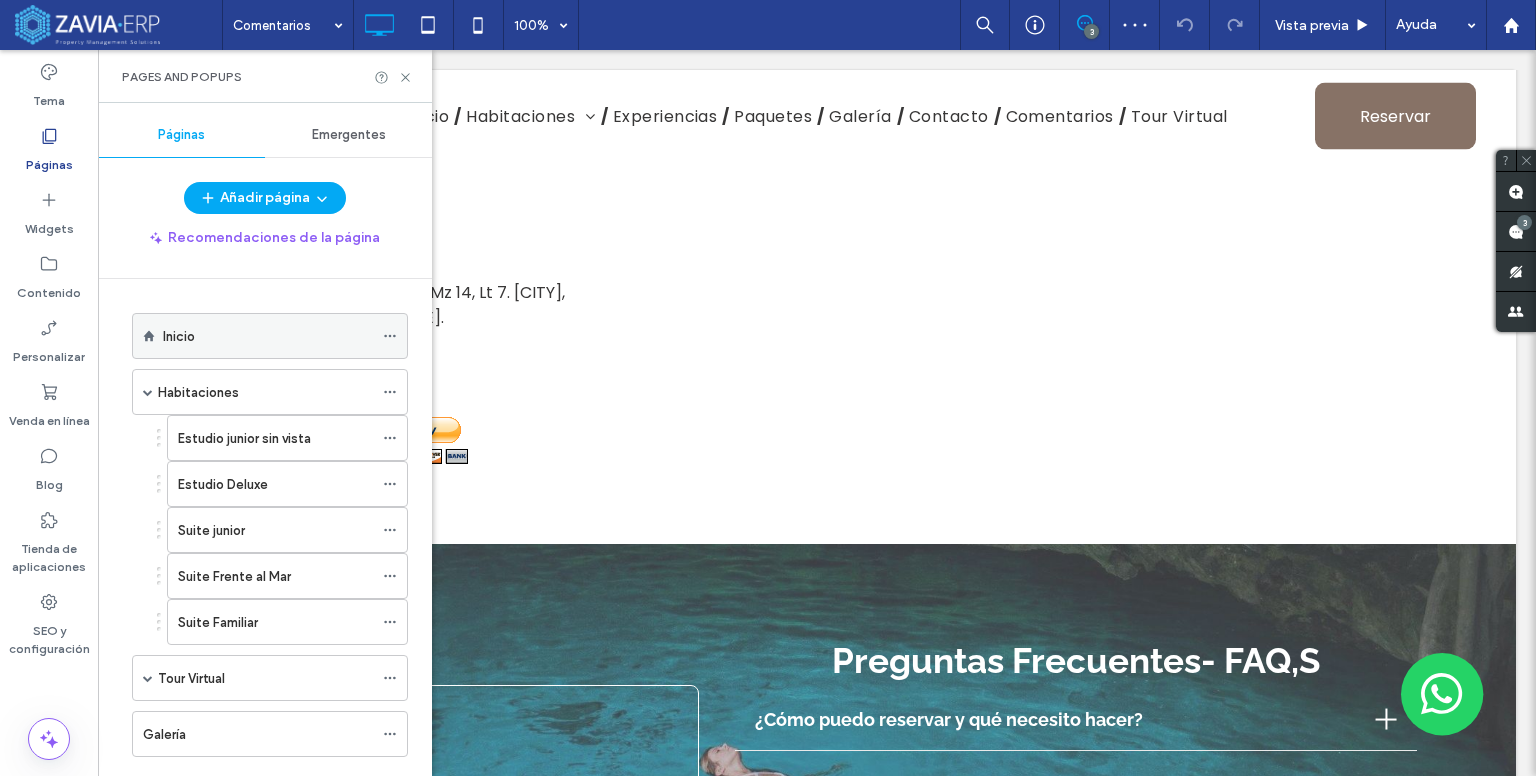 click on "Inicio" at bounding box center (268, 336) 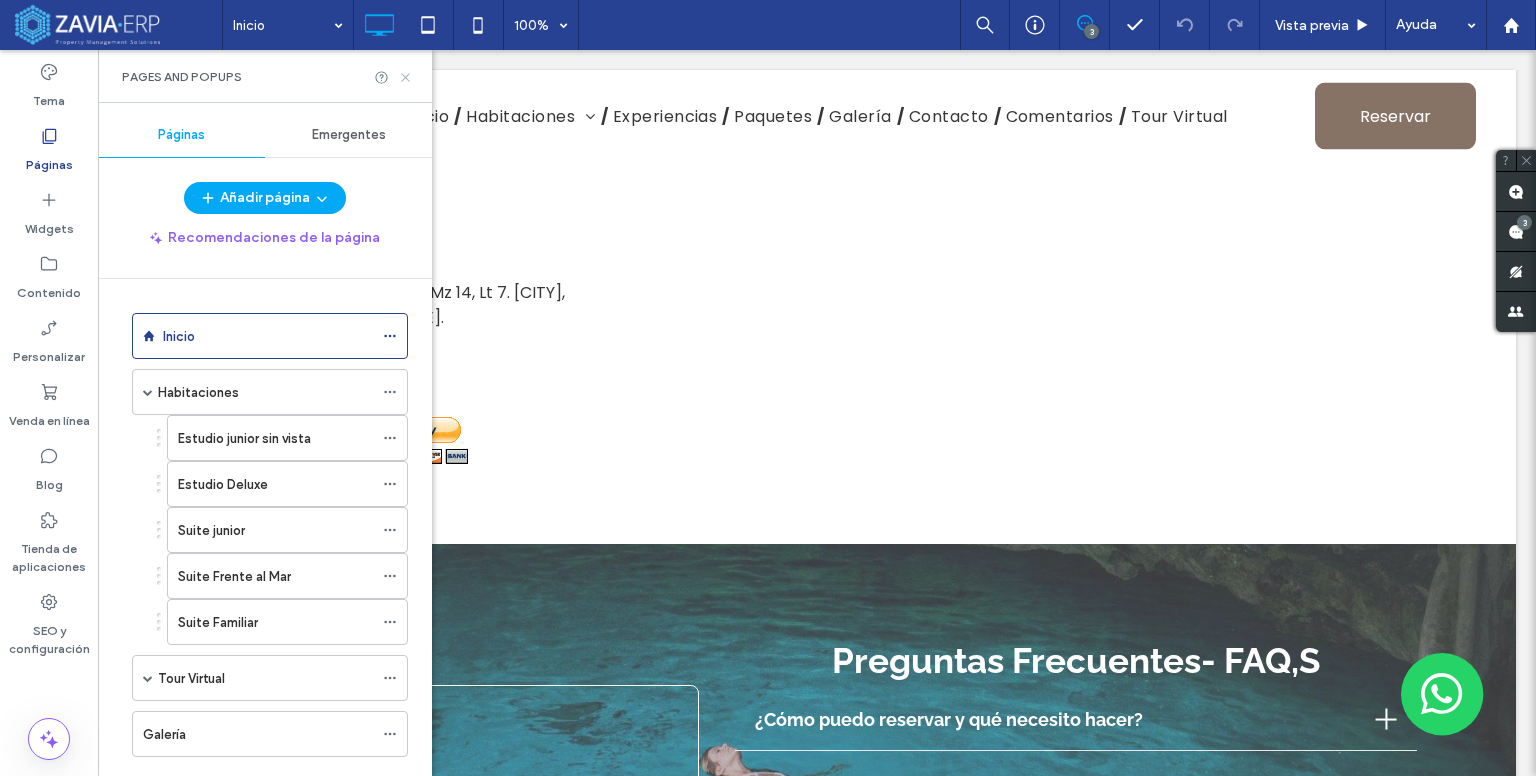 click 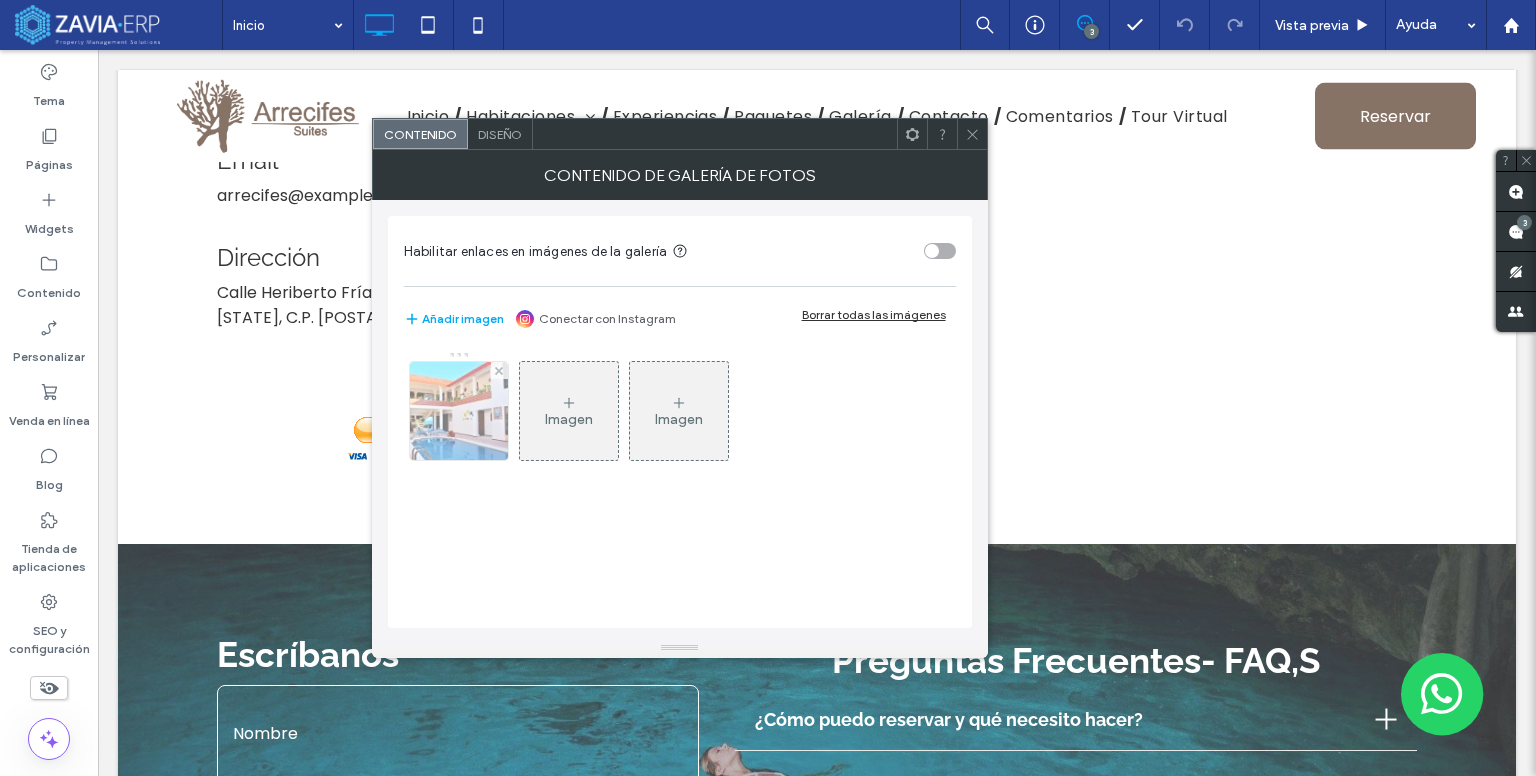 click at bounding box center [458, 411] 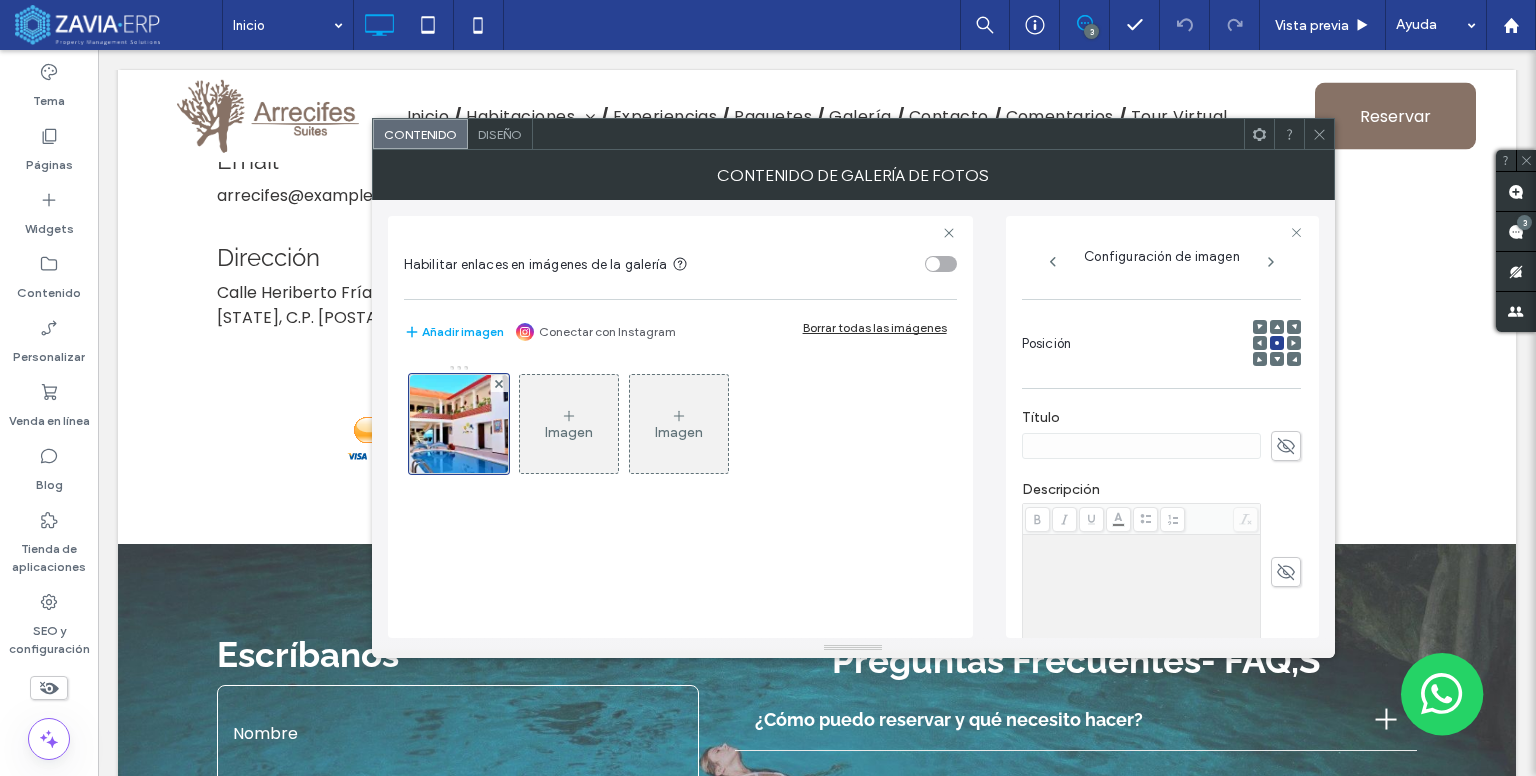 scroll, scrollTop: 300, scrollLeft: 0, axis: vertical 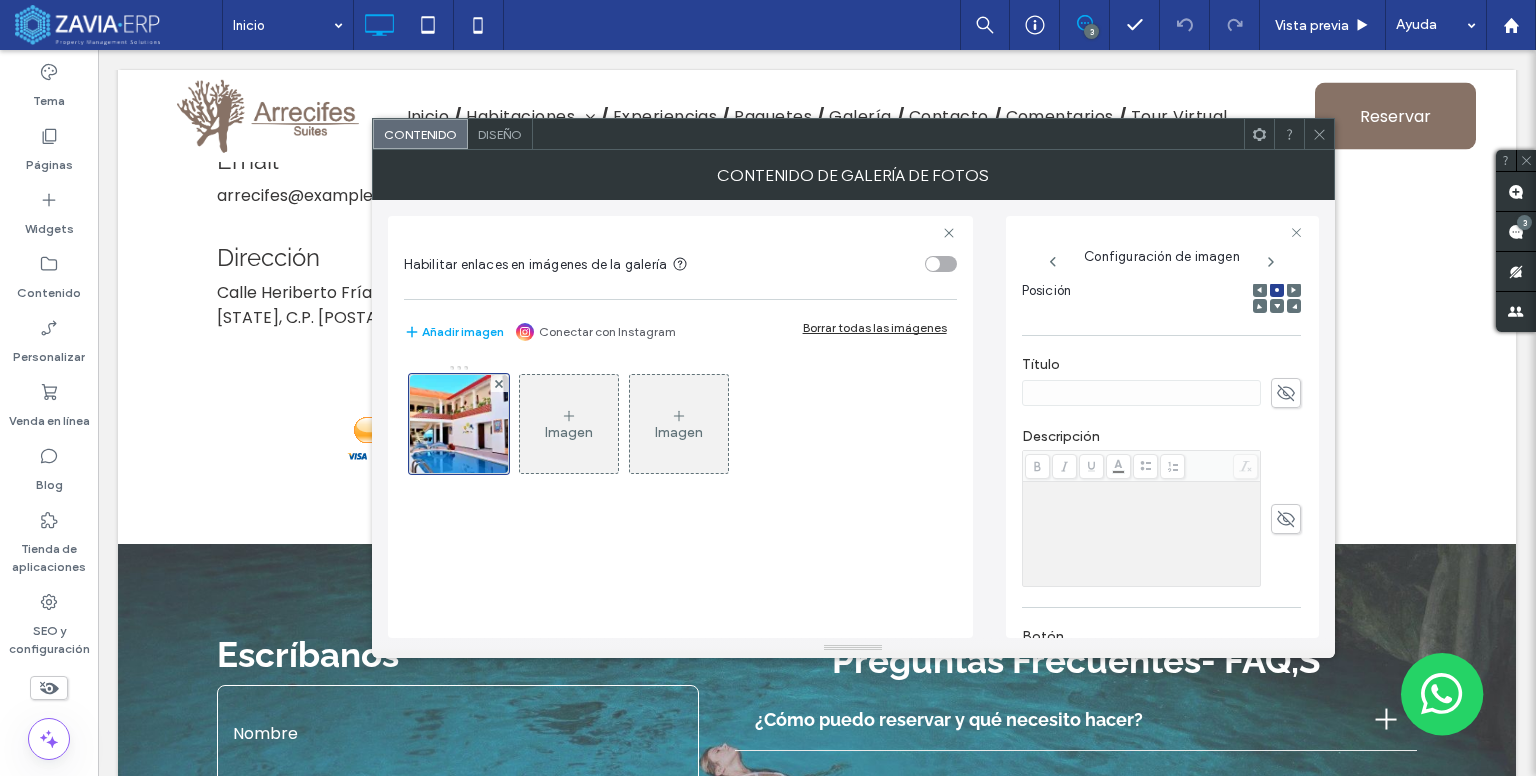 click 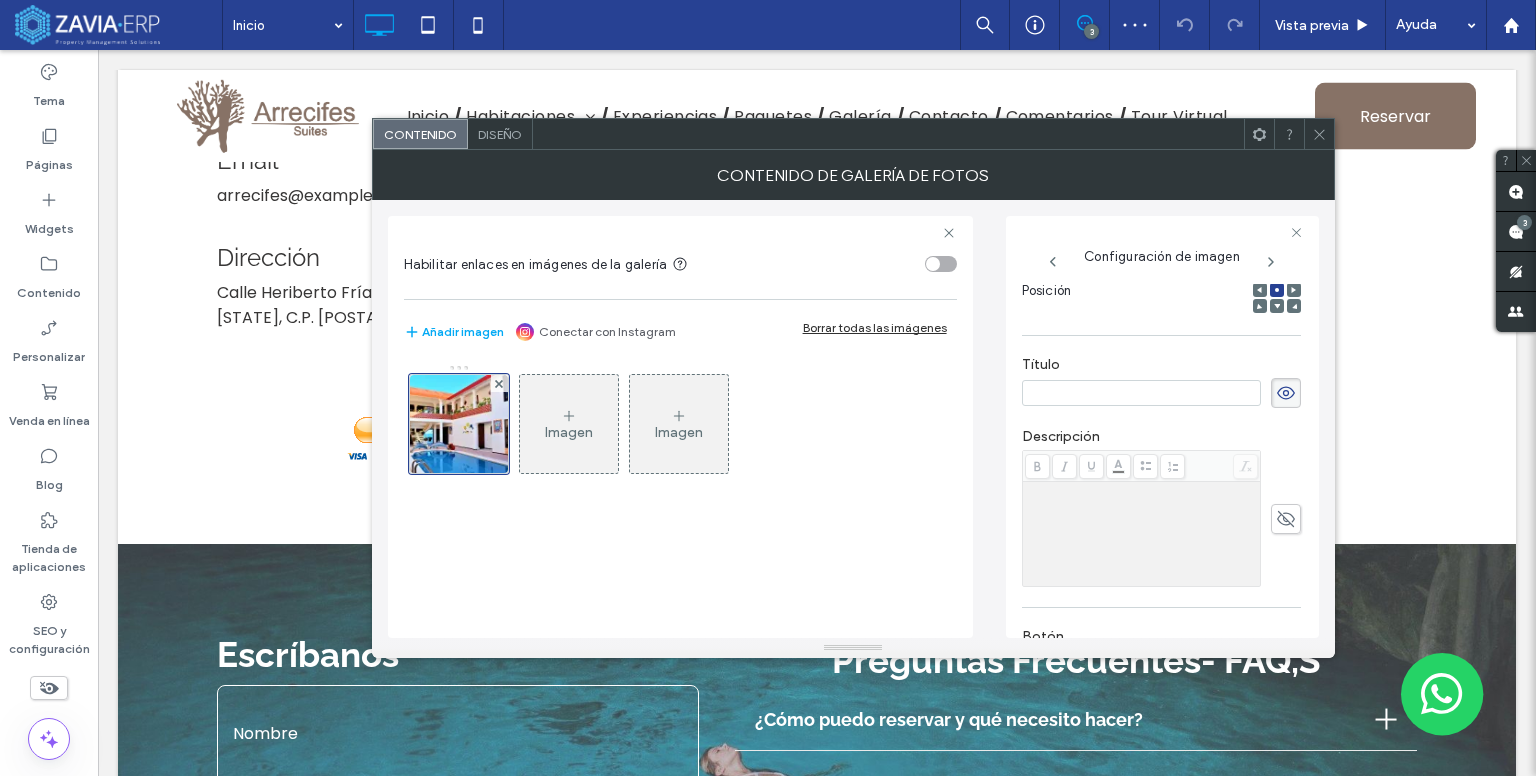 click 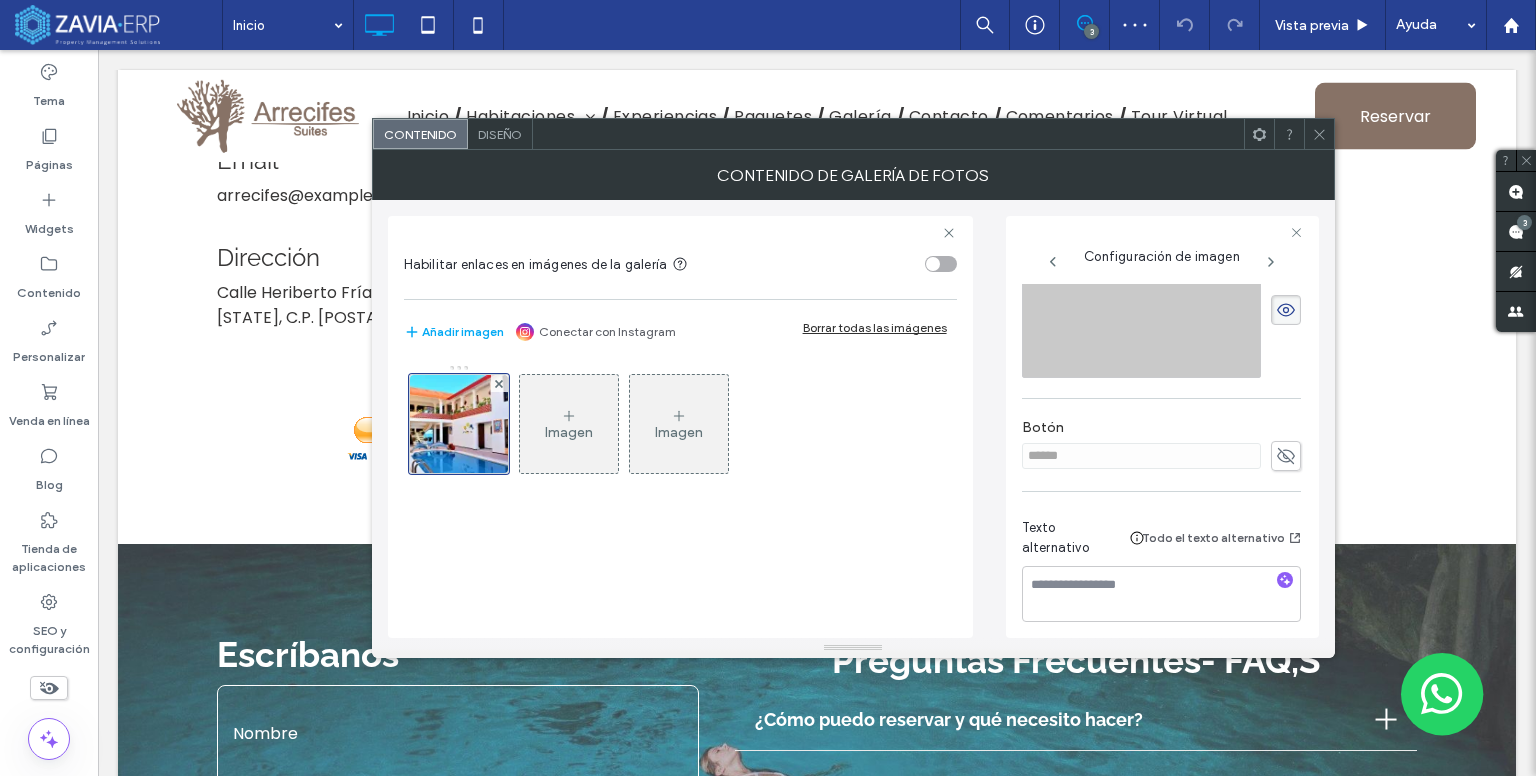 scroll, scrollTop: 528, scrollLeft: 0, axis: vertical 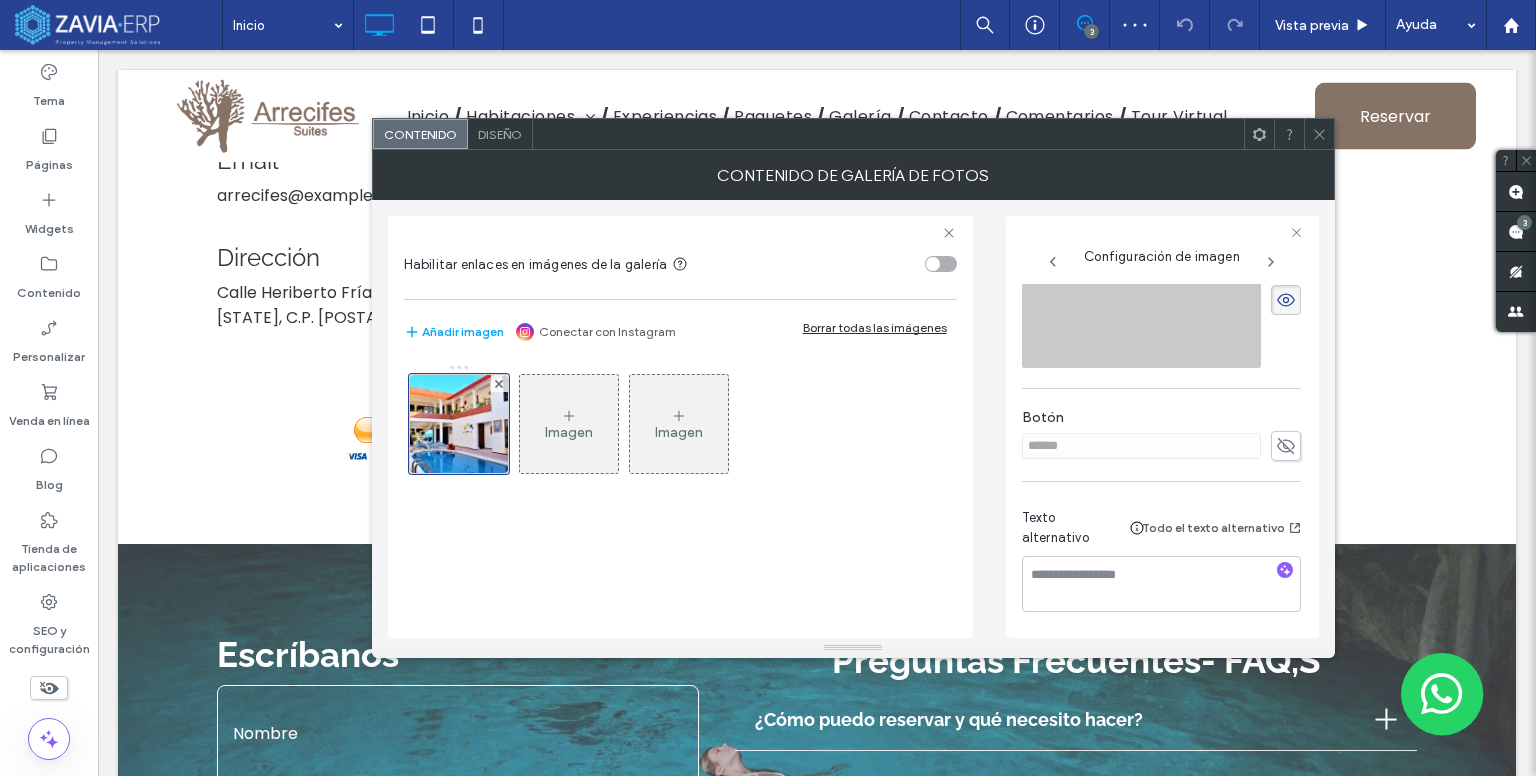click 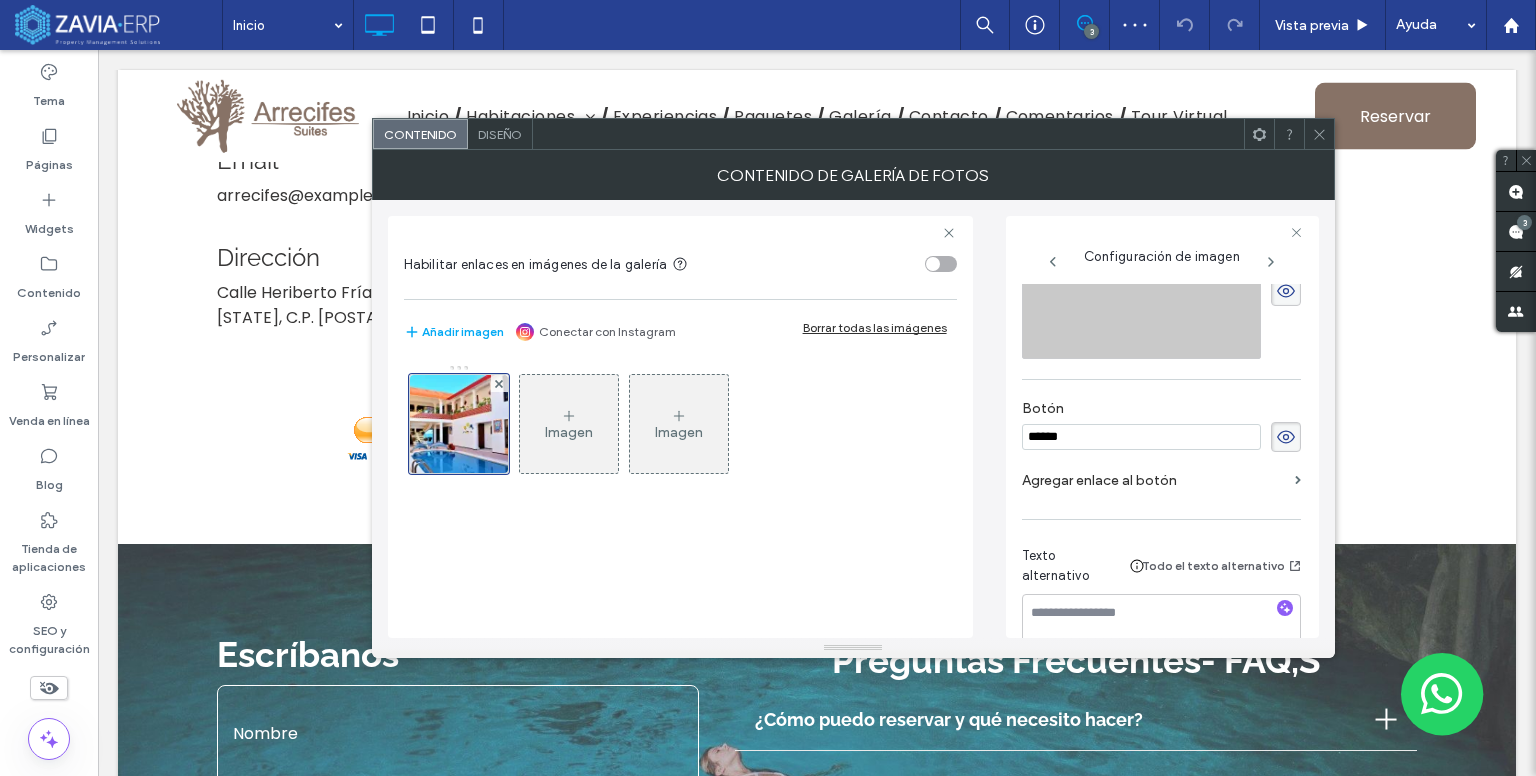 click at bounding box center [1319, 134] 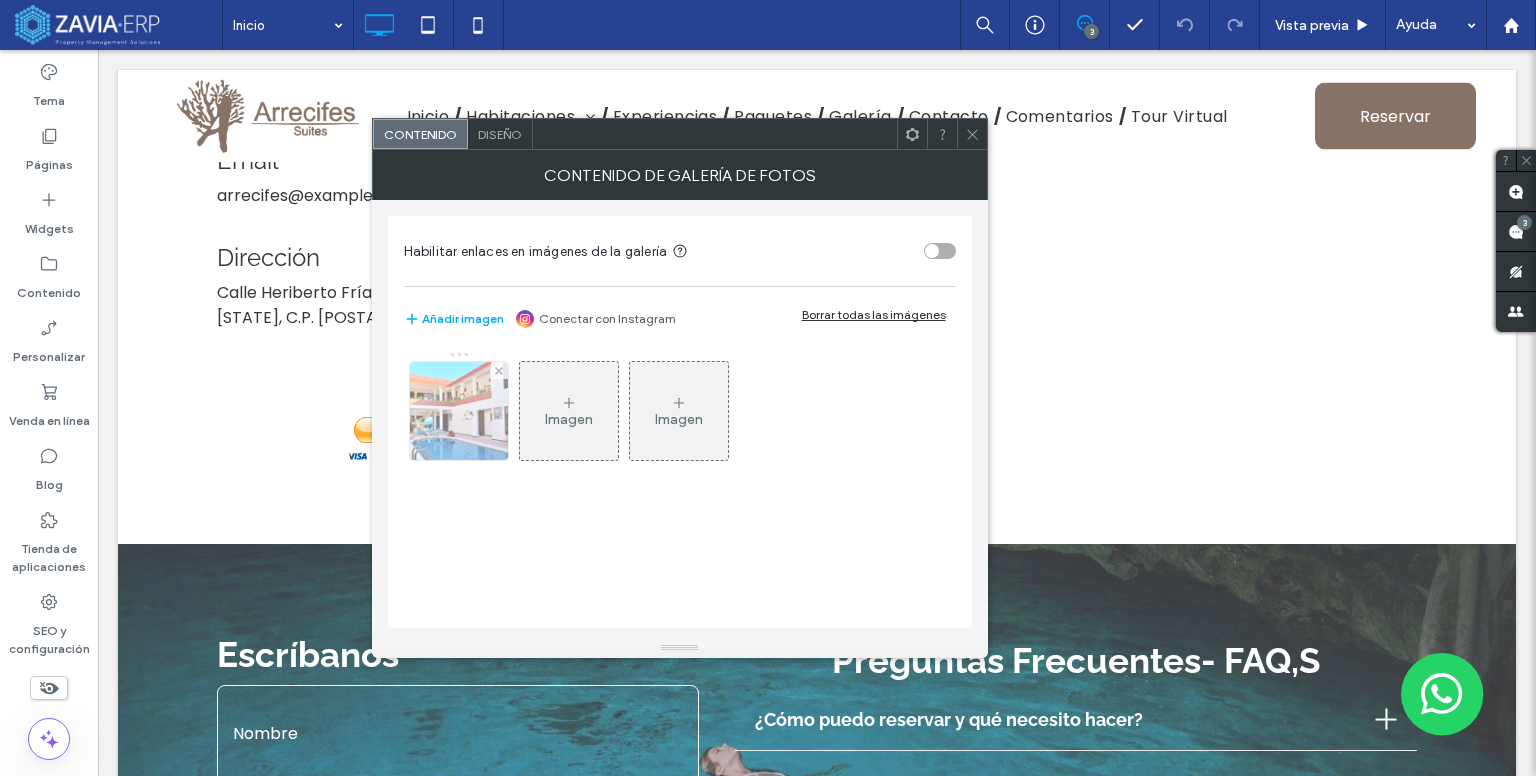 click at bounding box center [458, 411] 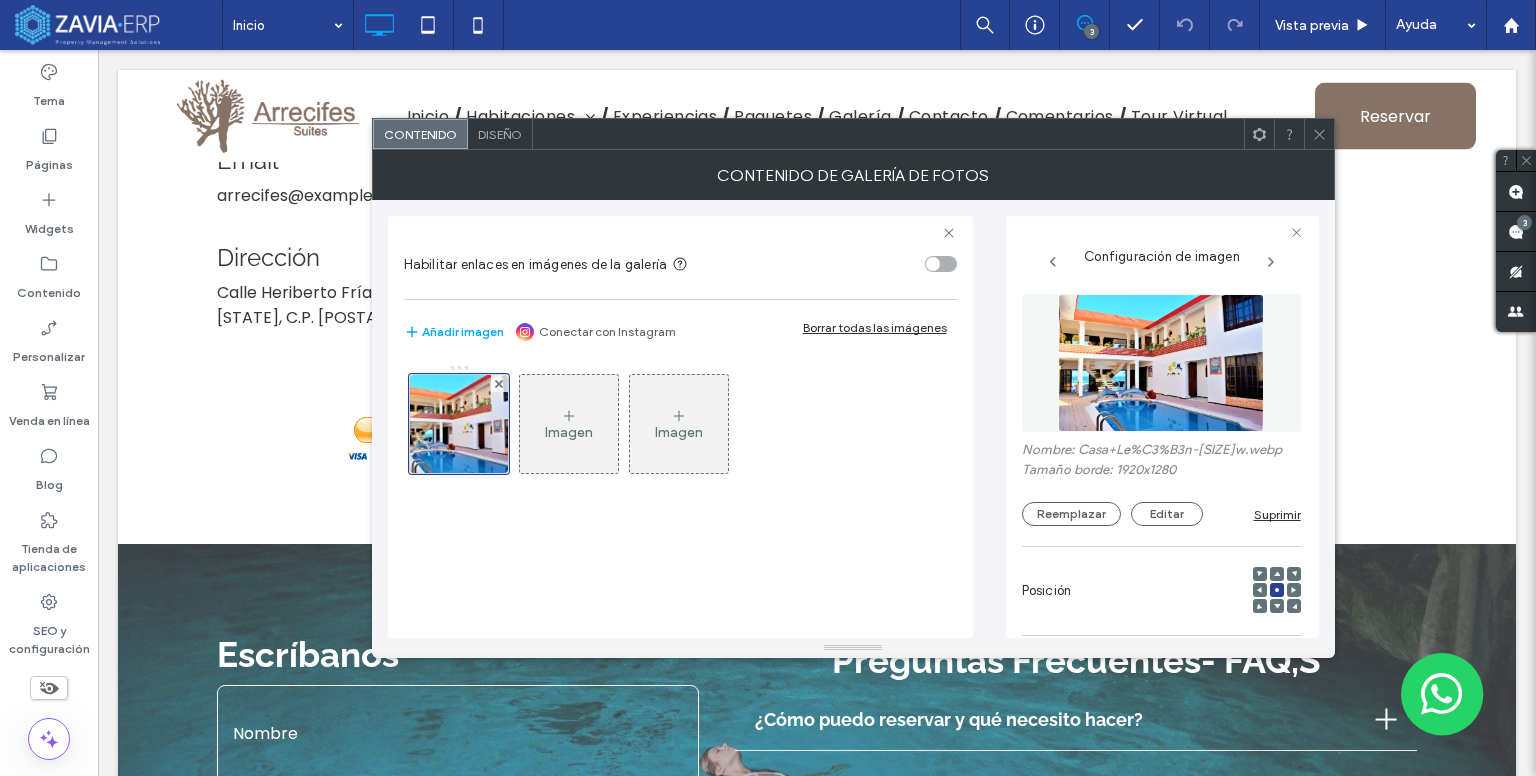 scroll, scrollTop: 0, scrollLeft: 88, axis: horizontal 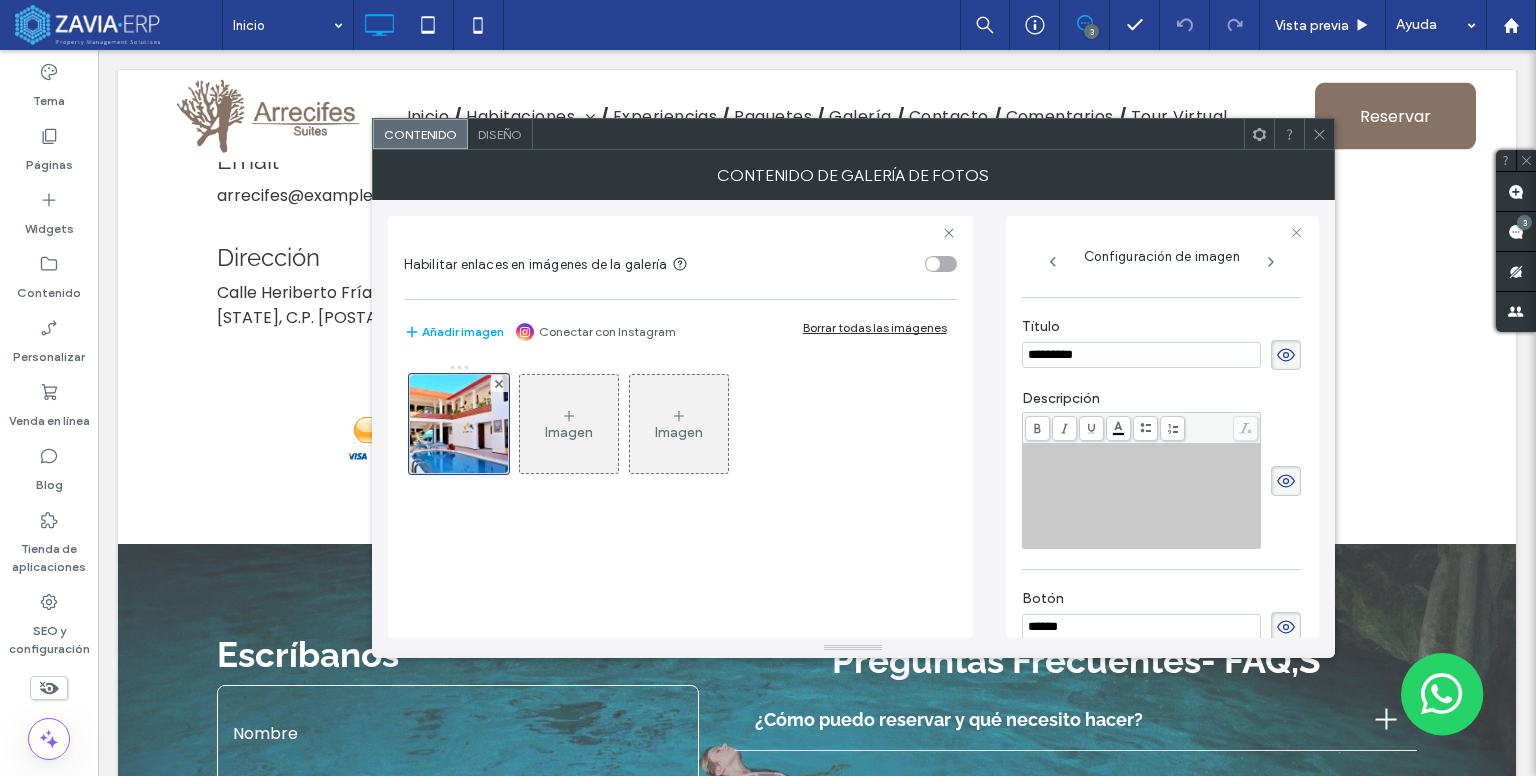 type on "*********" 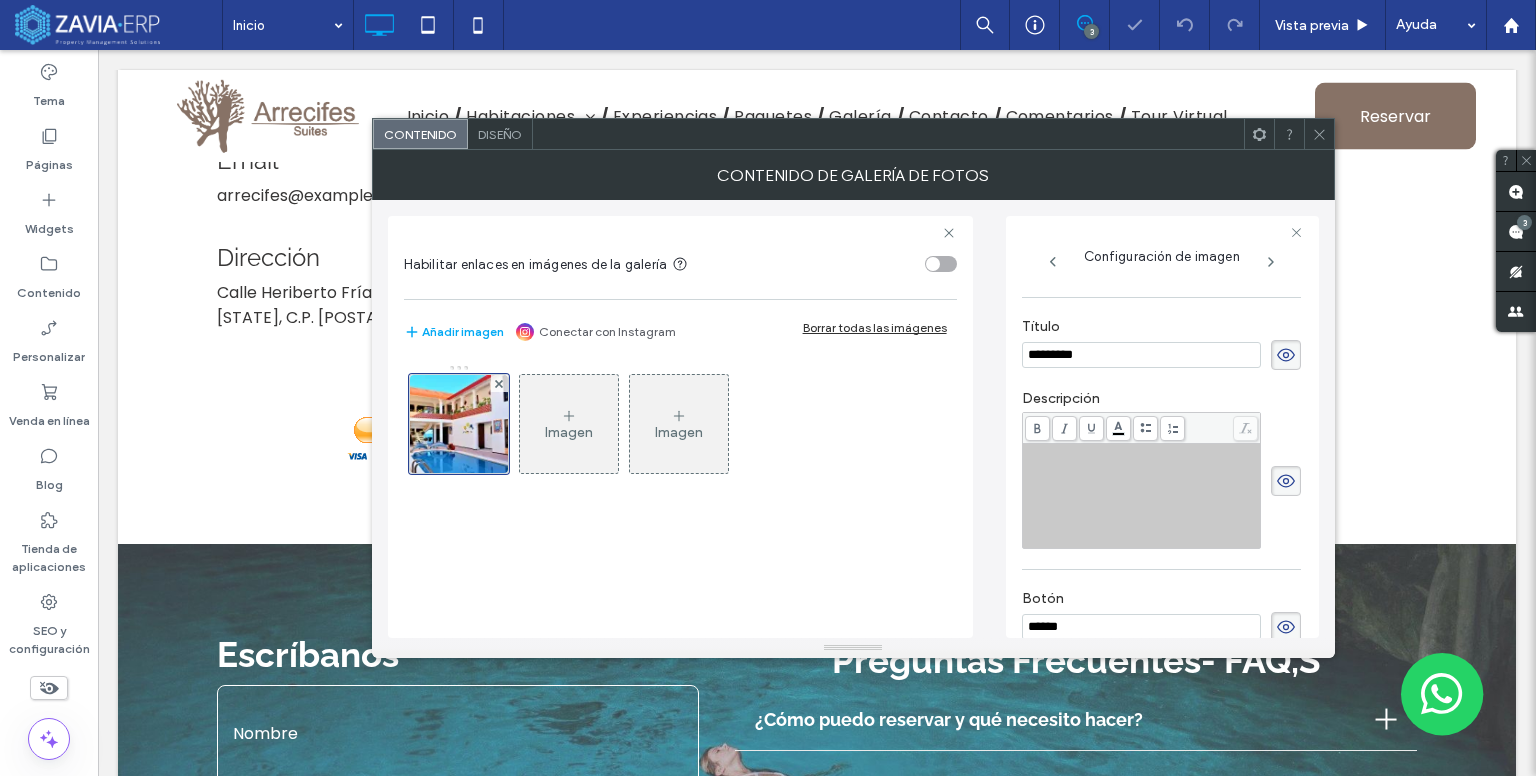 click at bounding box center (1142, 453) 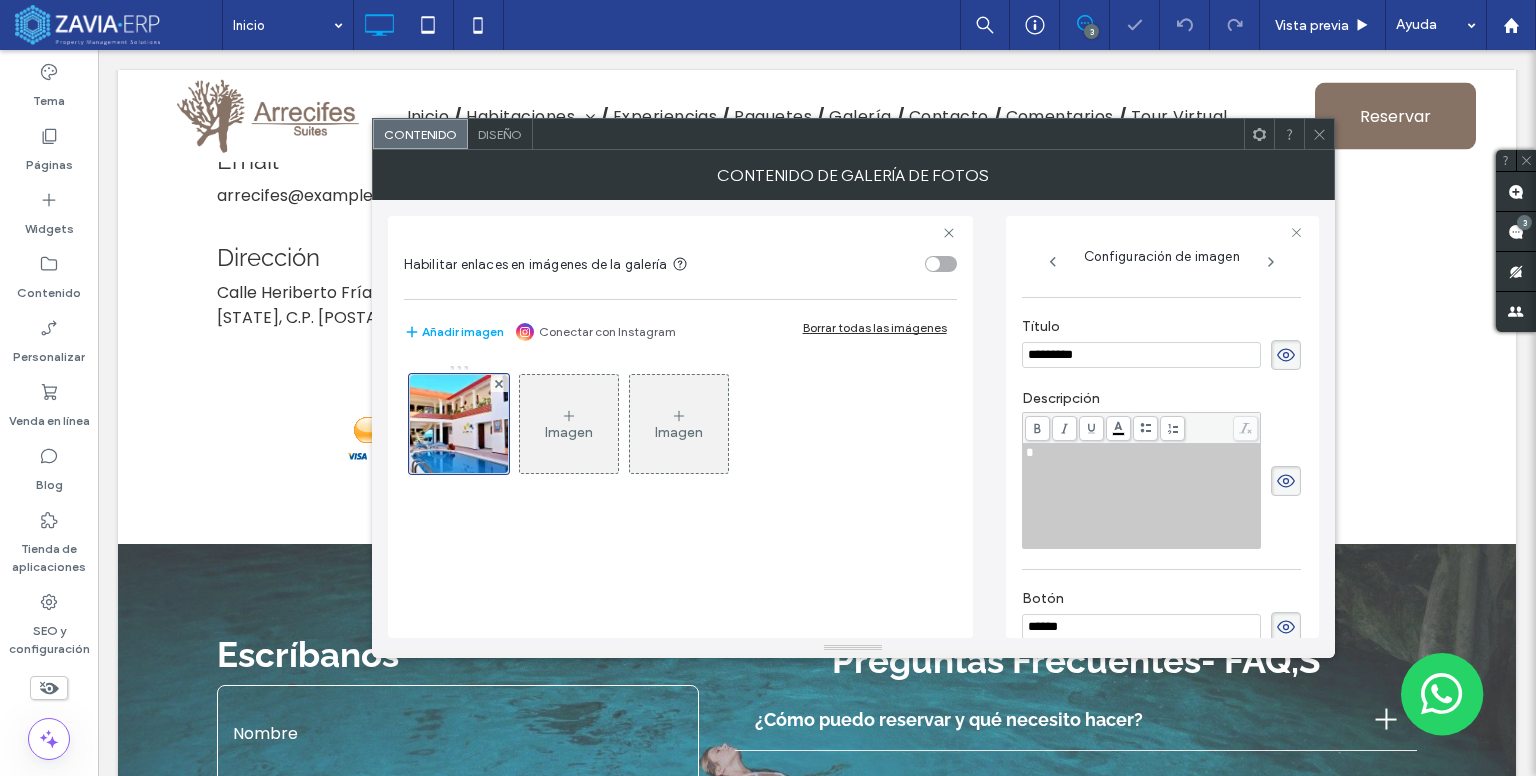 type 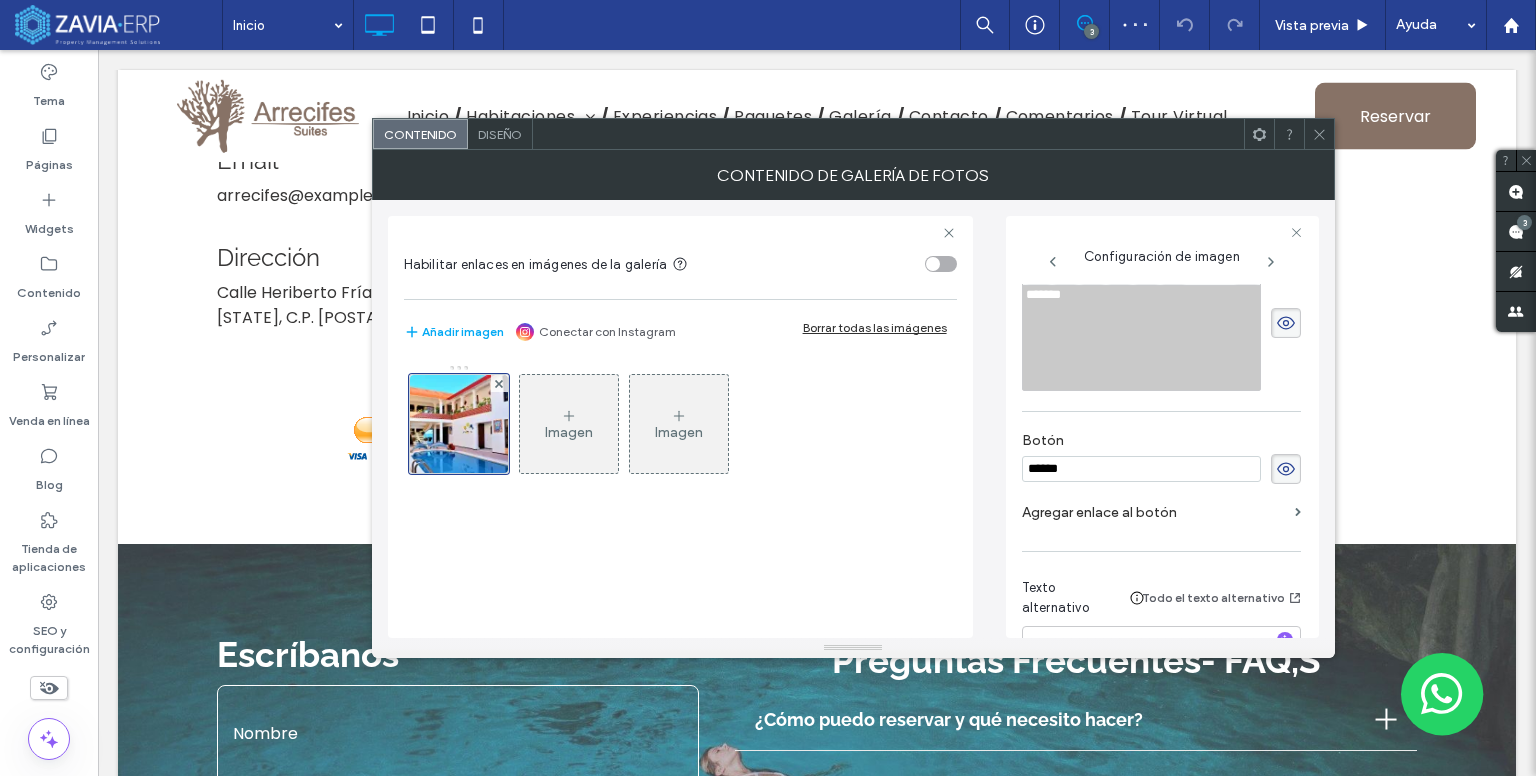 scroll, scrollTop: 538, scrollLeft: 0, axis: vertical 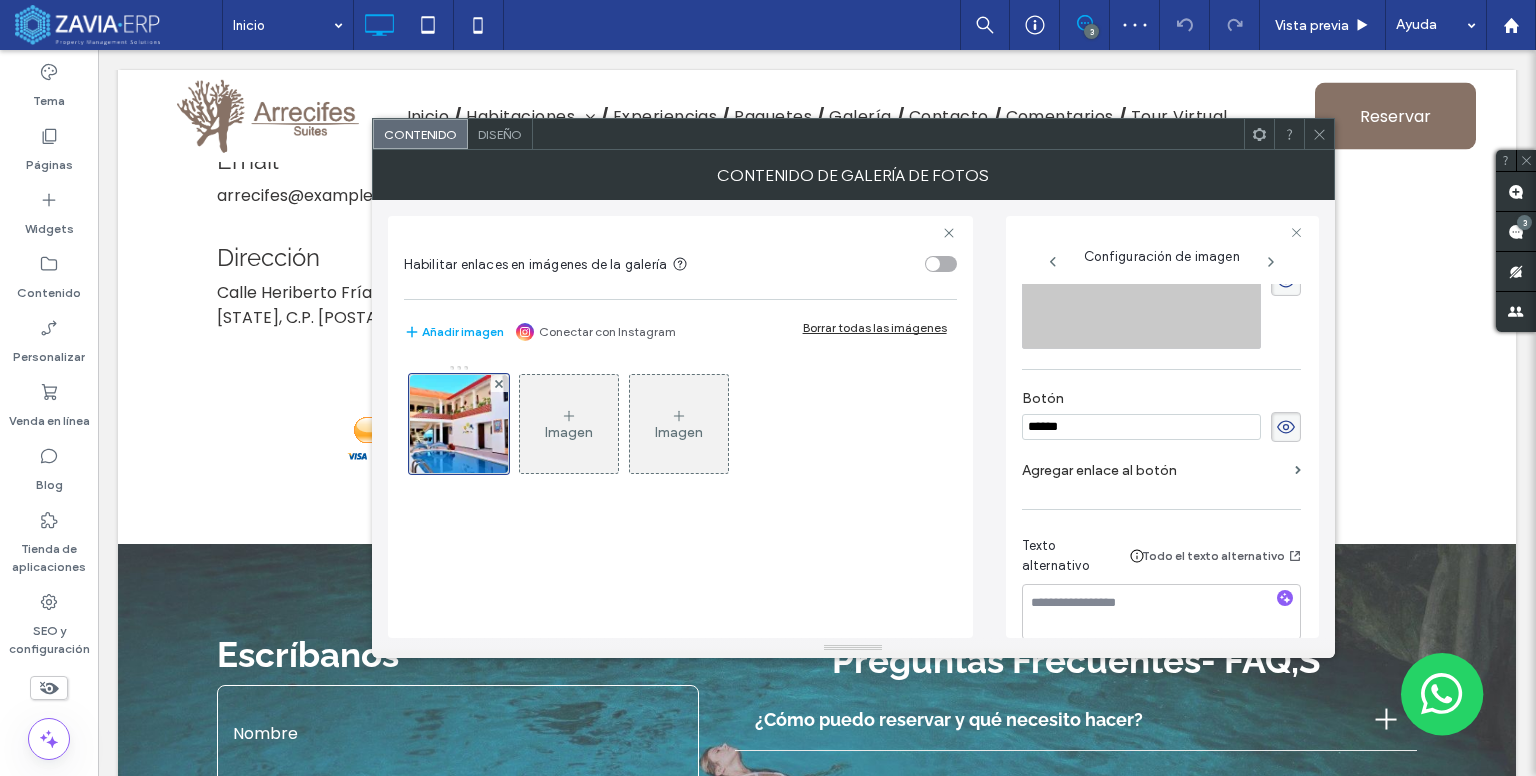 click on "******" at bounding box center [1141, 427] 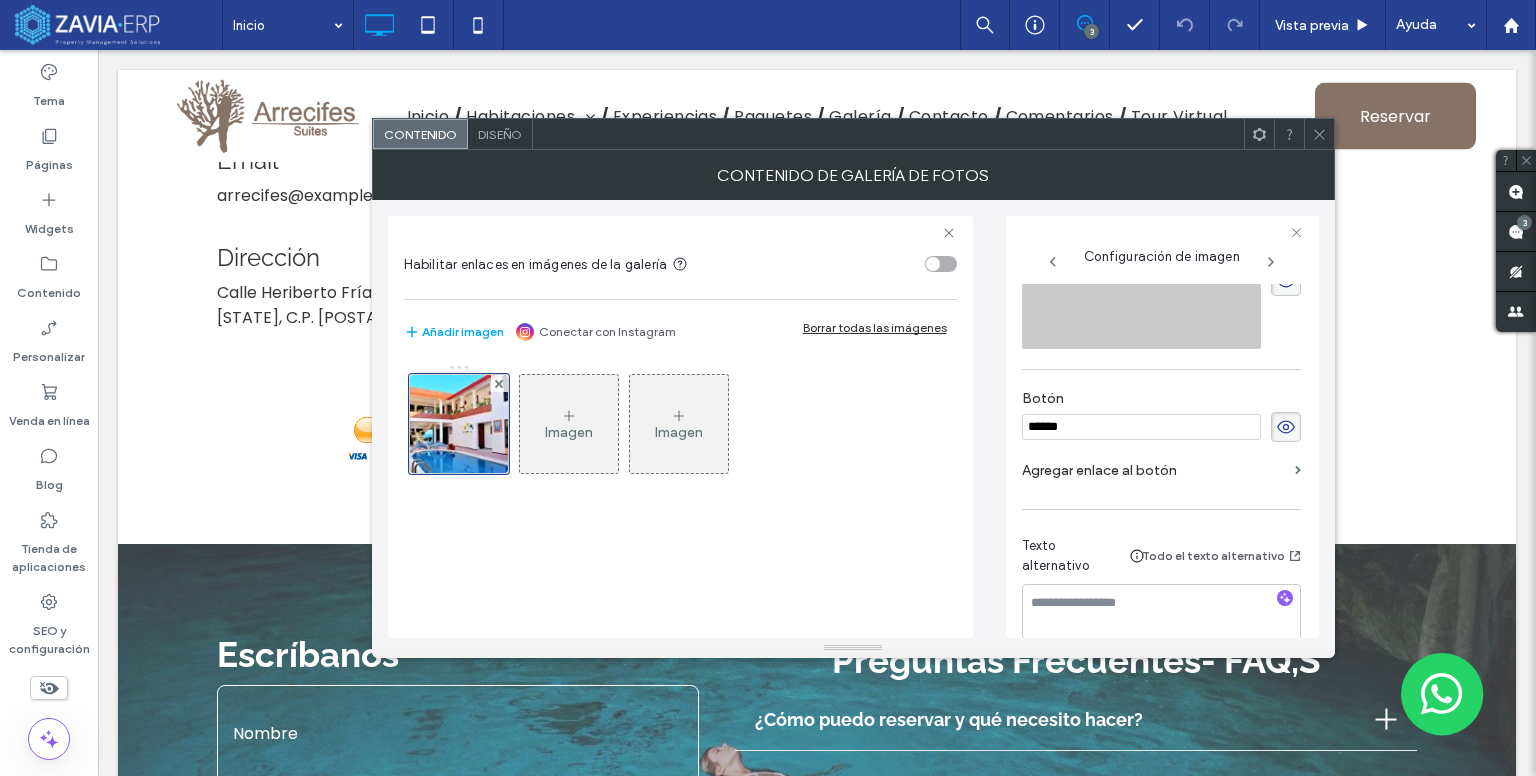 click 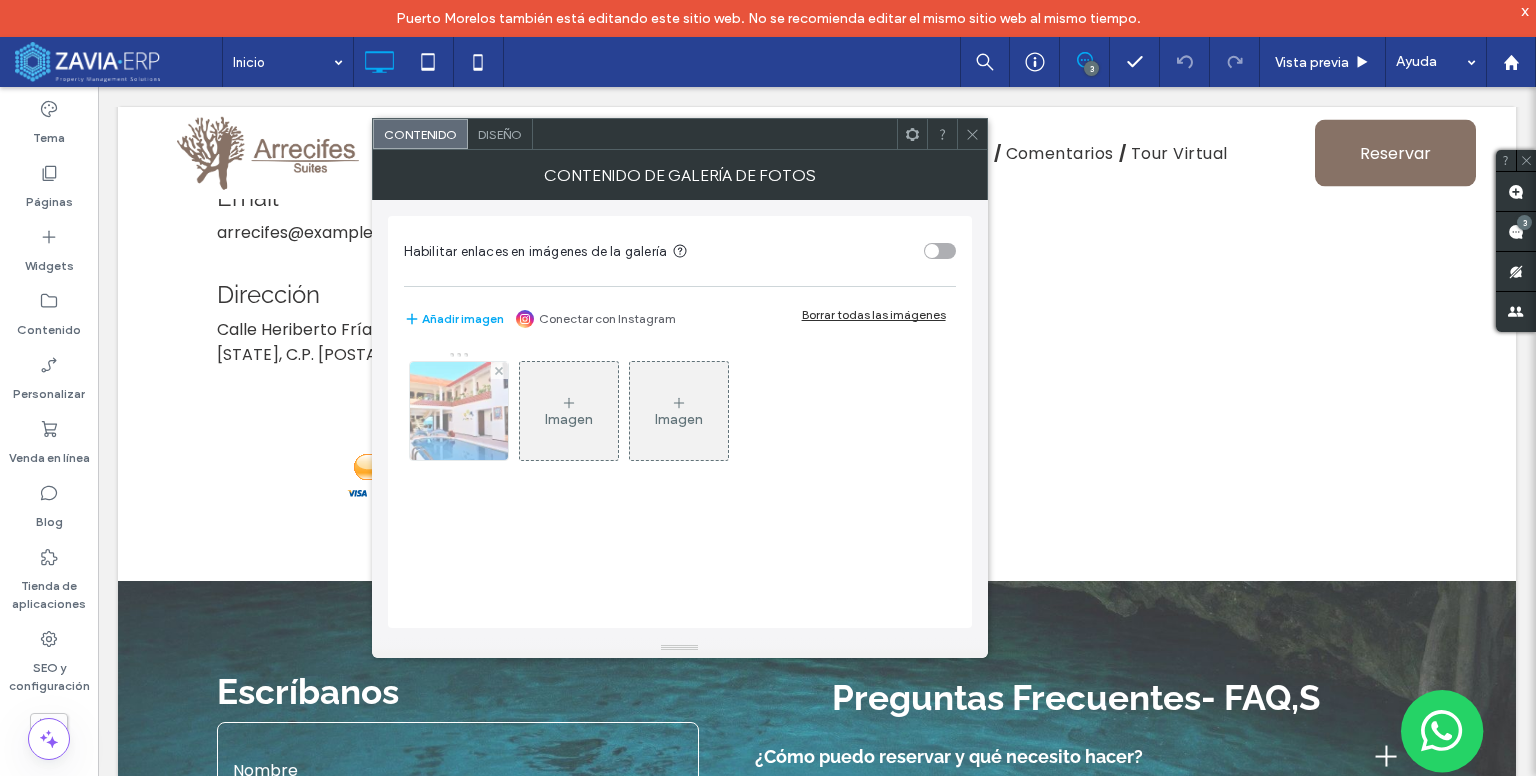 click at bounding box center [458, 411] 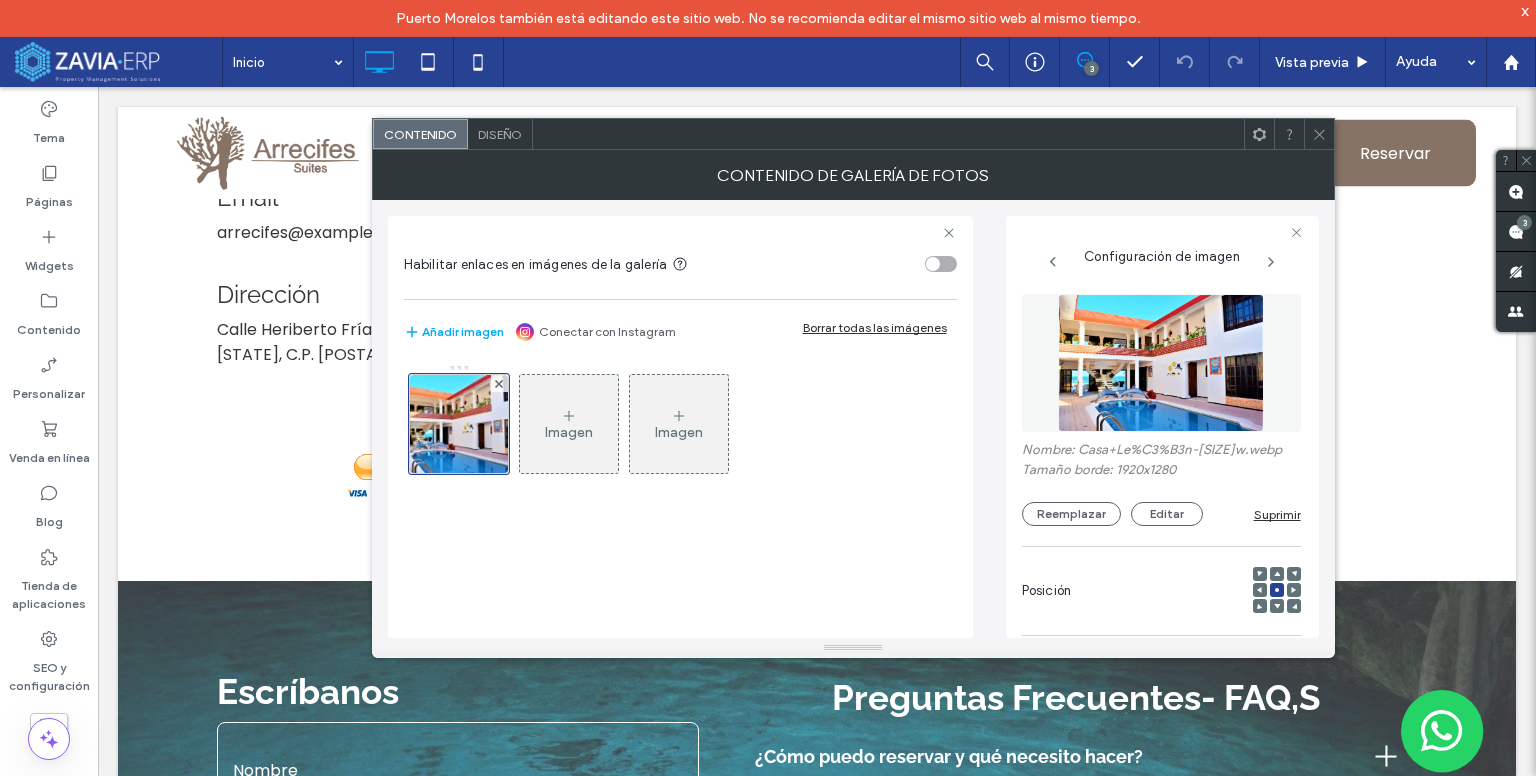 scroll, scrollTop: 0, scrollLeft: 17, axis: horizontal 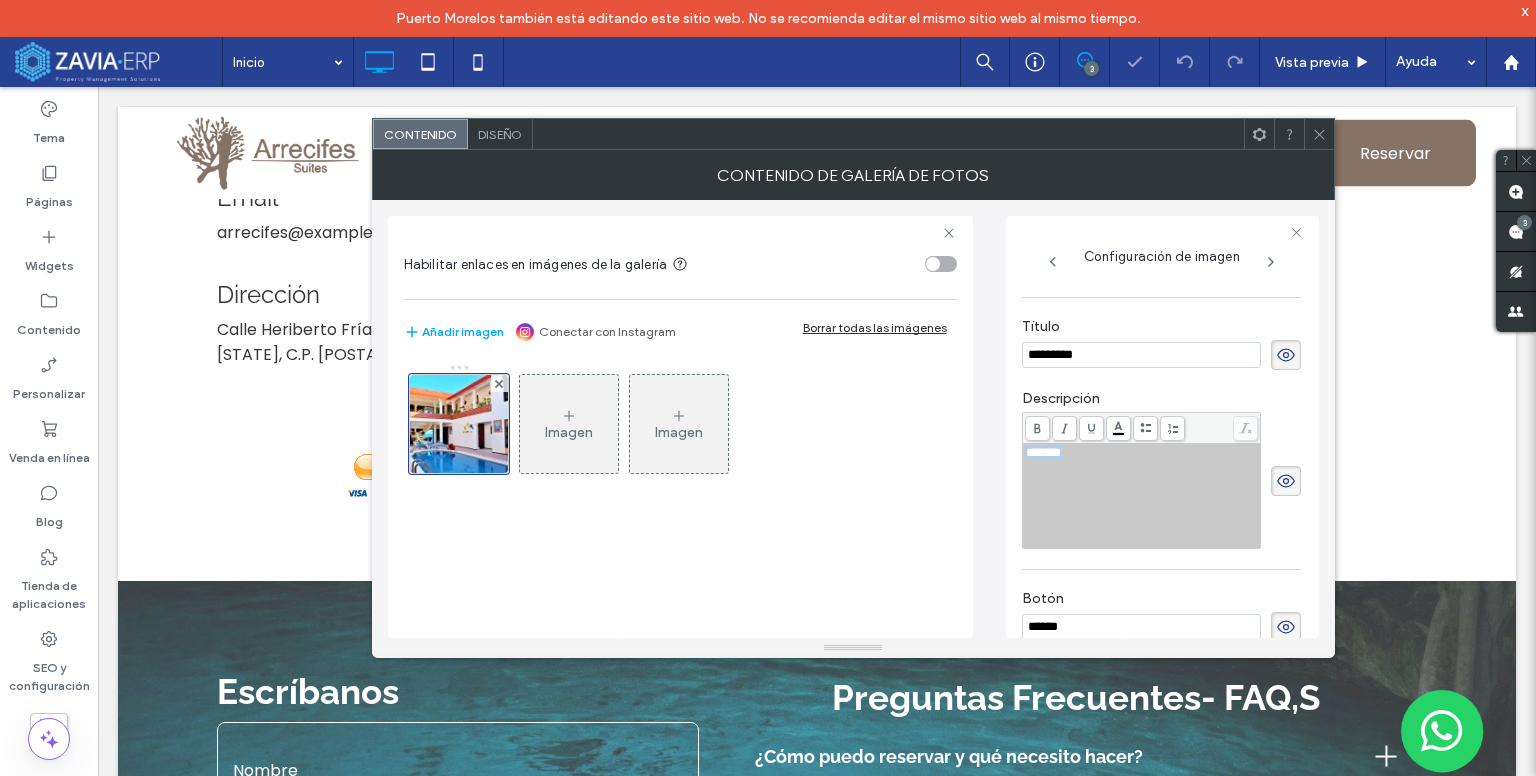 drag, startPoint x: 1108, startPoint y: 457, endPoint x: 980, endPoint y: 450, distance: 128.19127 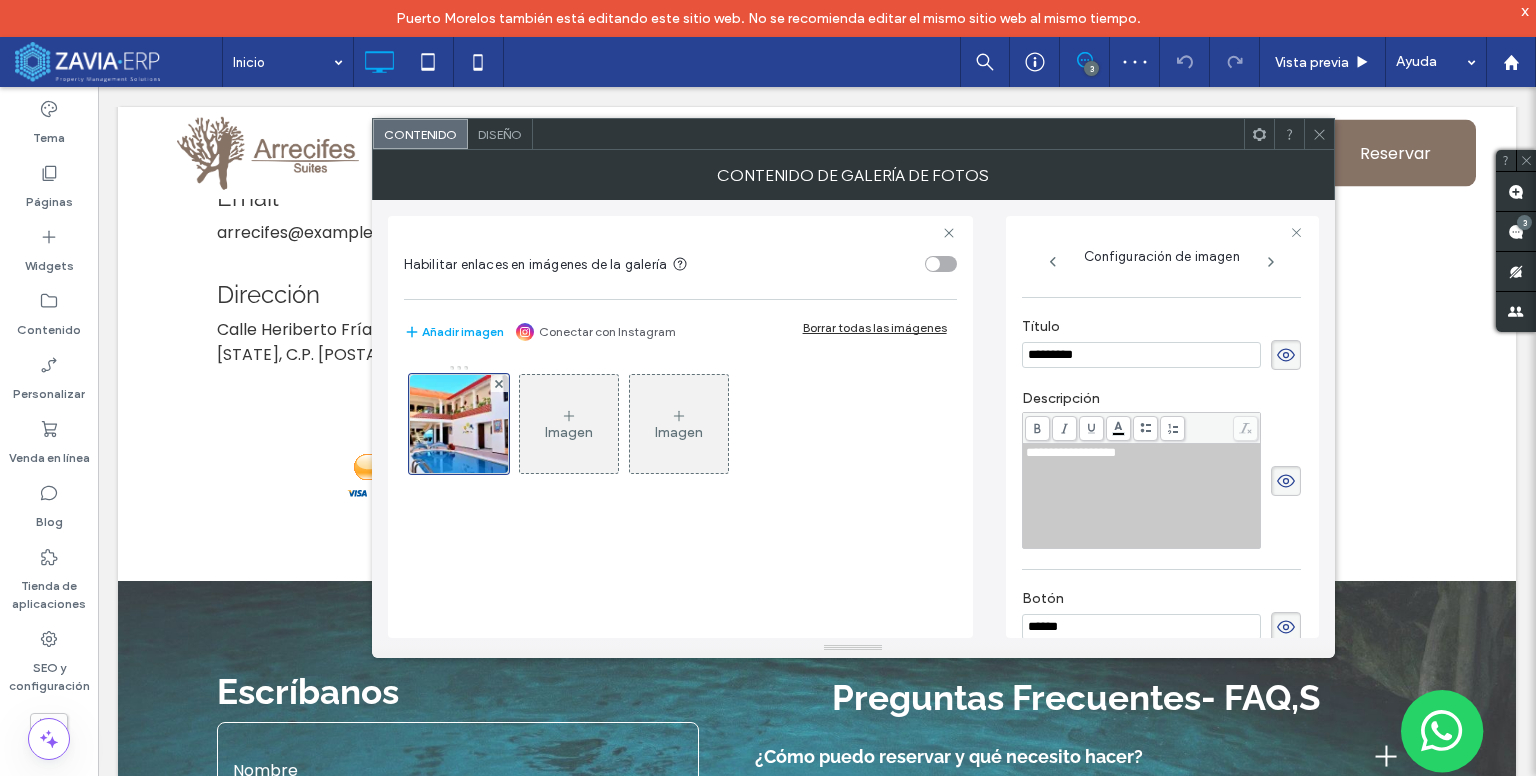 click 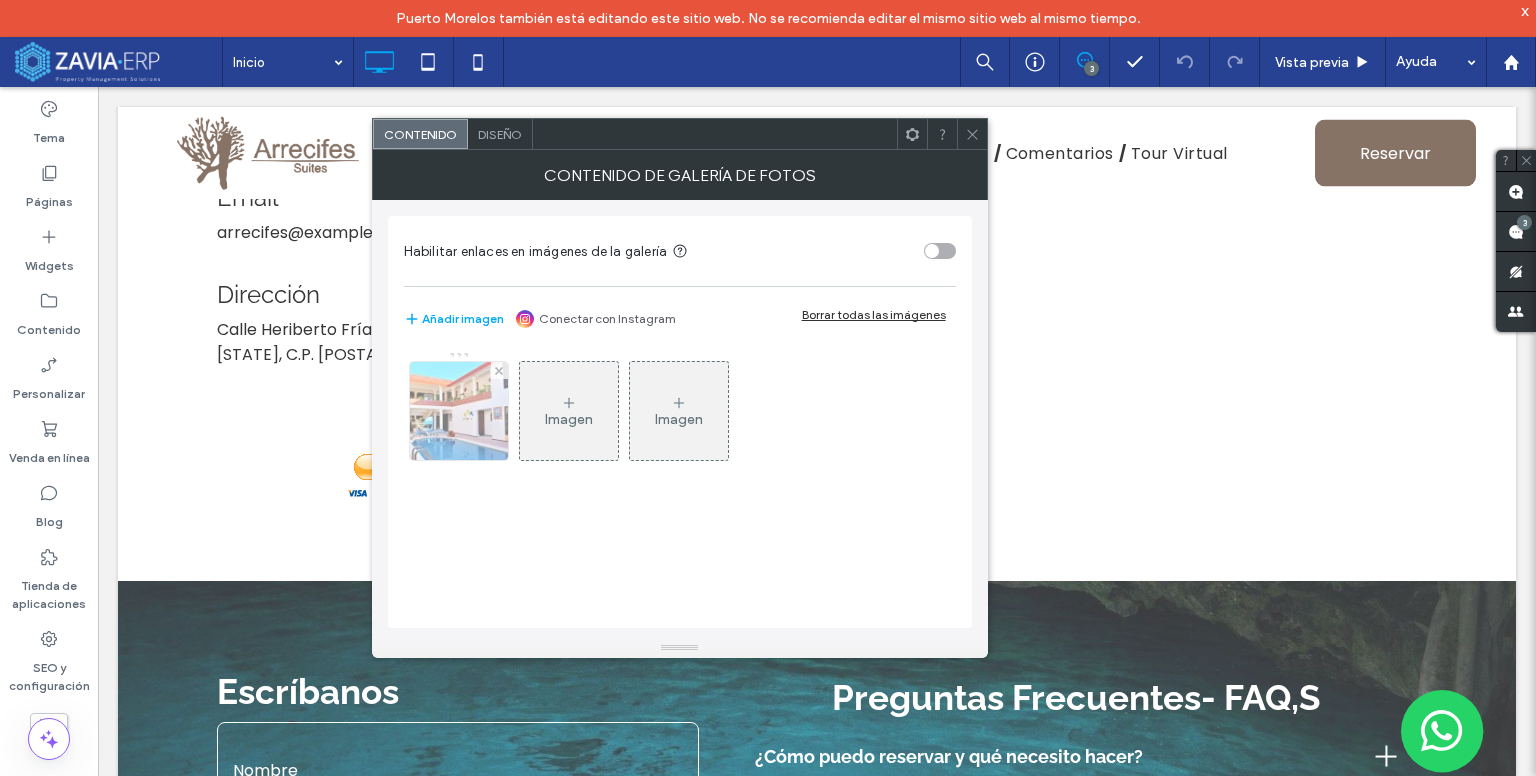 click at bounding box center [458, 411] 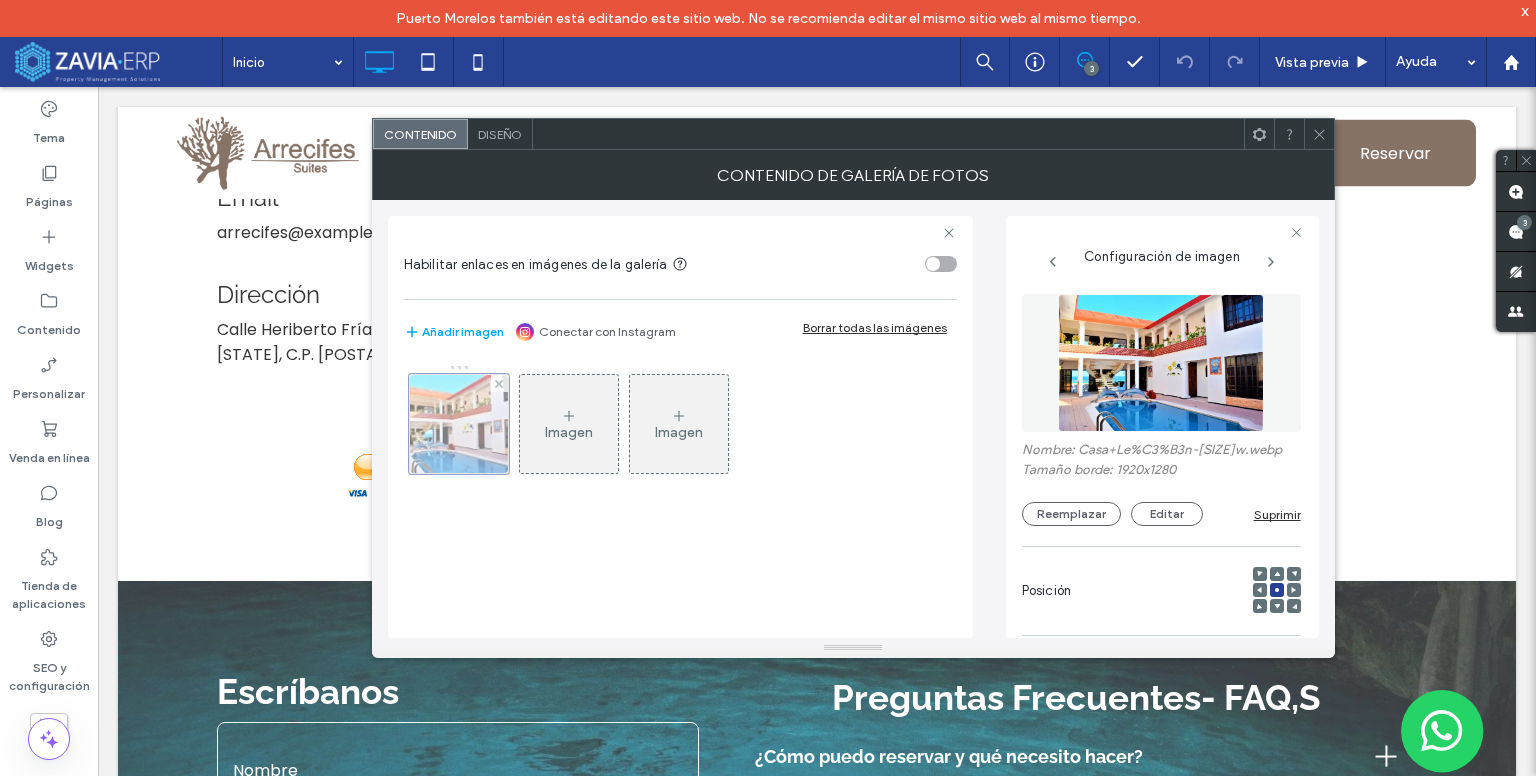 scroll, scrollTop: 0, scrollLeft: 37, axis: horizontal 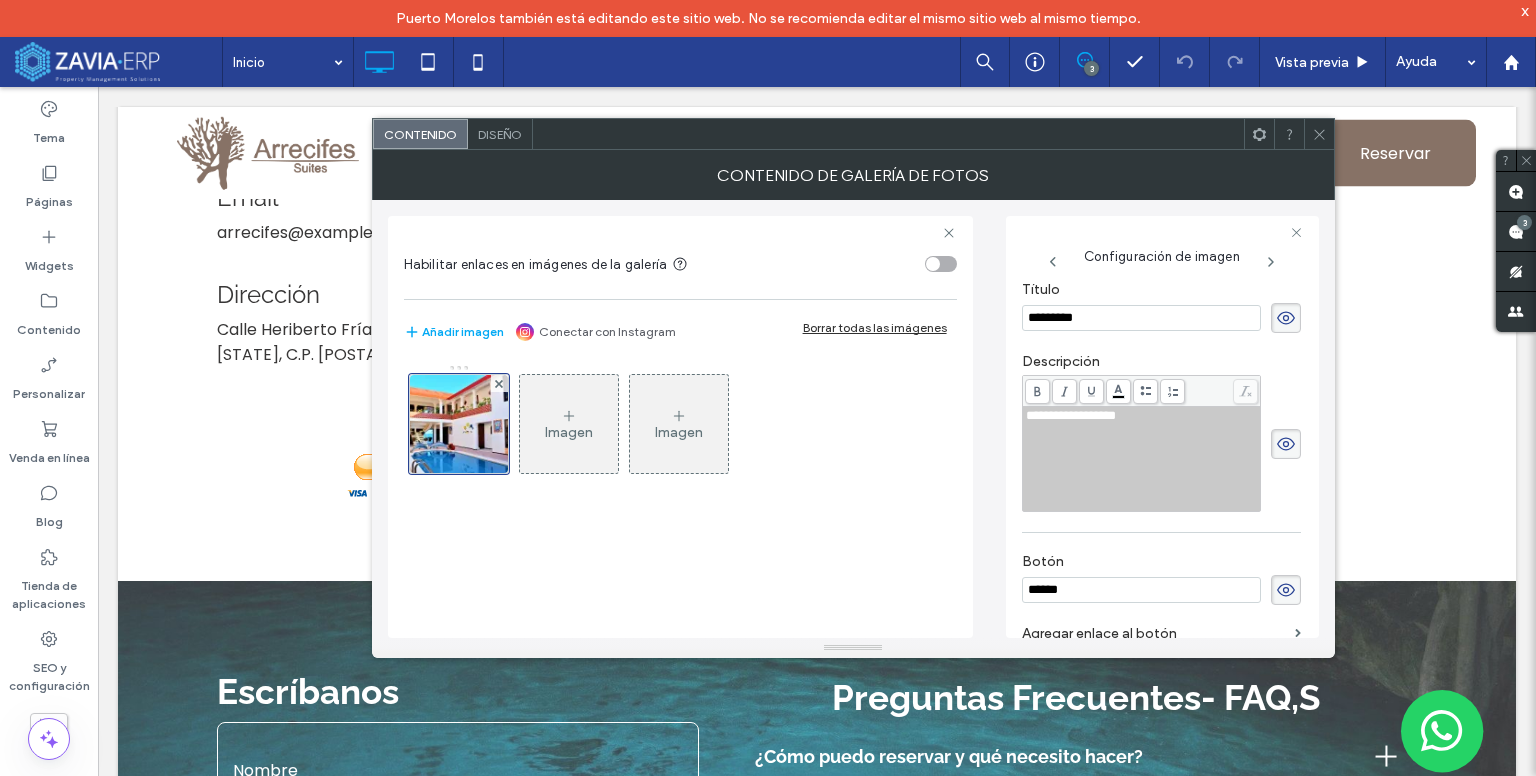 click on "******" at bounding box center (1141, 590) 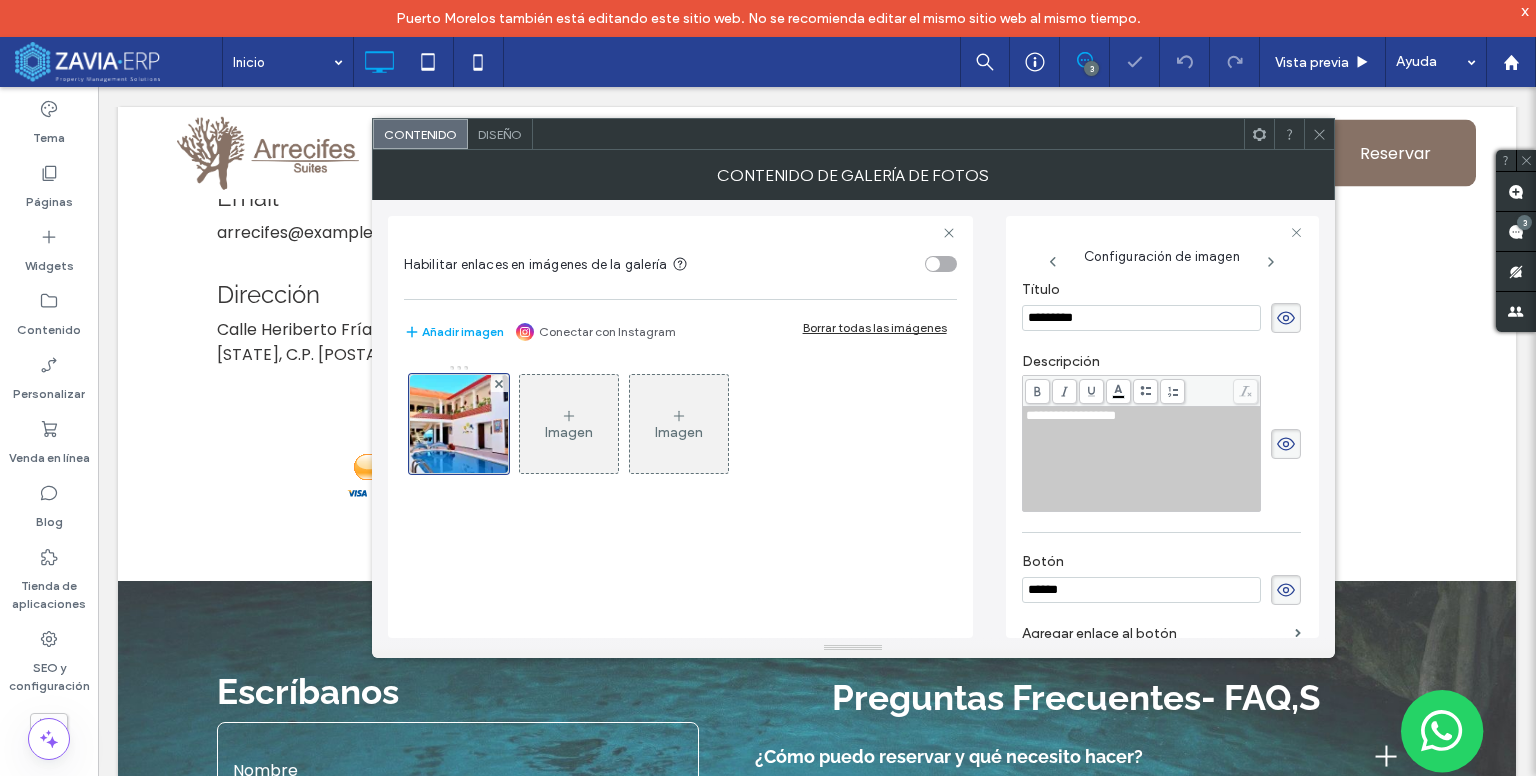 click on "******" at bounding box center [1141, 590] 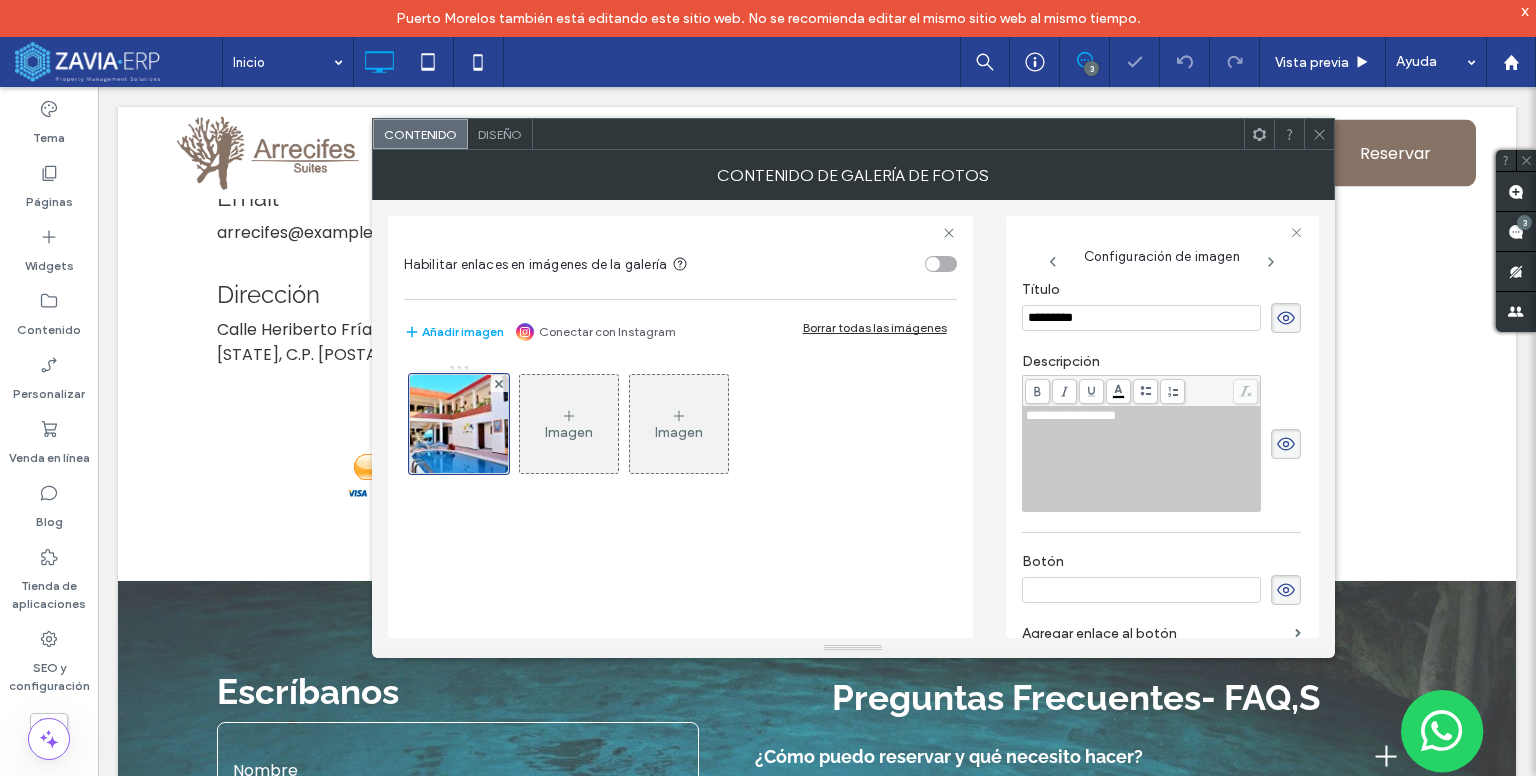 paste on "**********" 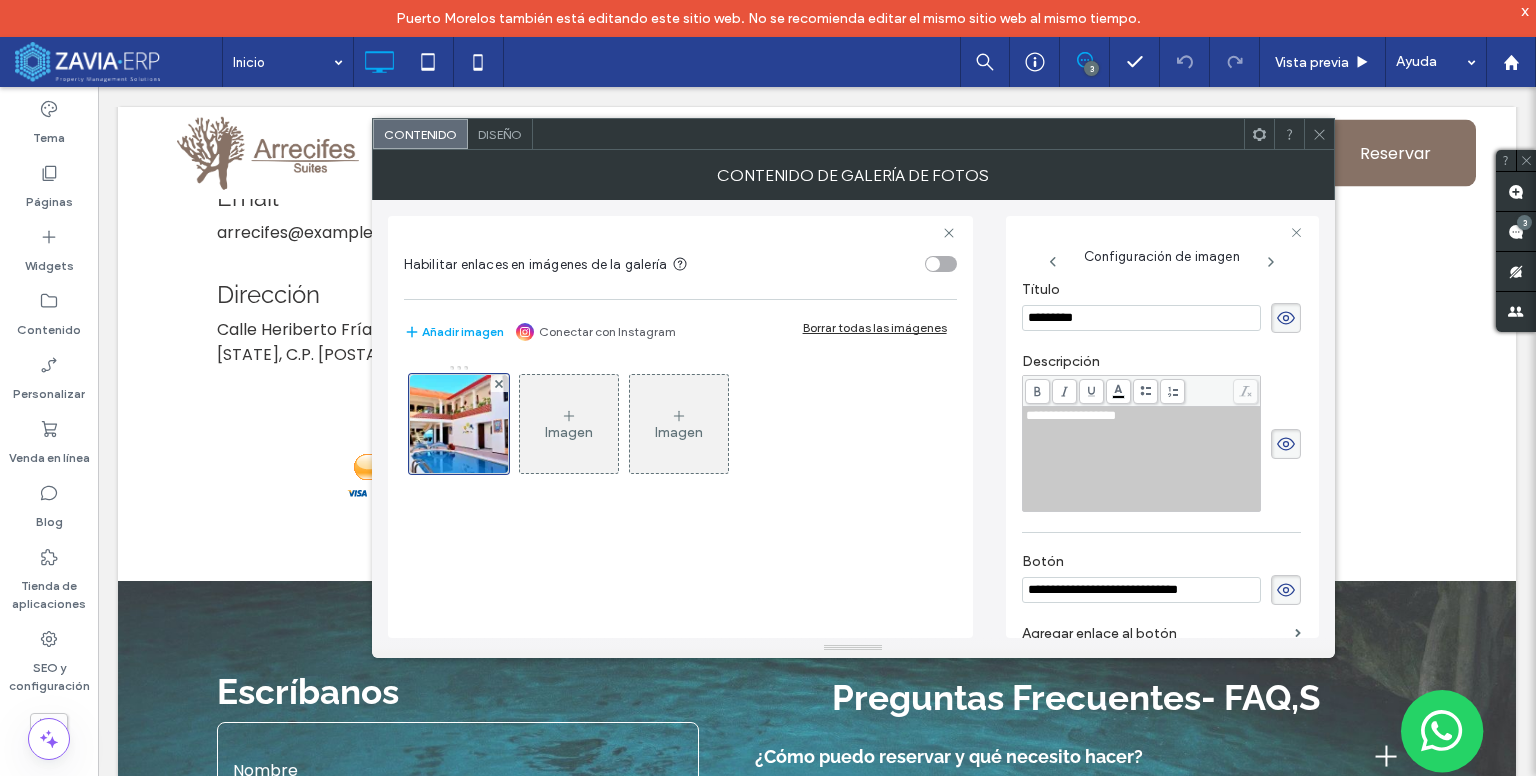 type on "**********" 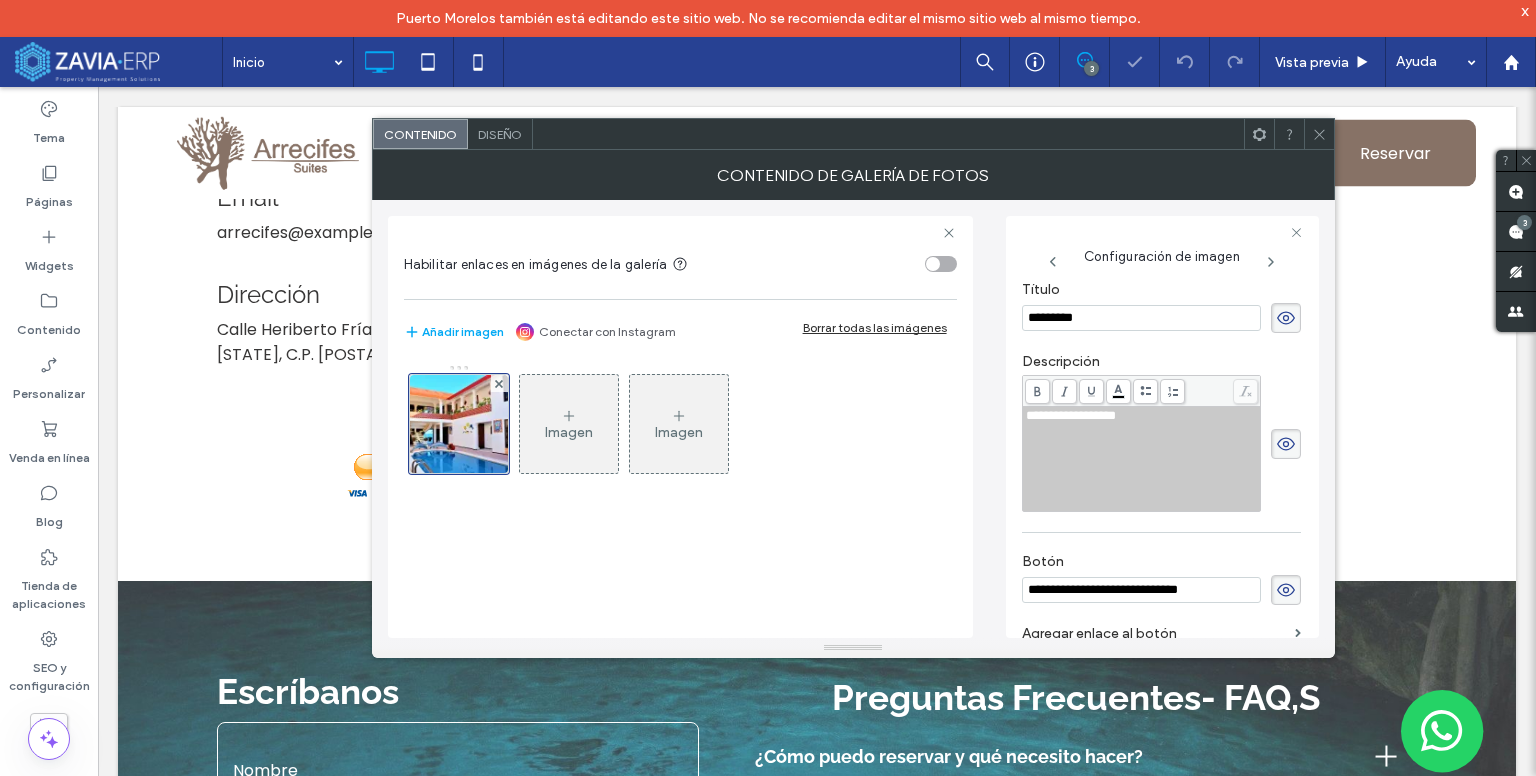 click 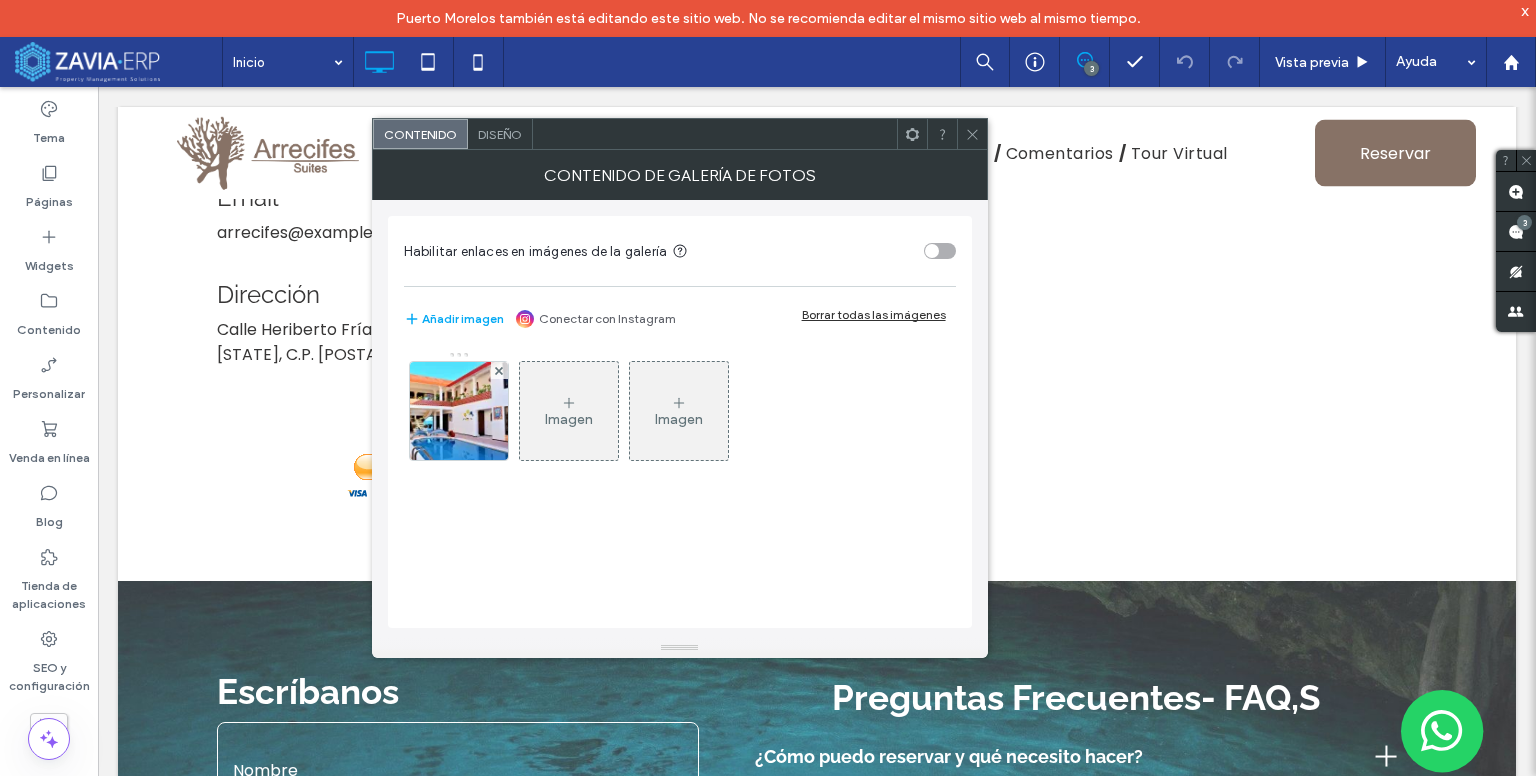 drag, startPoint x: 409, startPoint y: 417, endPoint x: 608, endPoint y: 437, distance: 200.0025 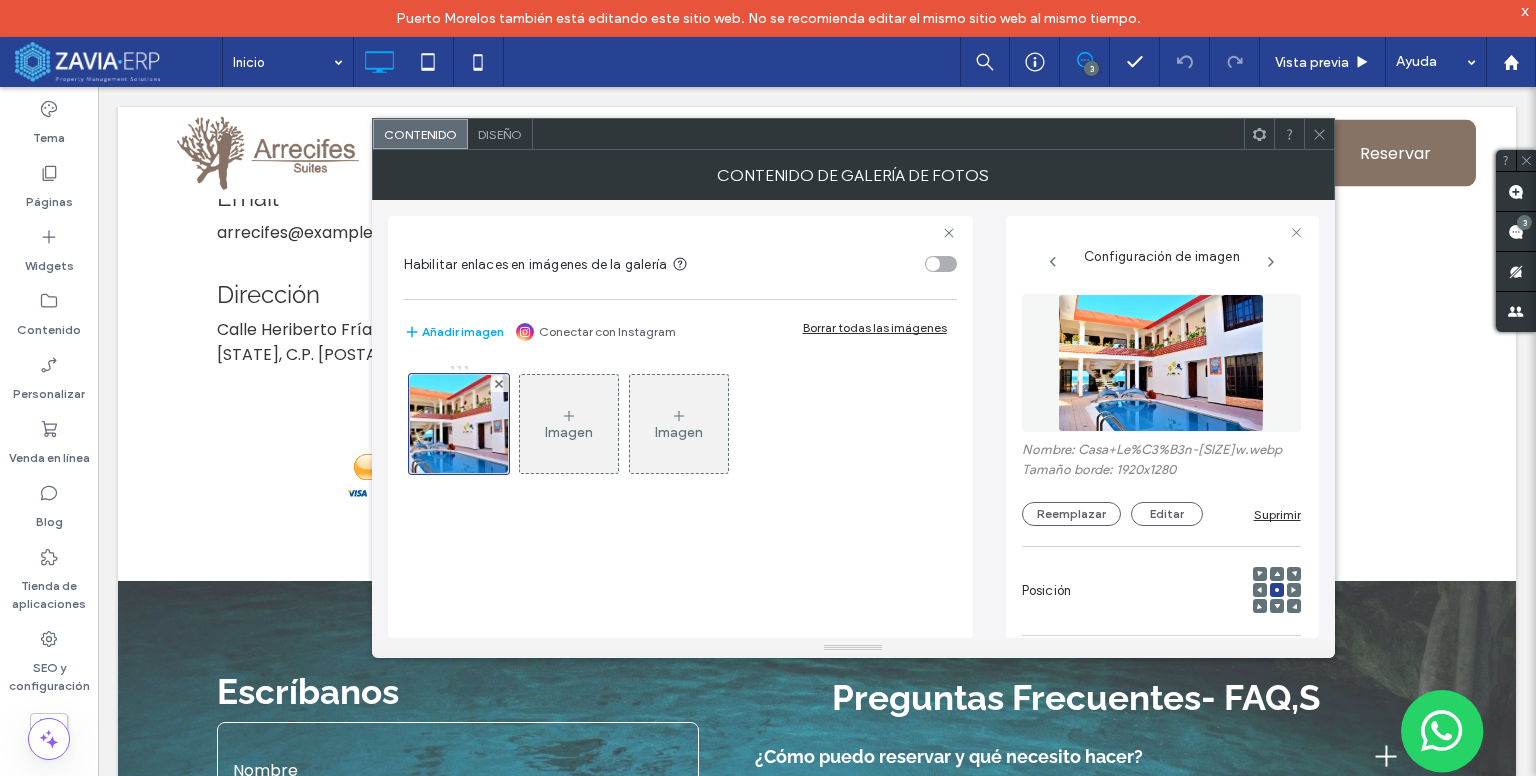 scroll, scrollTop: 0, scrollLeft: 51, axis: horizontal 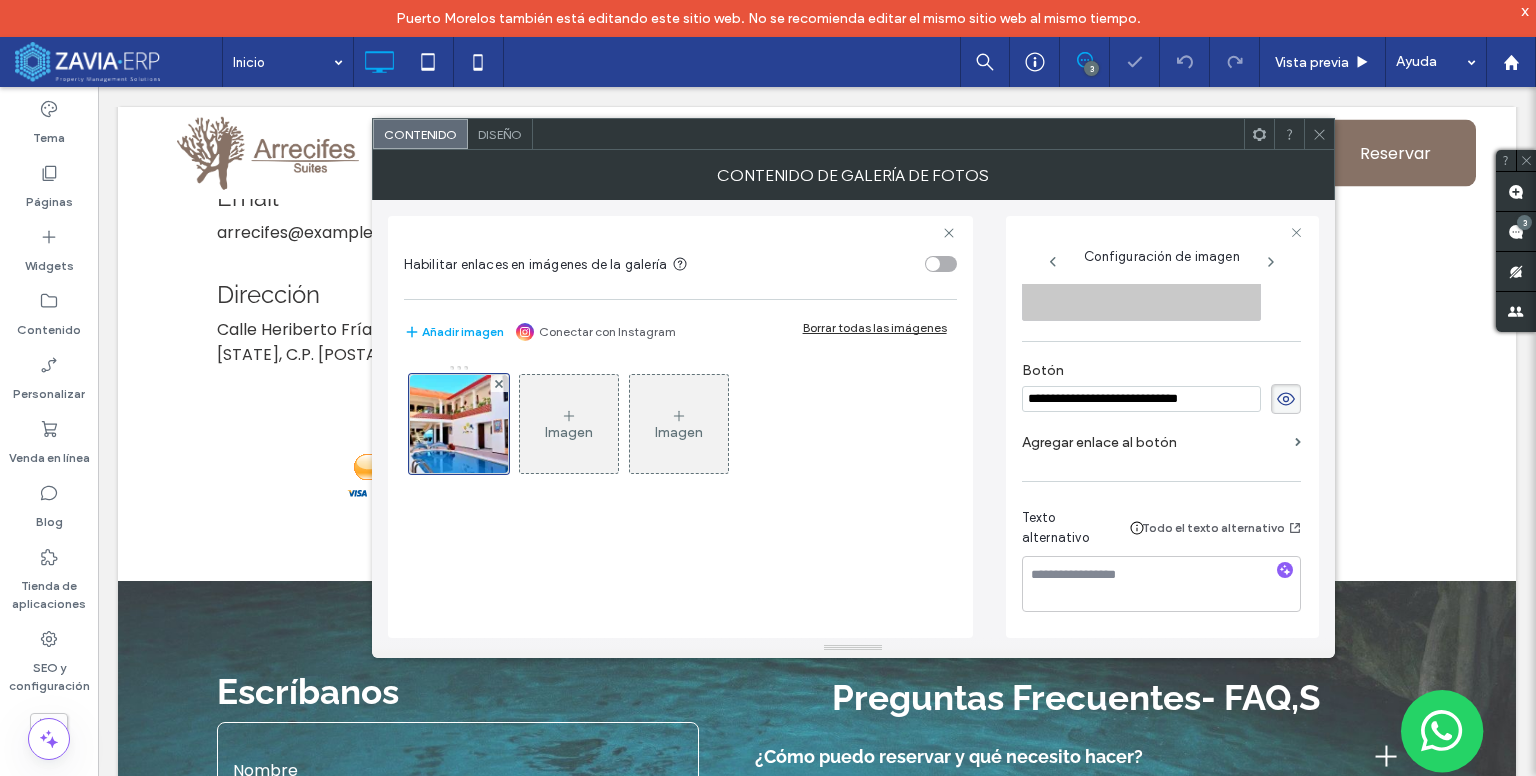 click on "**********" at bounding box center [1162, 461] 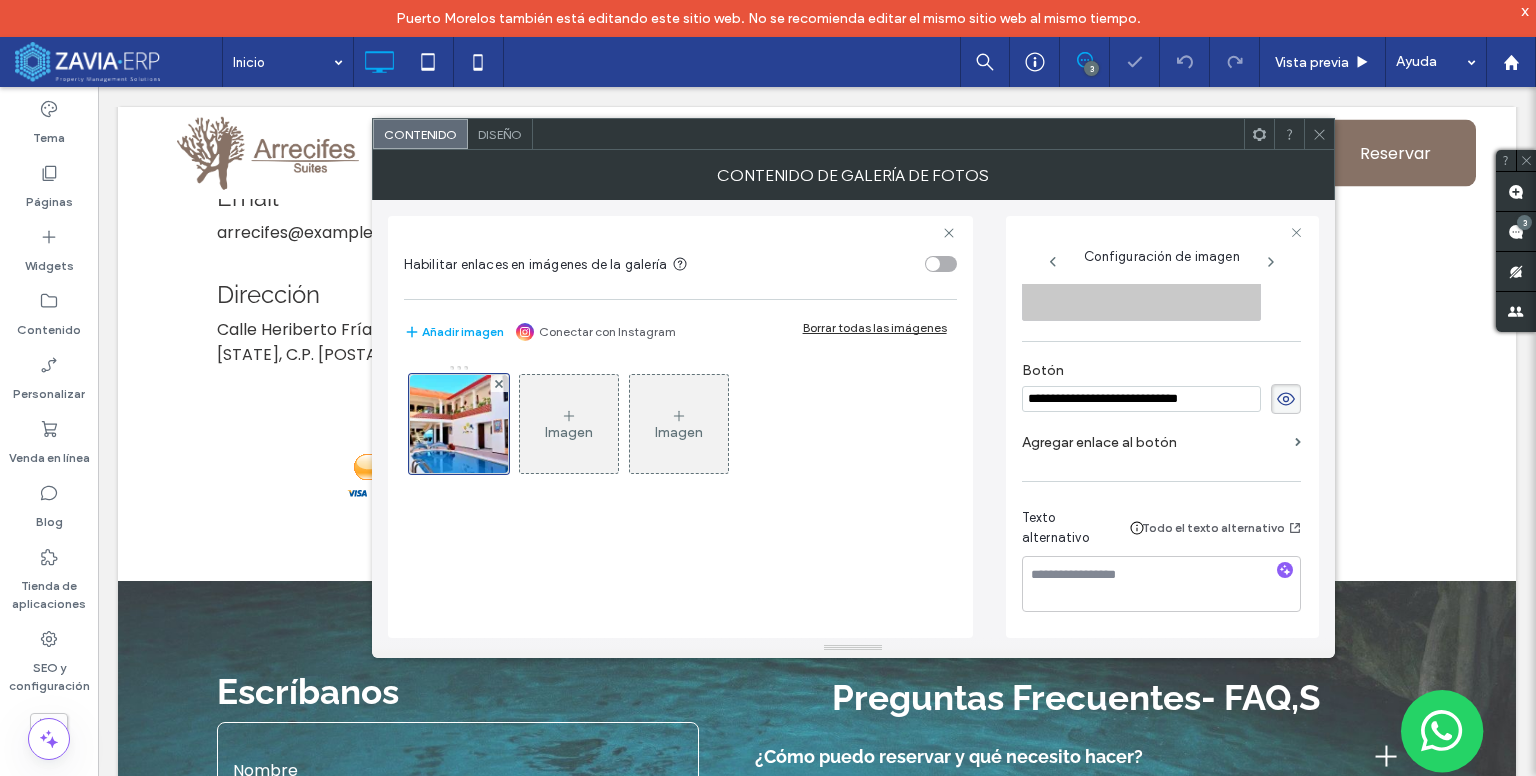click on "Agregar enlace al botón" at bounding box center [1154, 442] 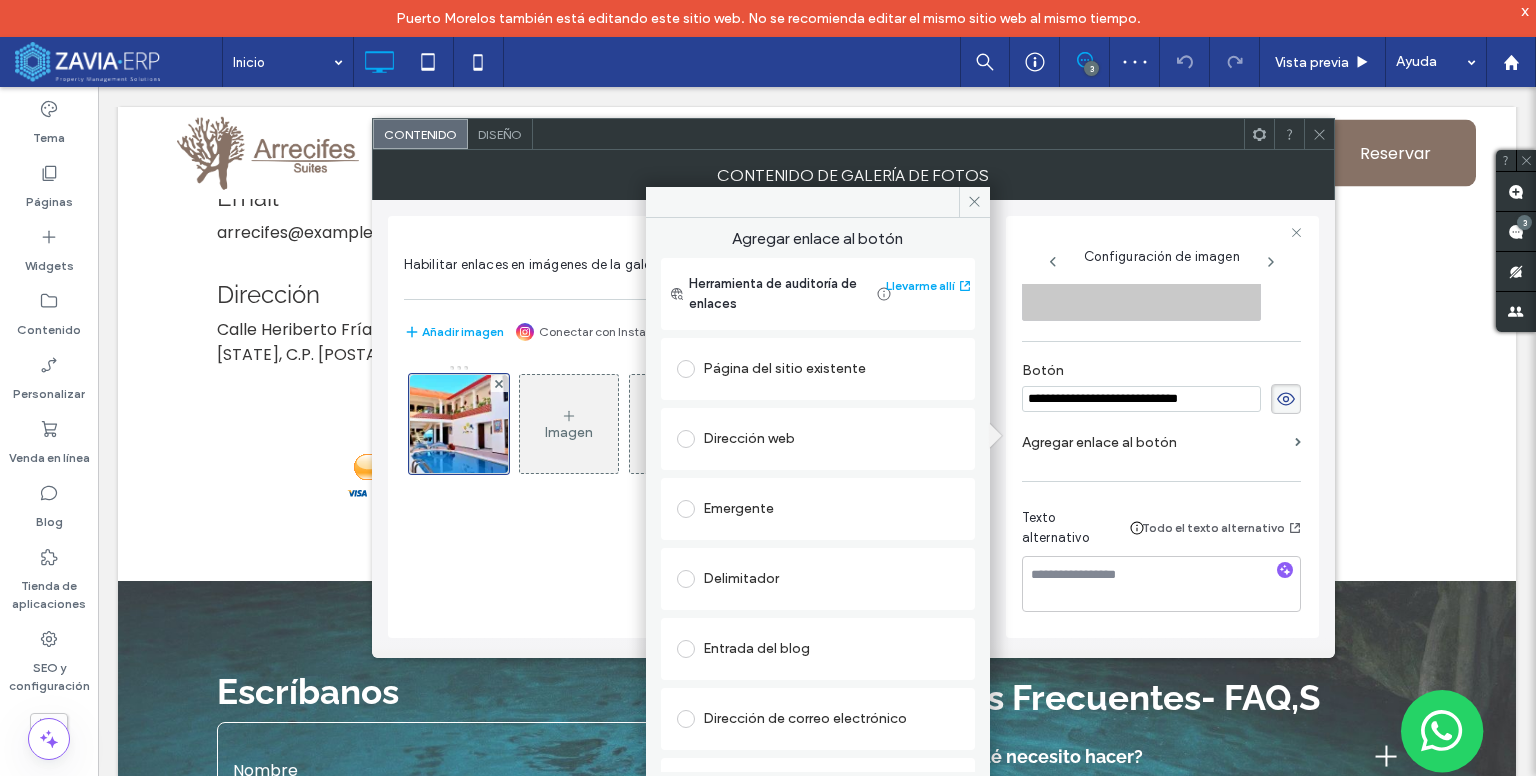 click at bounding box center (690, 439) 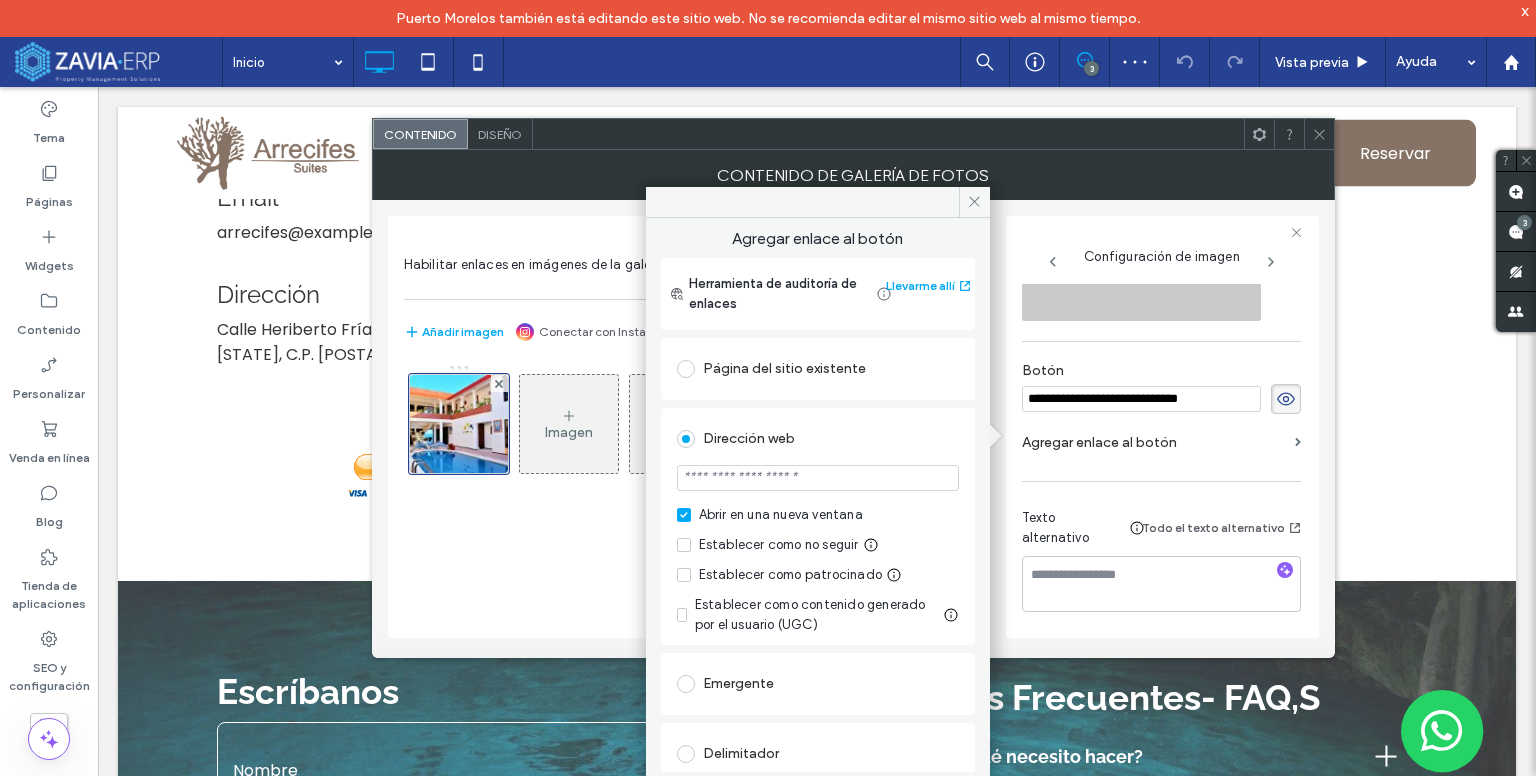 click at bounding box center (818, 478) 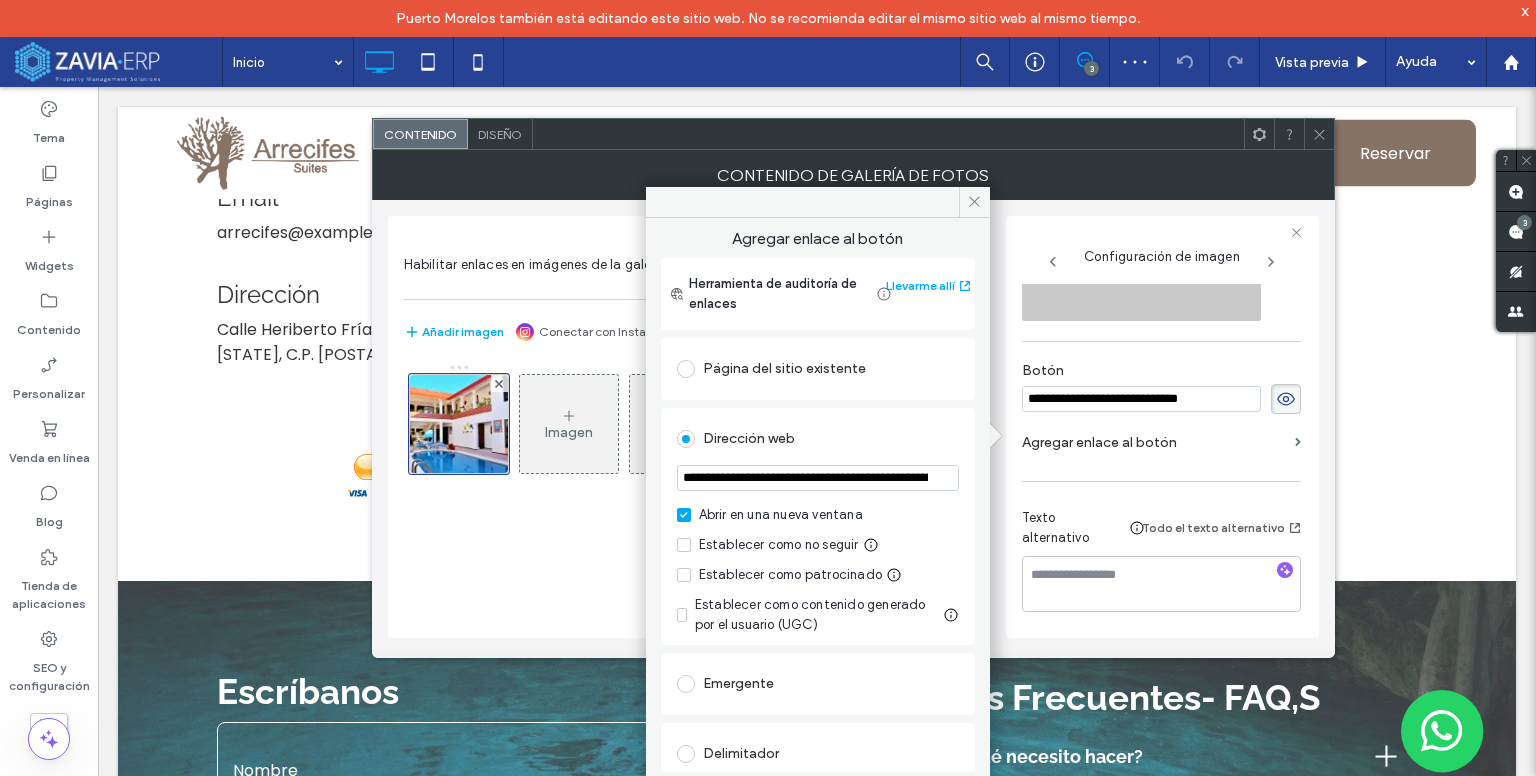 scroll, scrollTop: 0, scrollLeft: 149, axis: horizontal 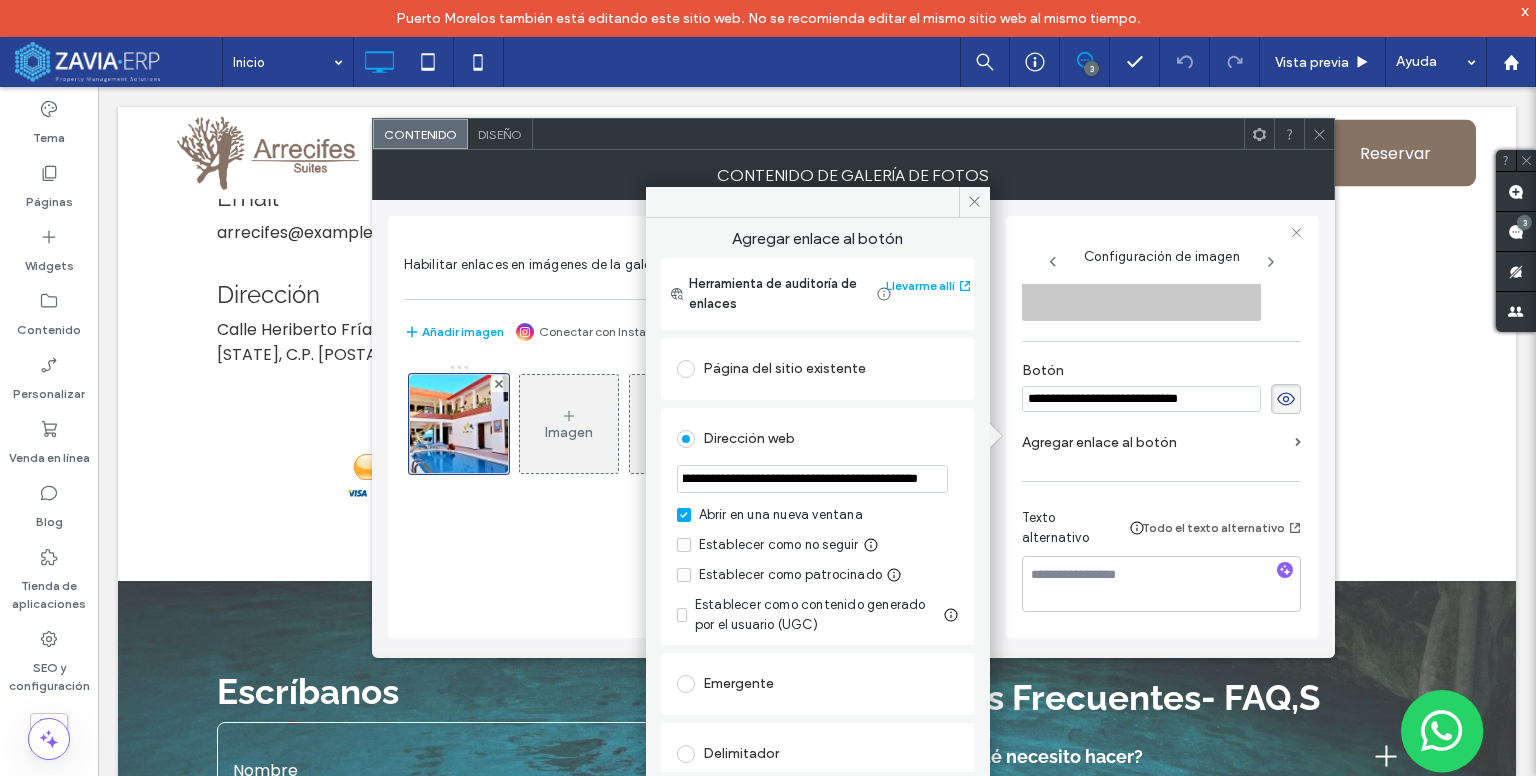 type on "**********" 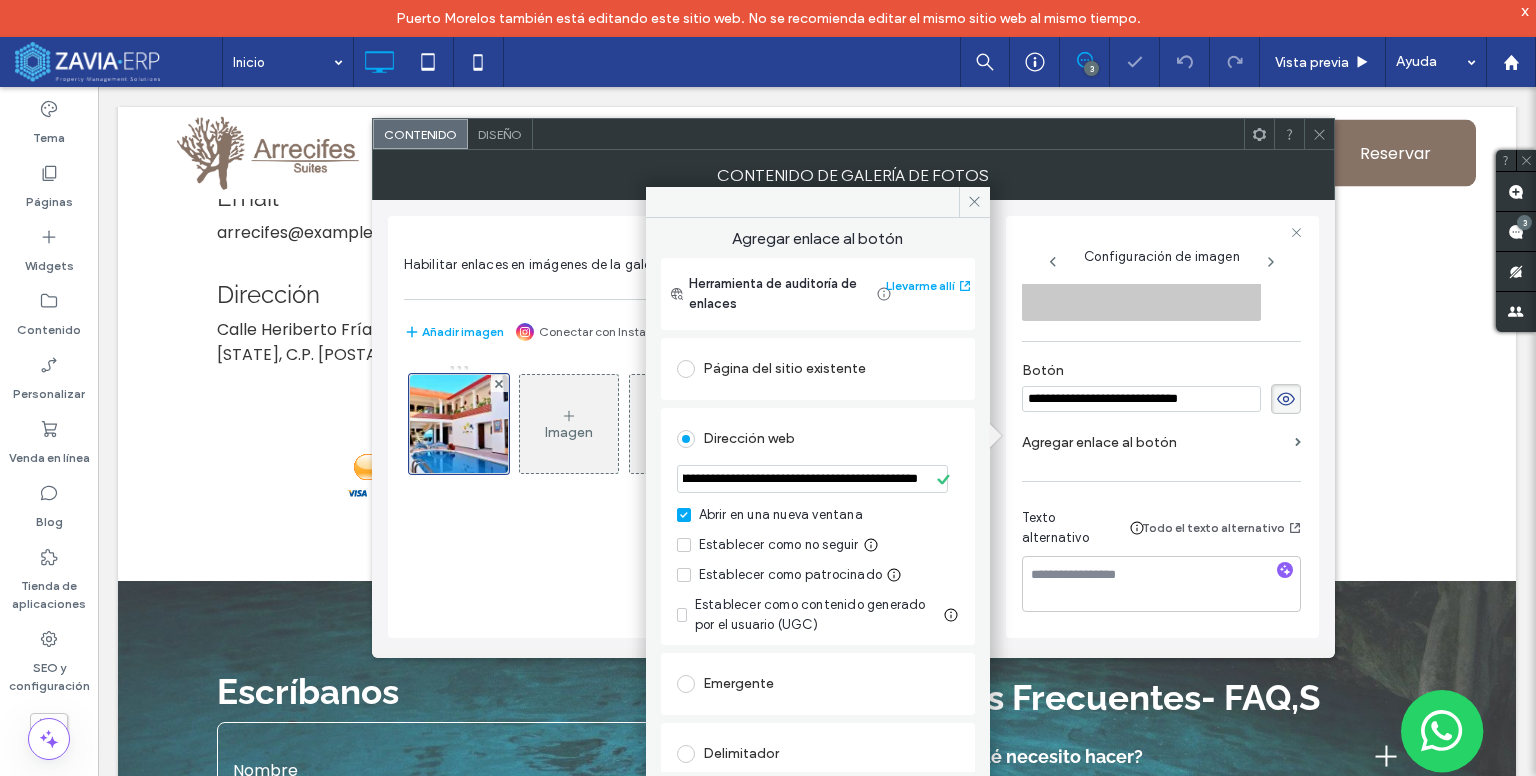 click on "Abrir en una nueva ventana" at bounding box center (818, 515) 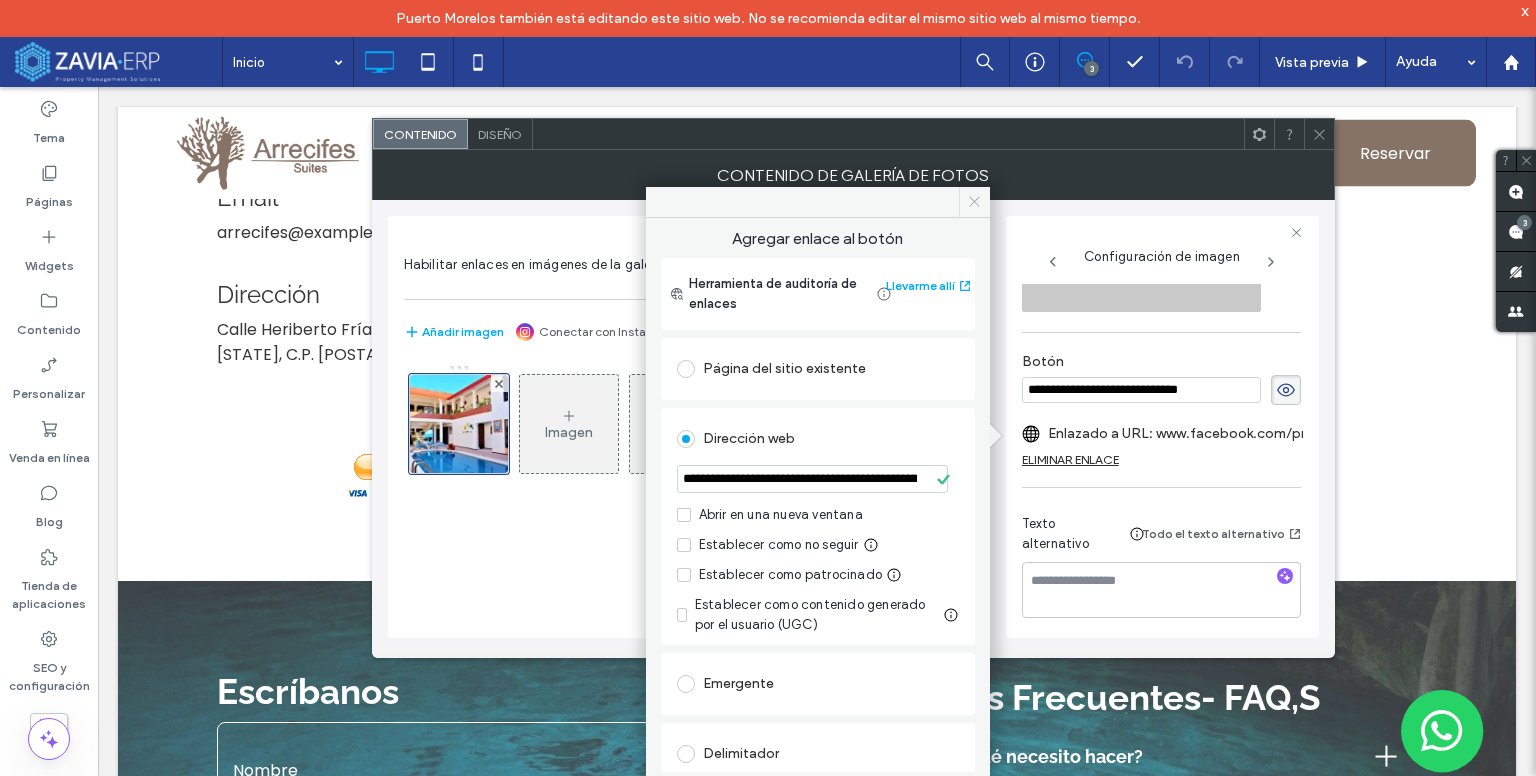 click 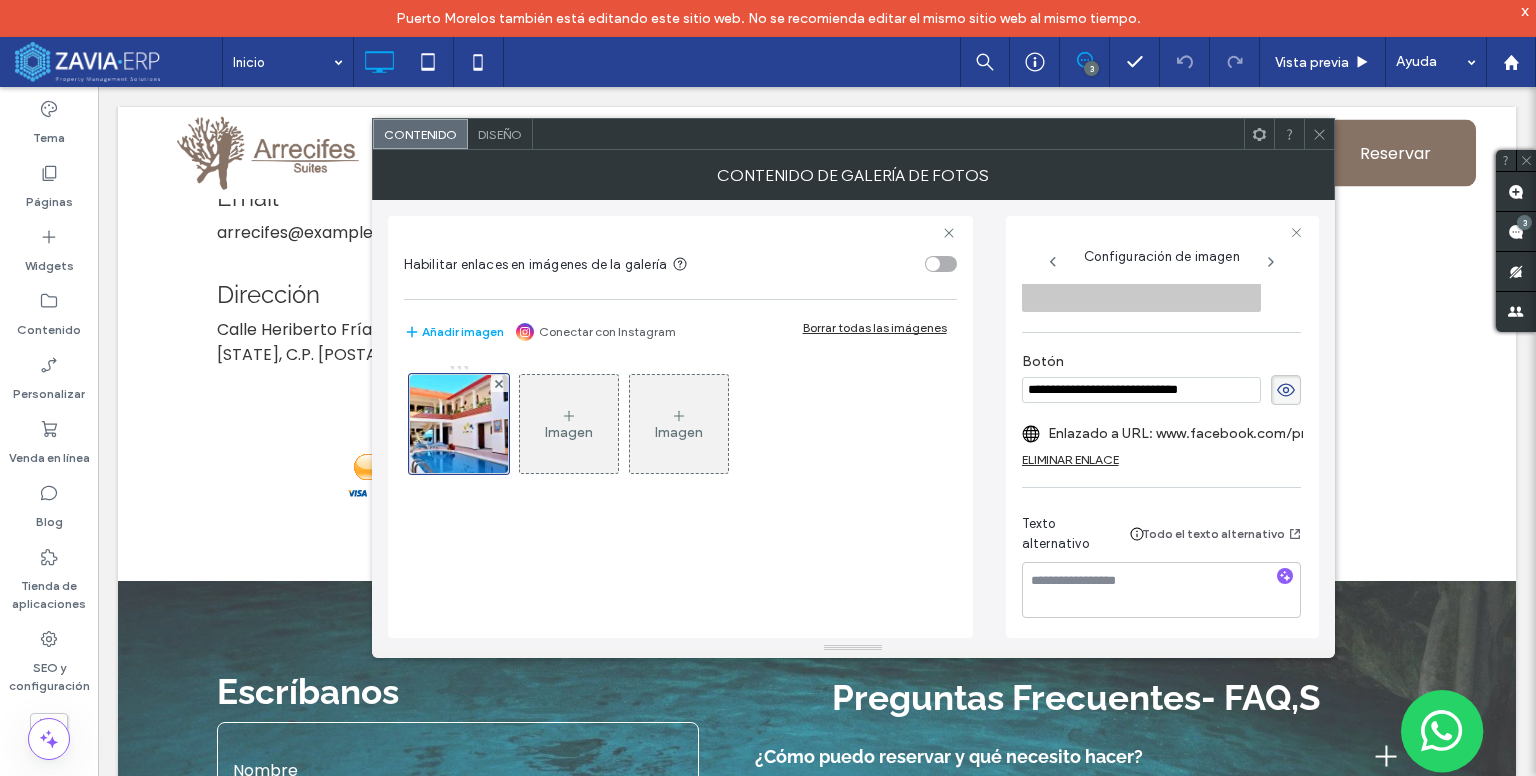 click 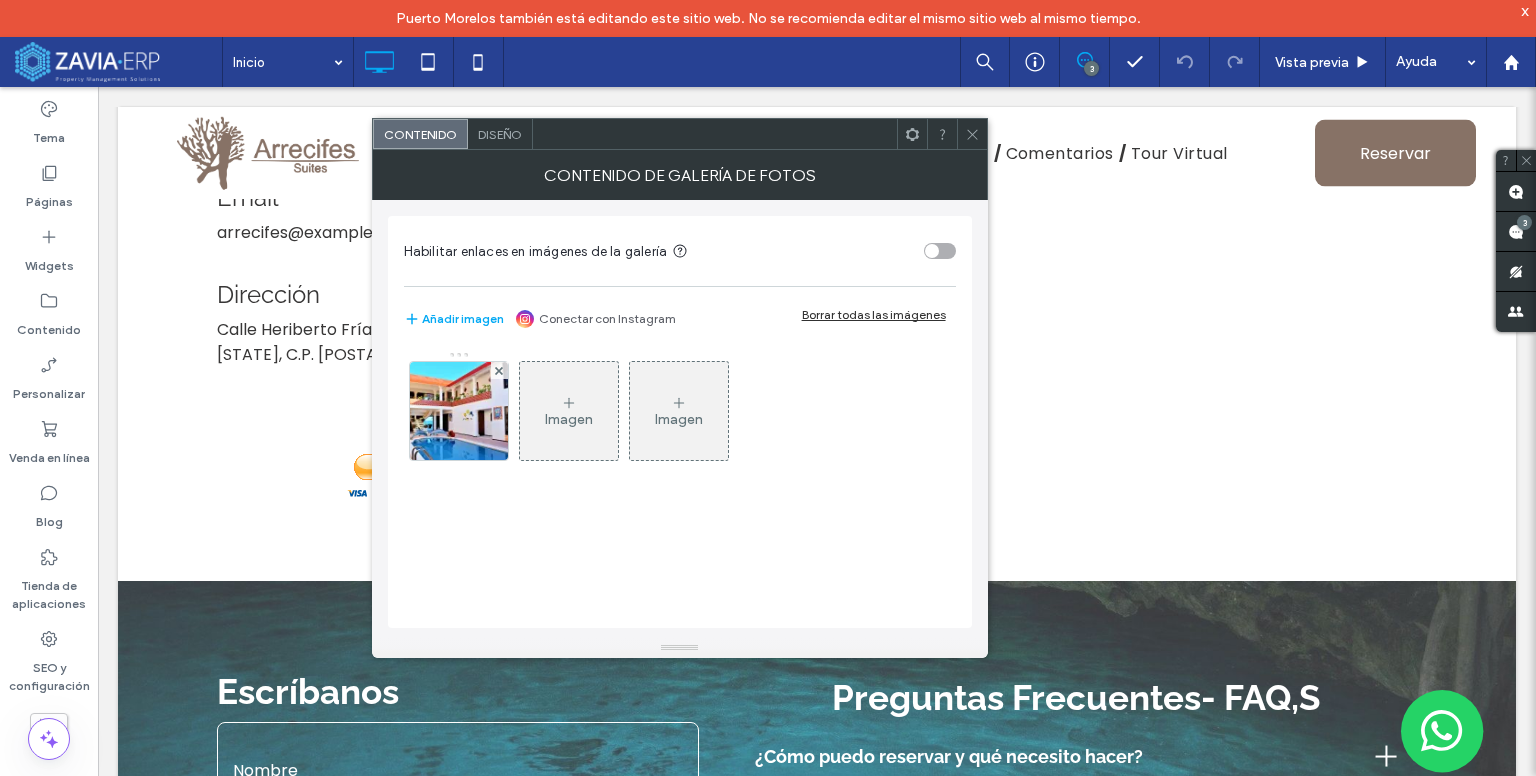 click at bounding box center [458, 411] 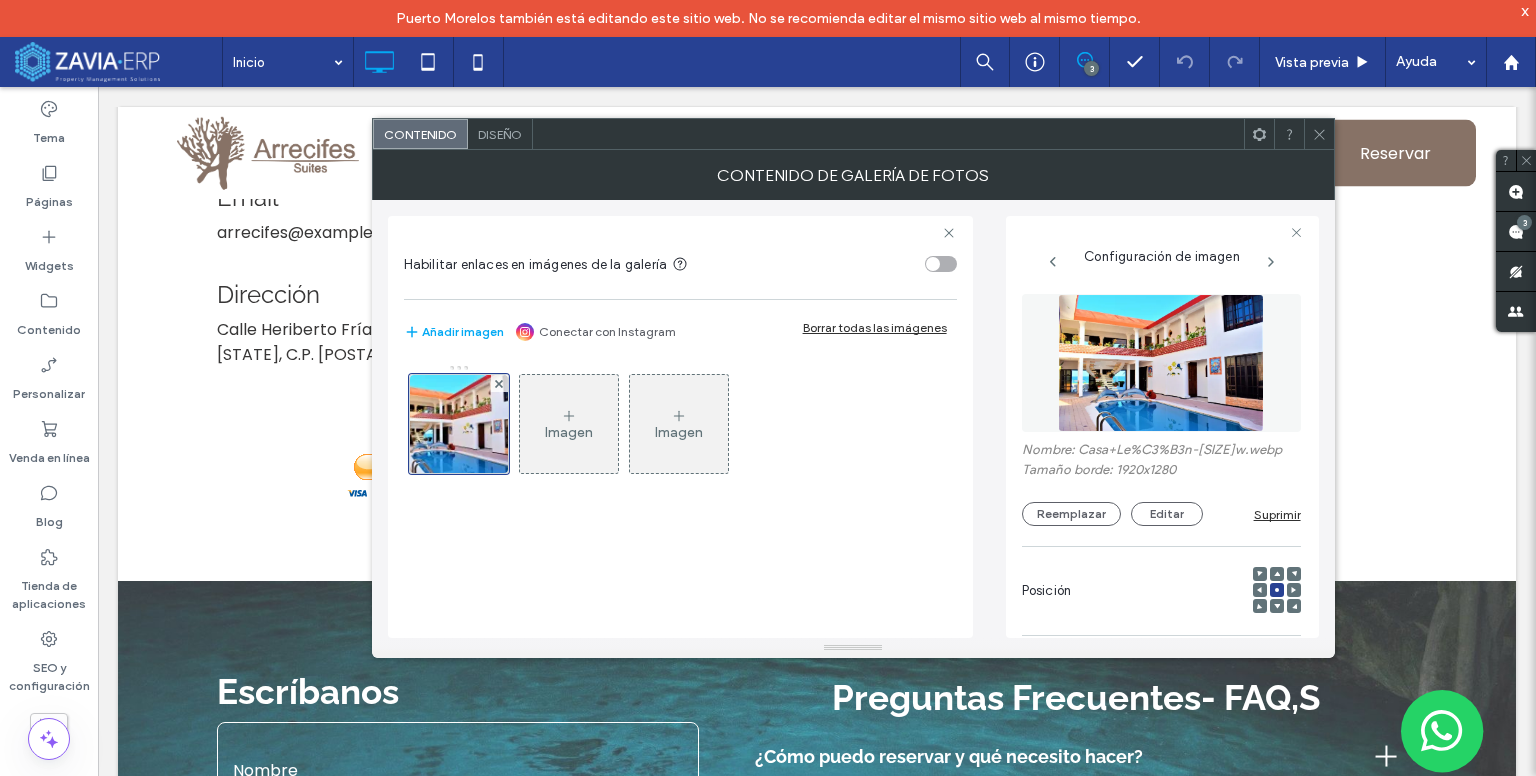 scroll, scrollTop: 0, scrollLeft: 2, axis: horizontal 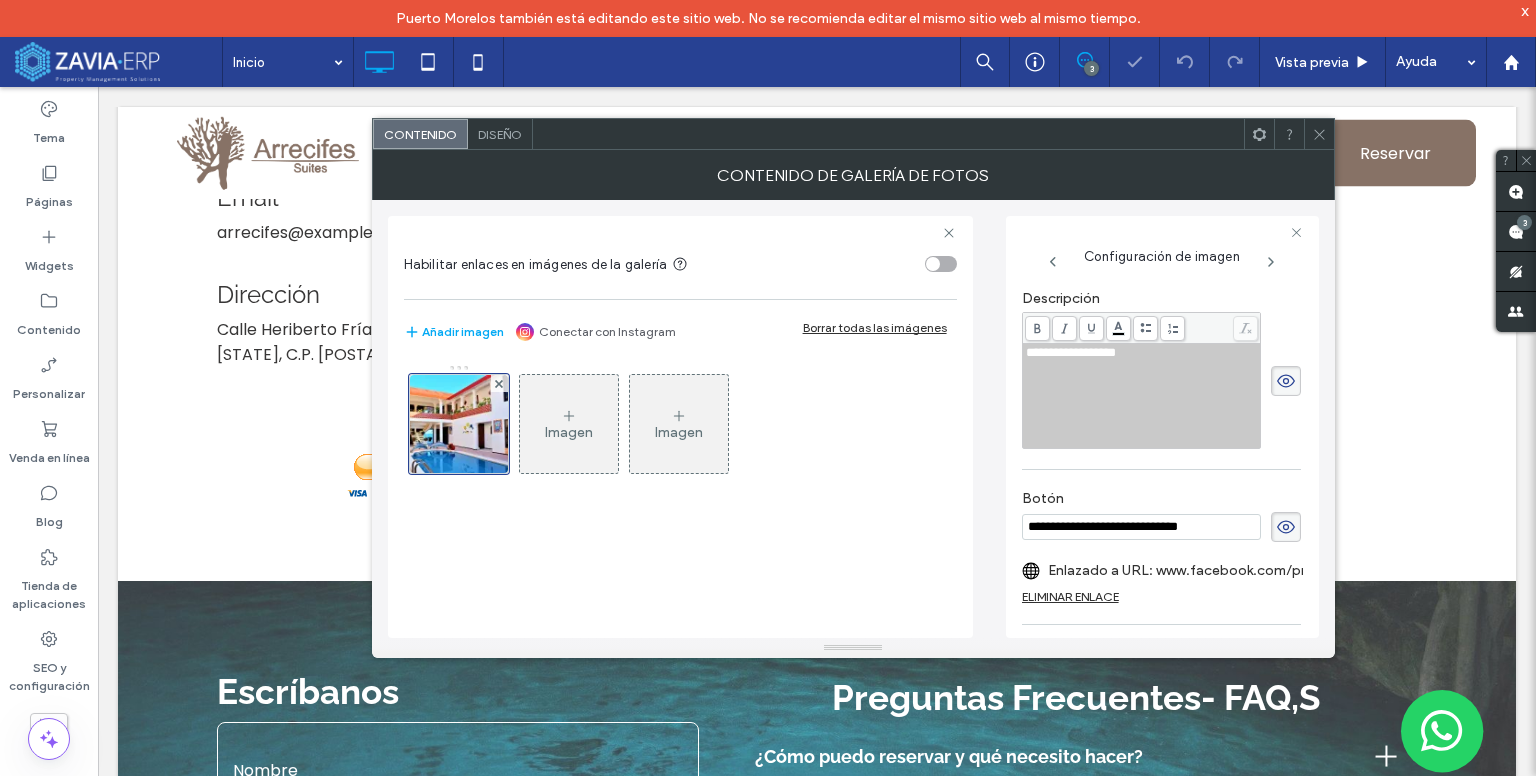 drag, startPoint x: 1068, startPoint y: 526, endPoint x: 988, endPoint y: 518, distance: 80.399 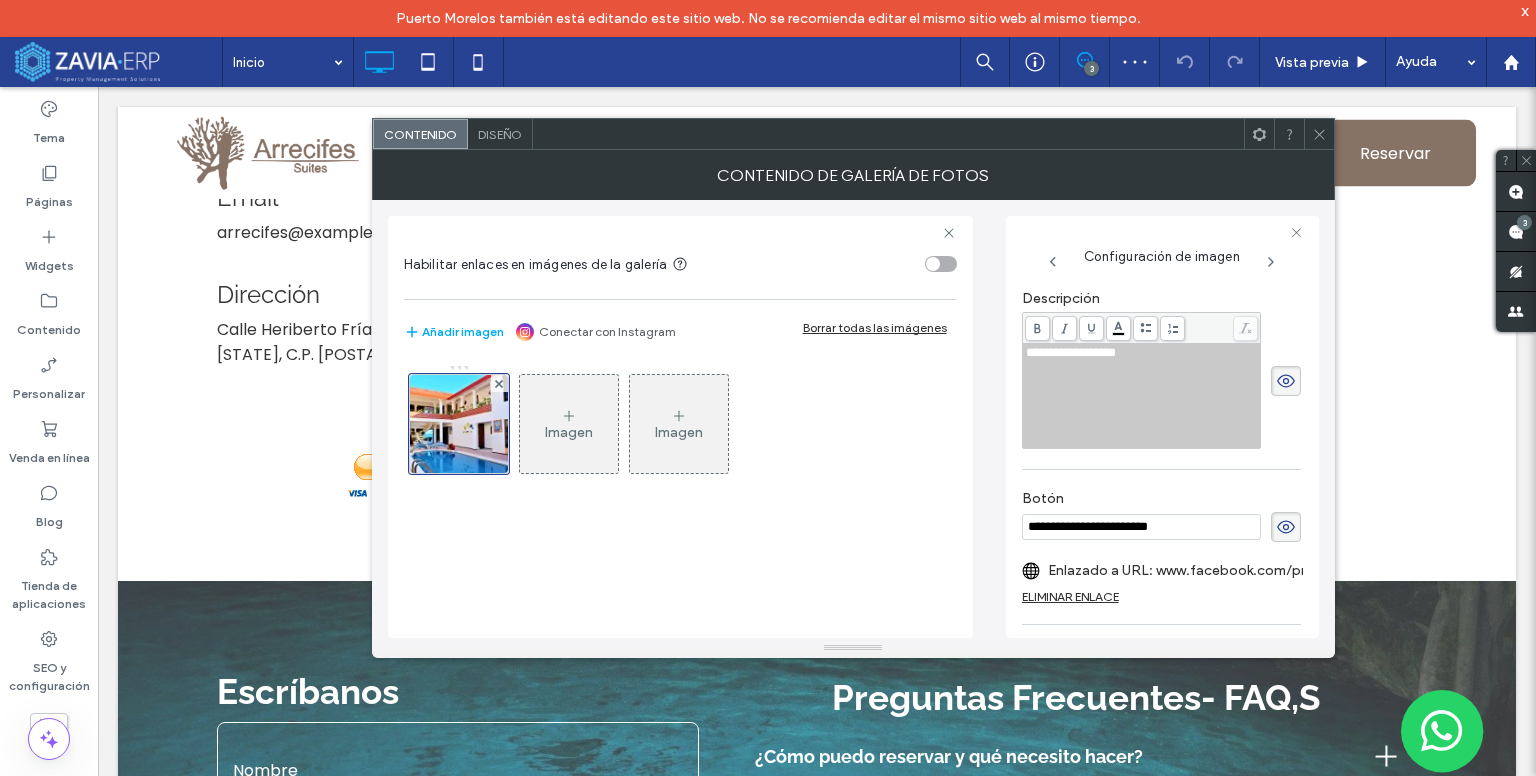 type on "**********" 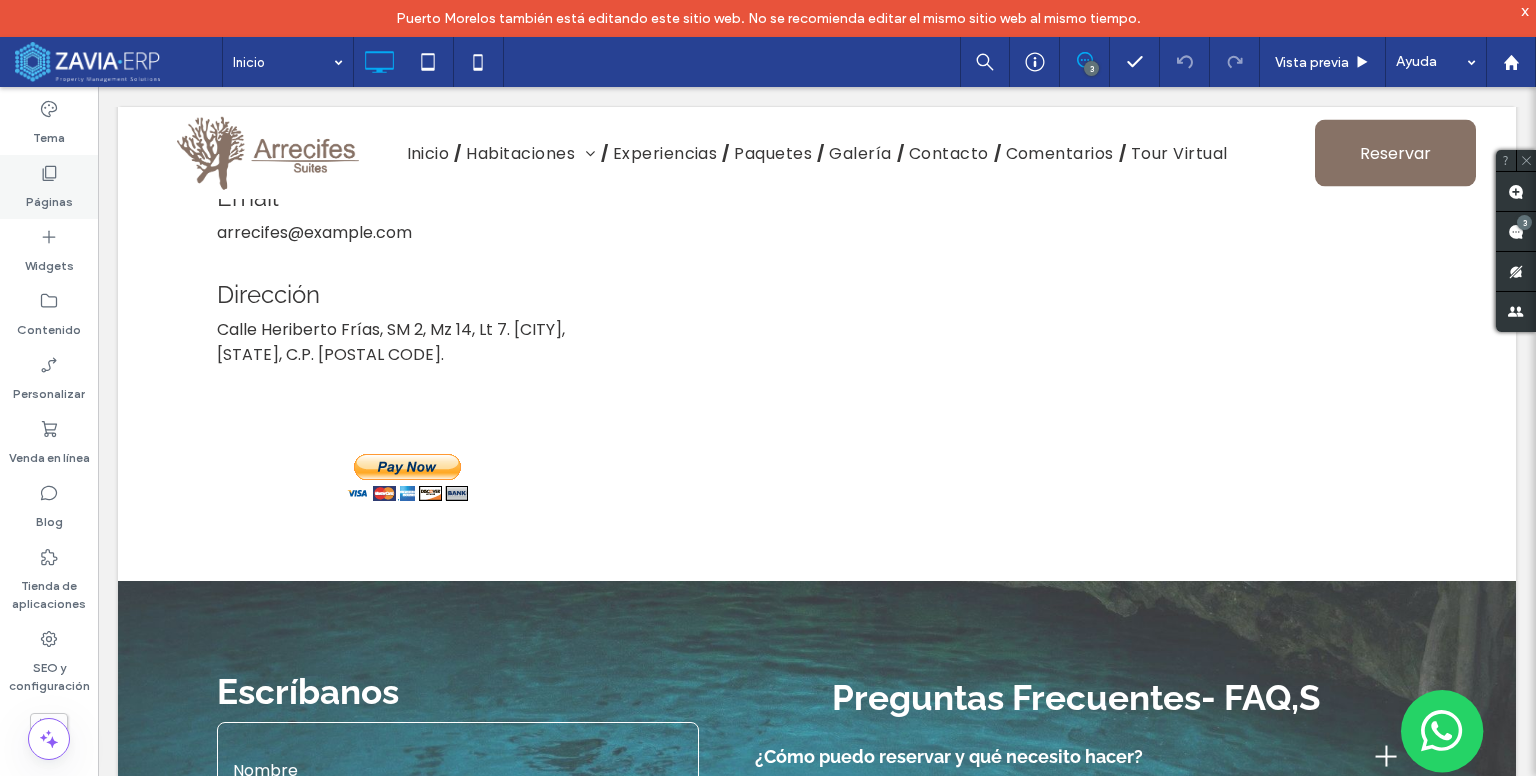 click on "Páginas" at bounding box center [49, 187] 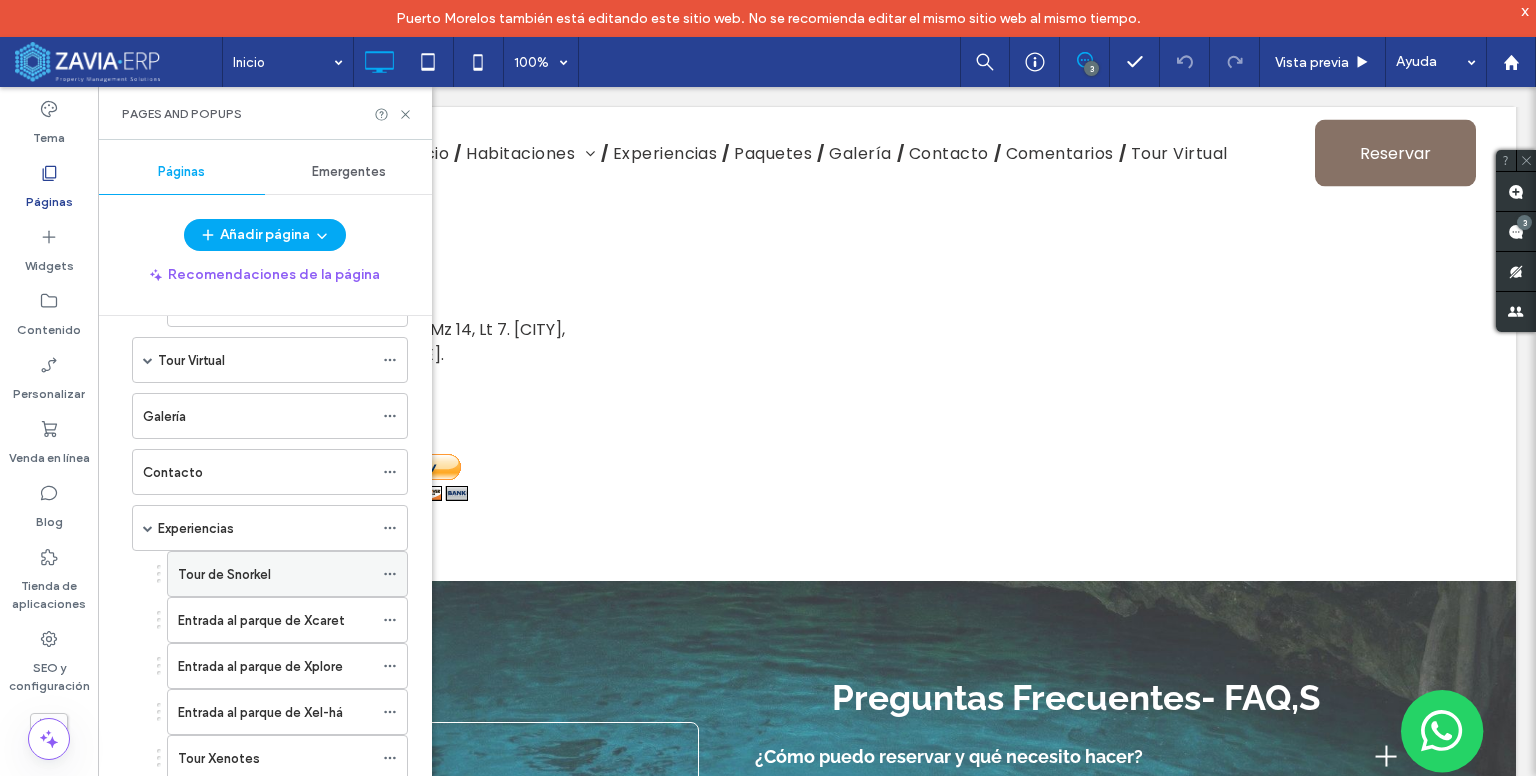 scroll, scrollTop: 400, scrollLeft: 0, axis: vertical 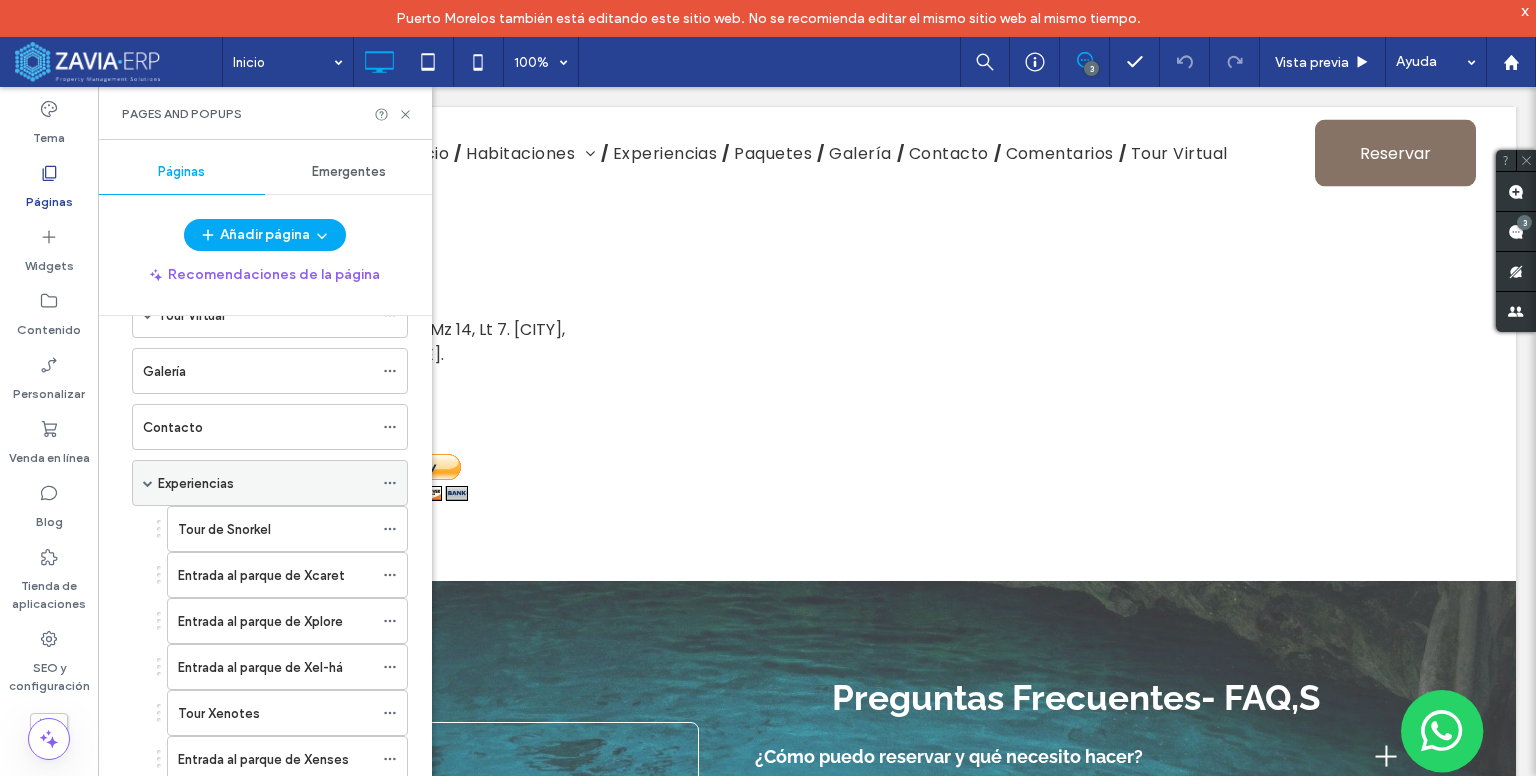 click on "Experiencias" at bounding box center (196, 483) 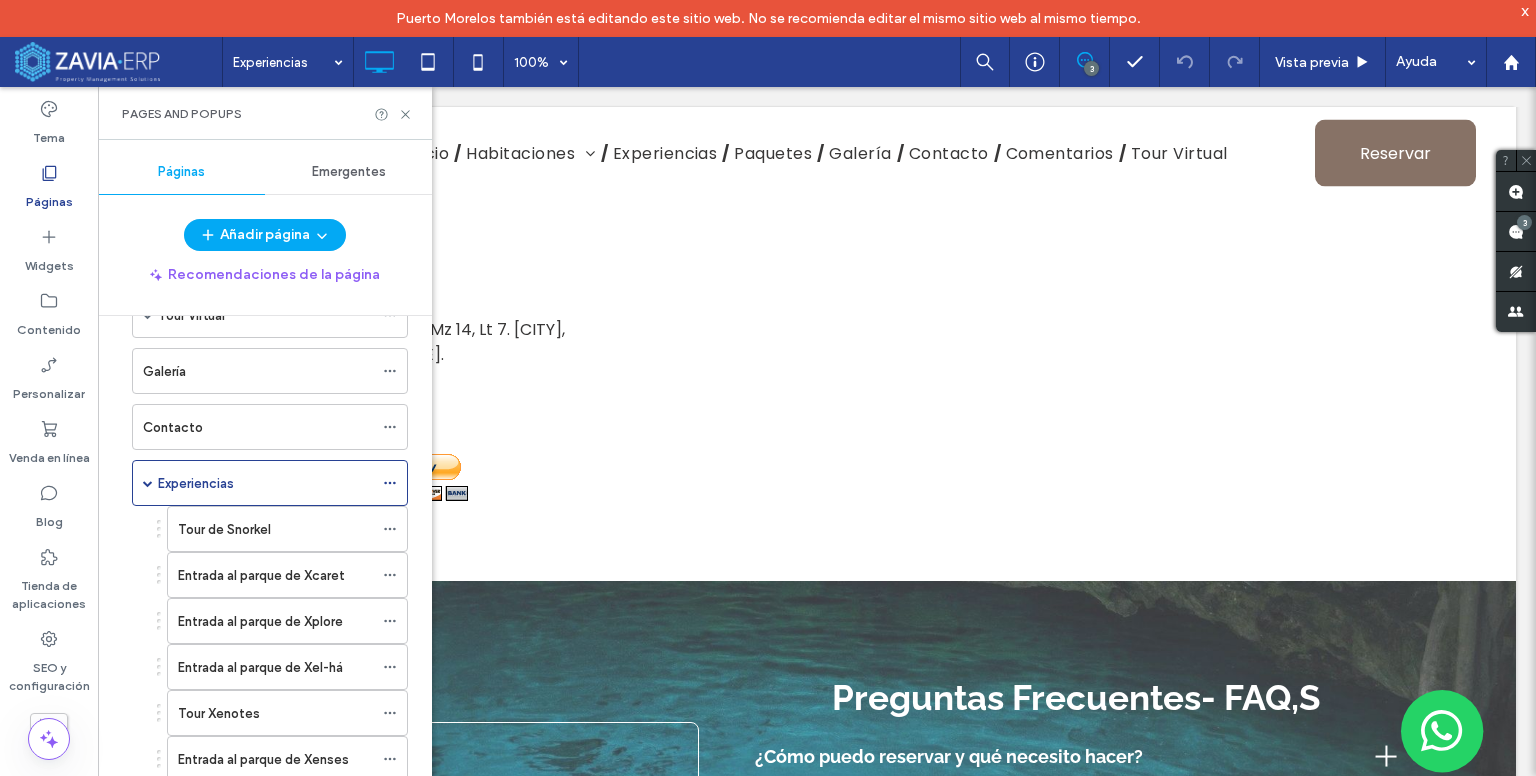 click 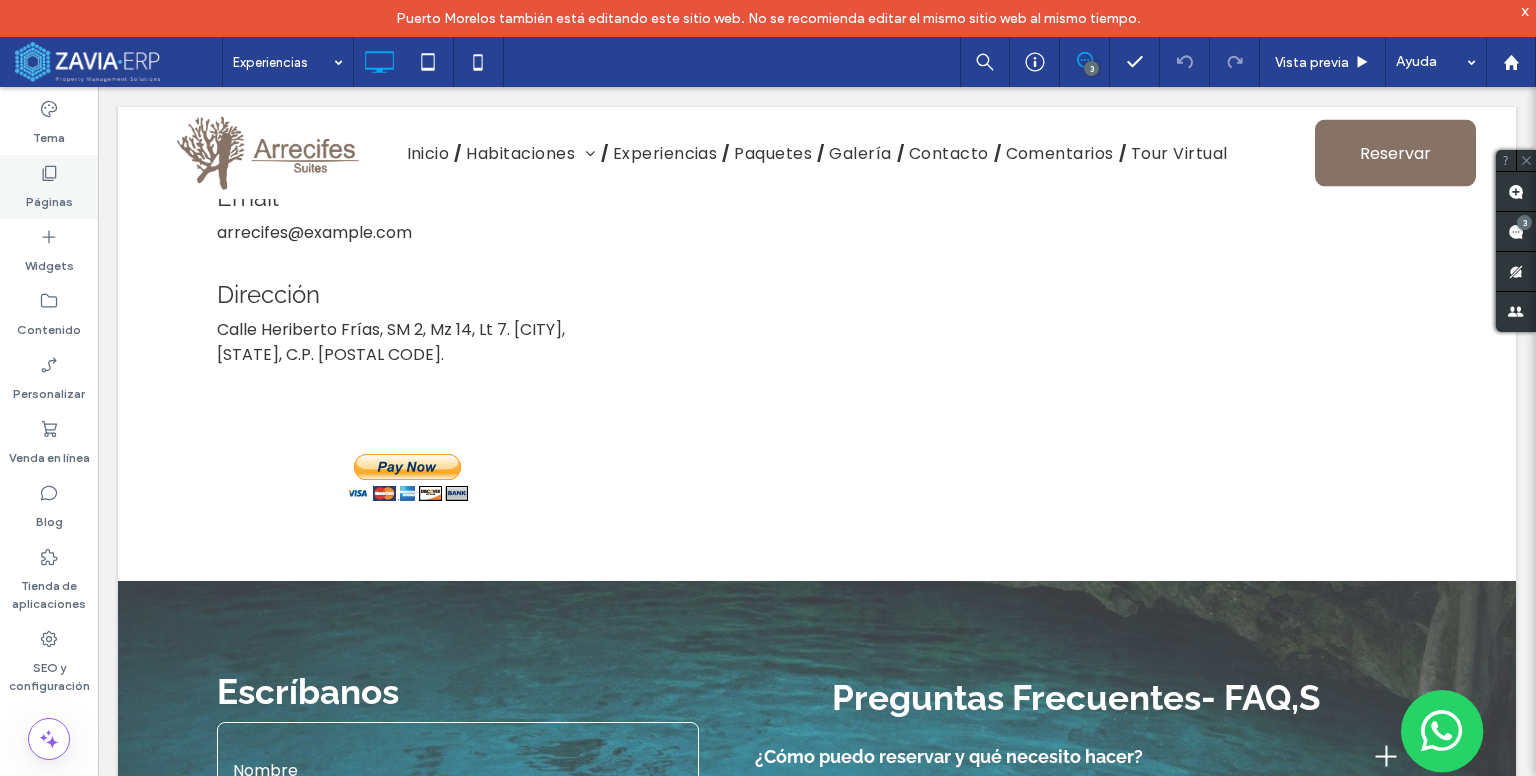 click on "Páginas" at bounding box center (49, 187) 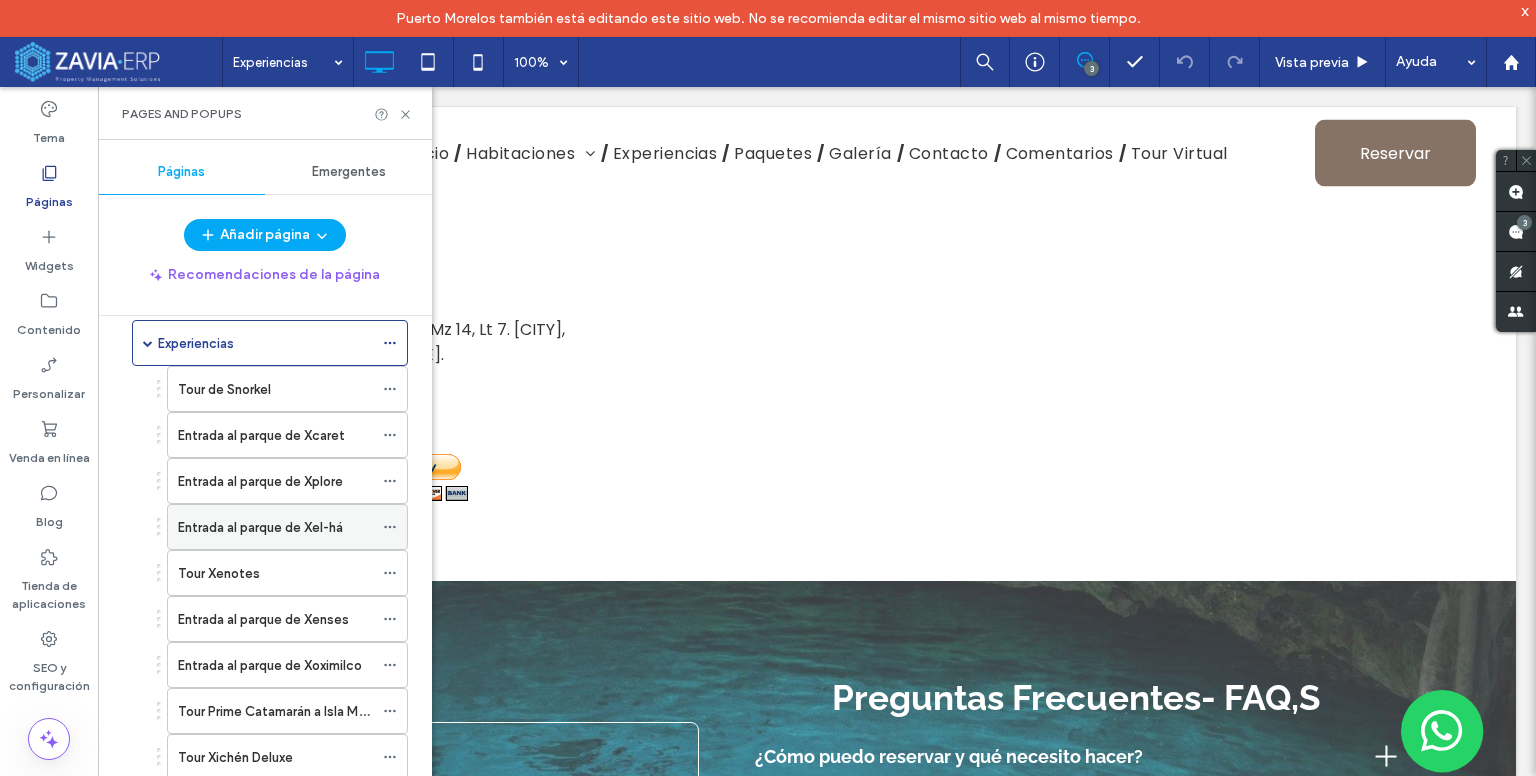 scroll, scrollTop: 569, scrollLeft: 0, axis: vertical 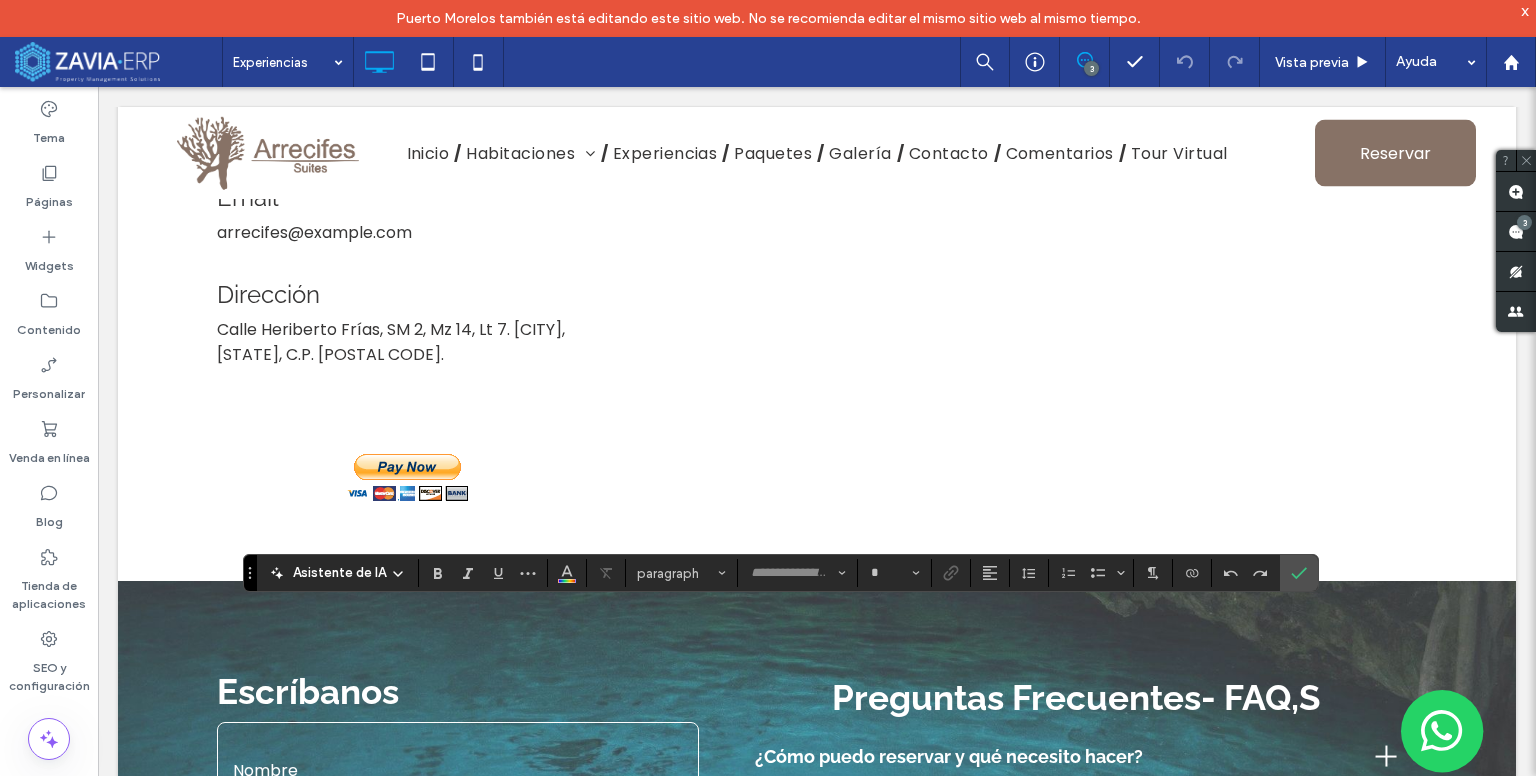type on "*******" 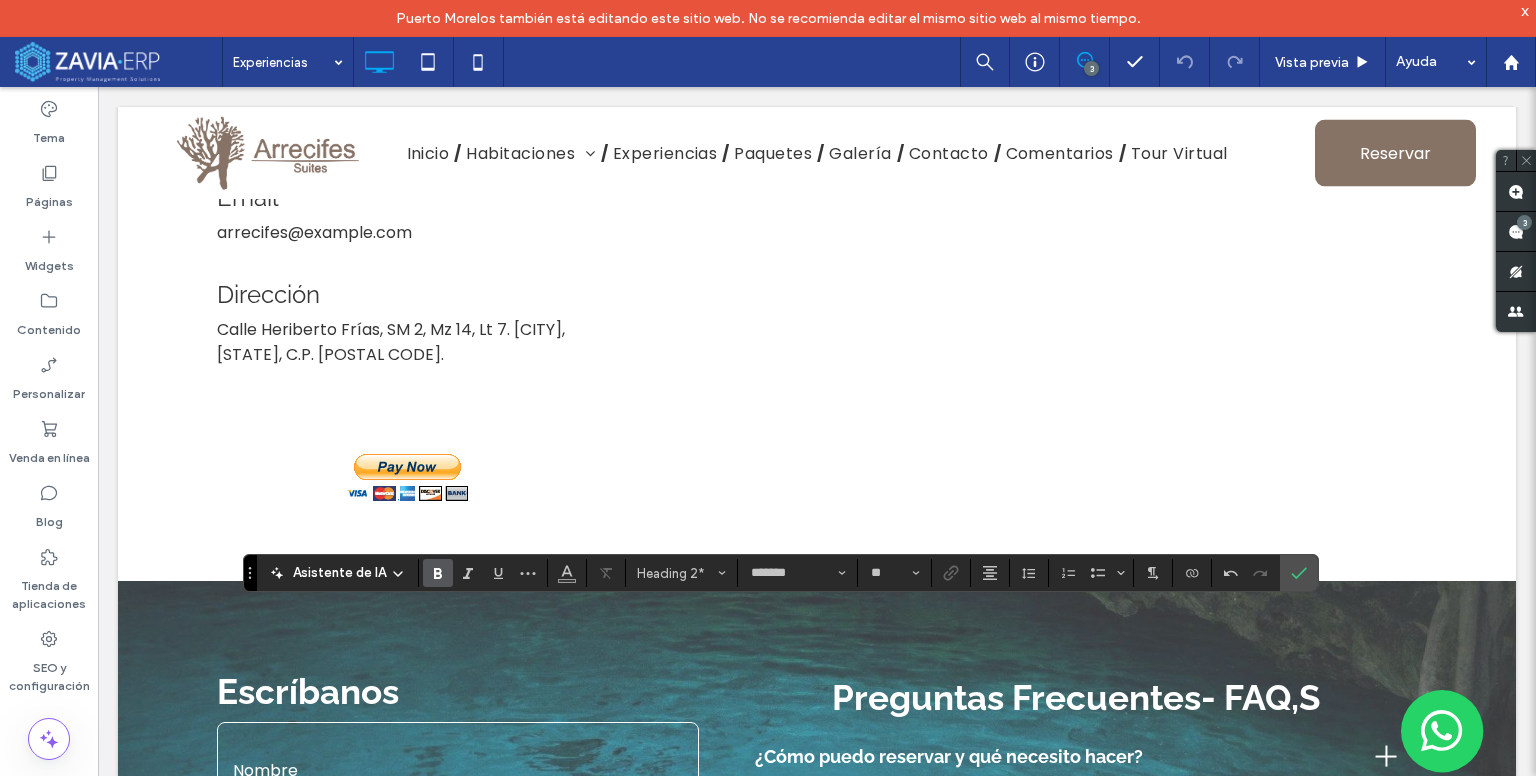 type on "*******" 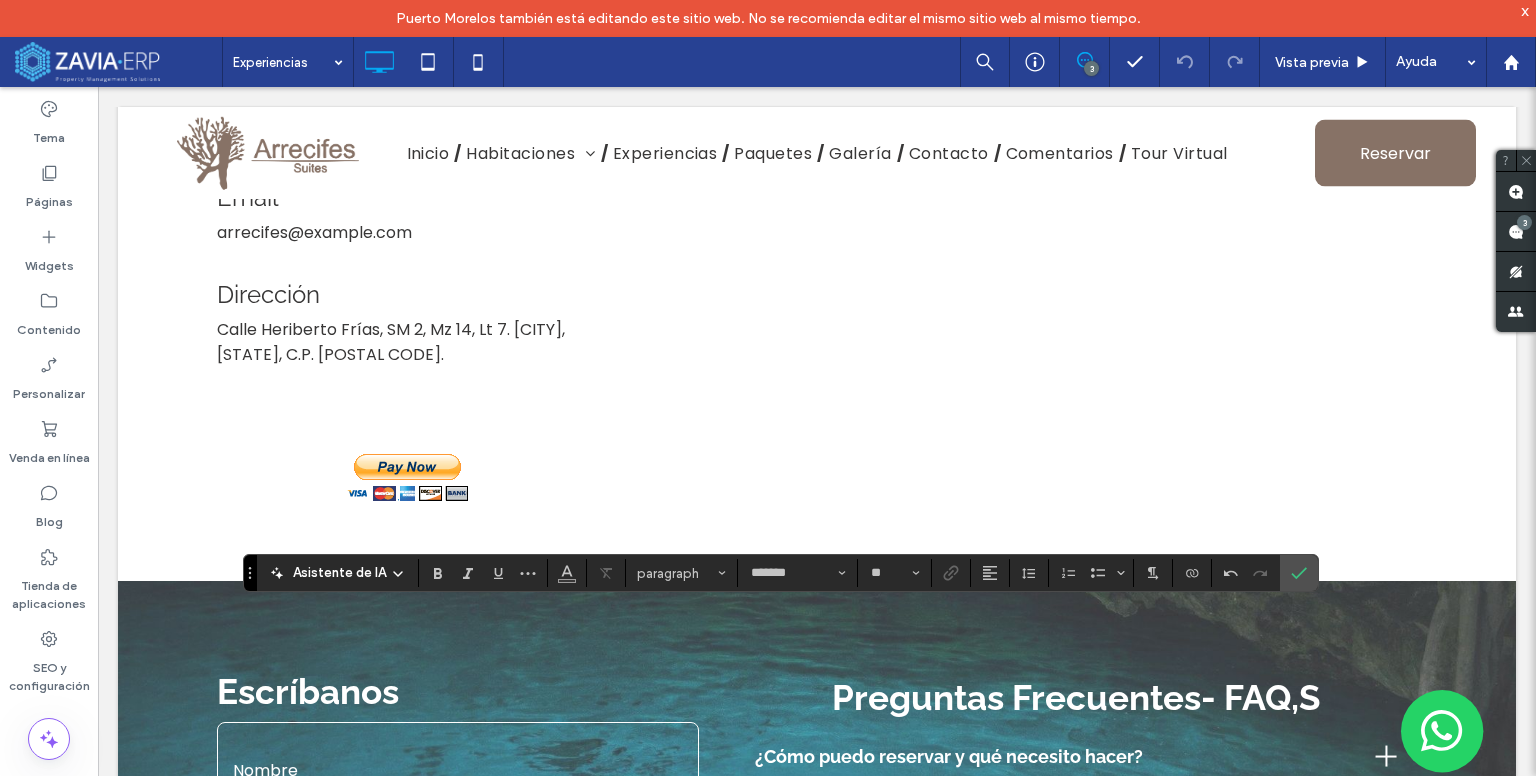 type on "*******" 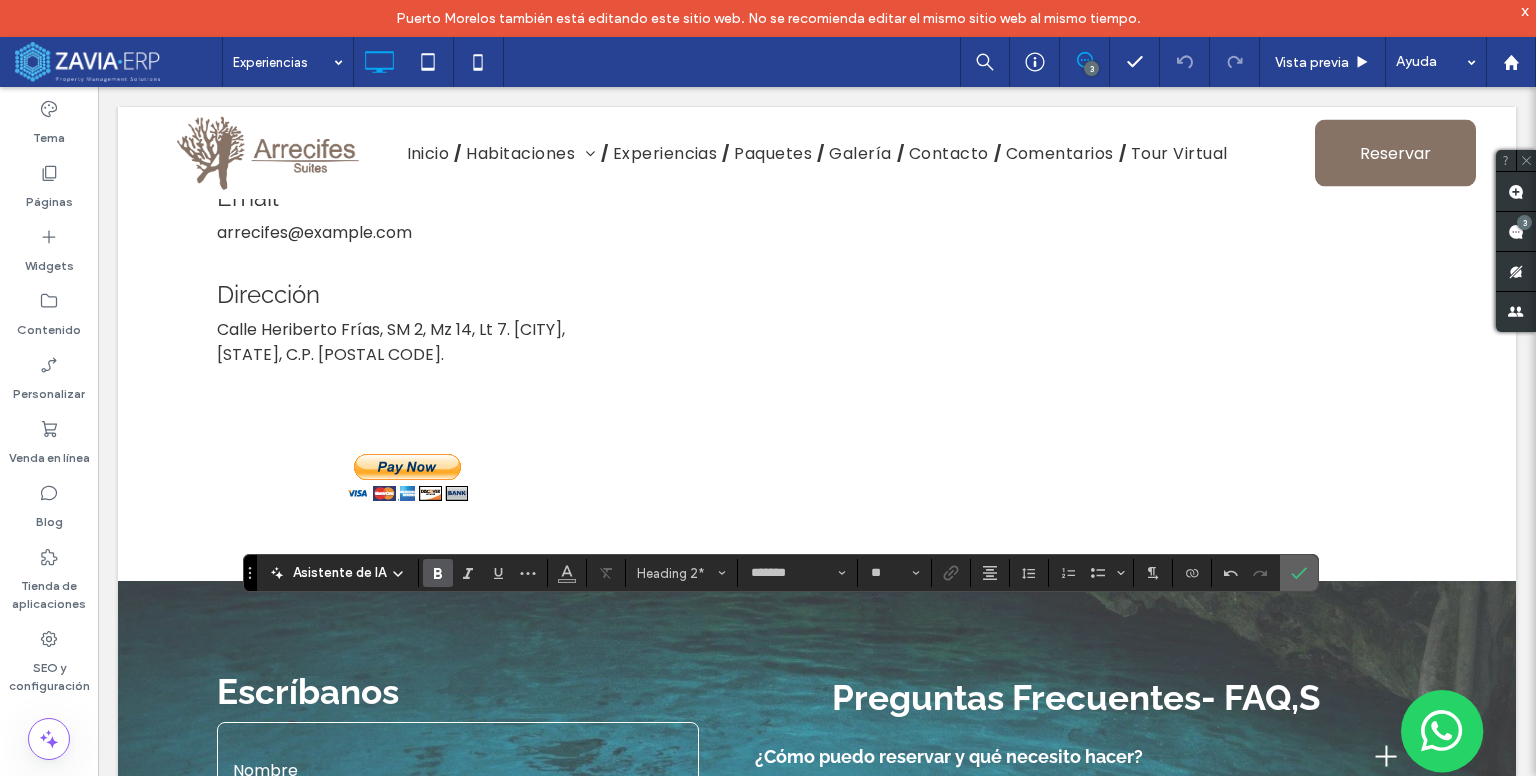 click 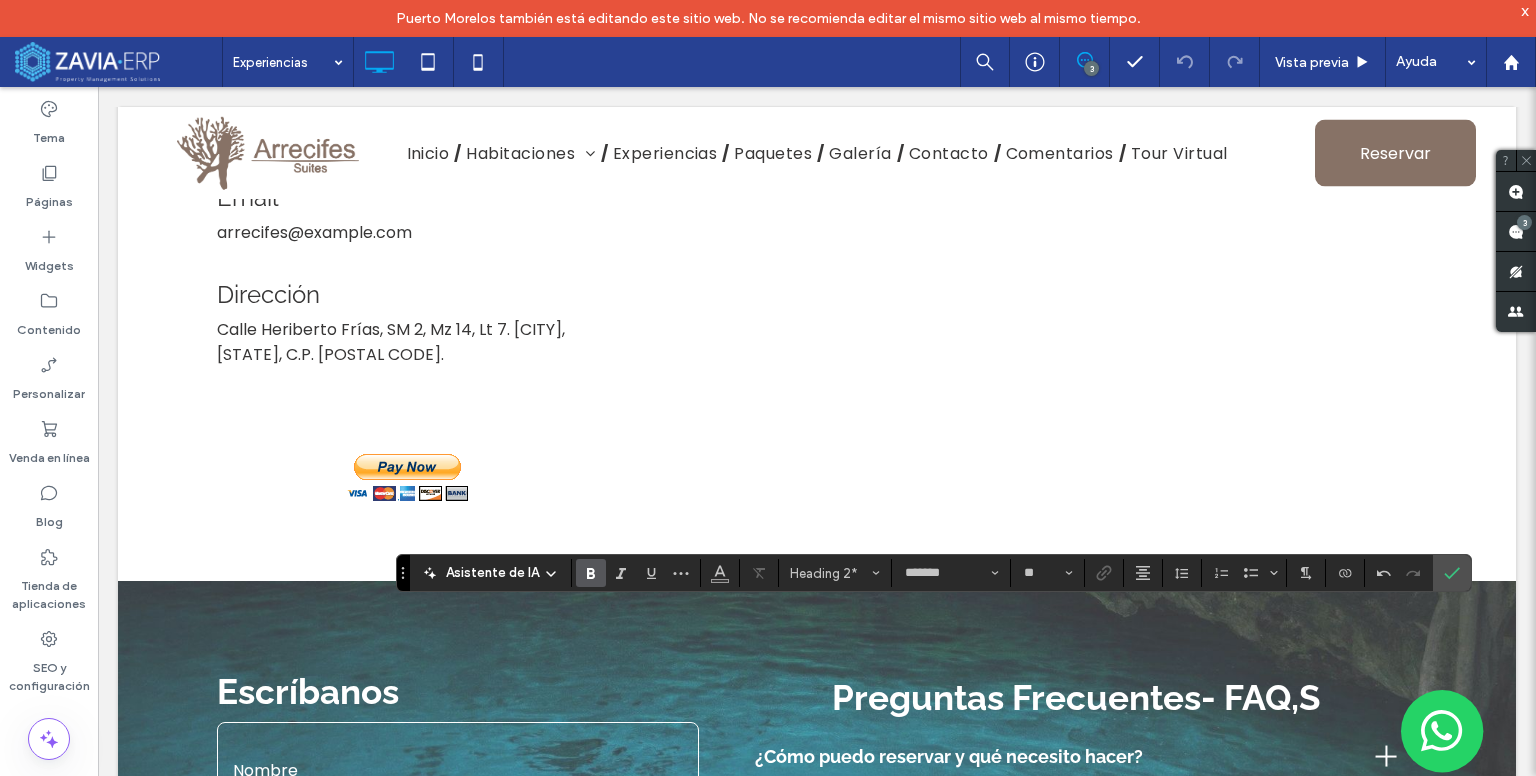 type on "*******" 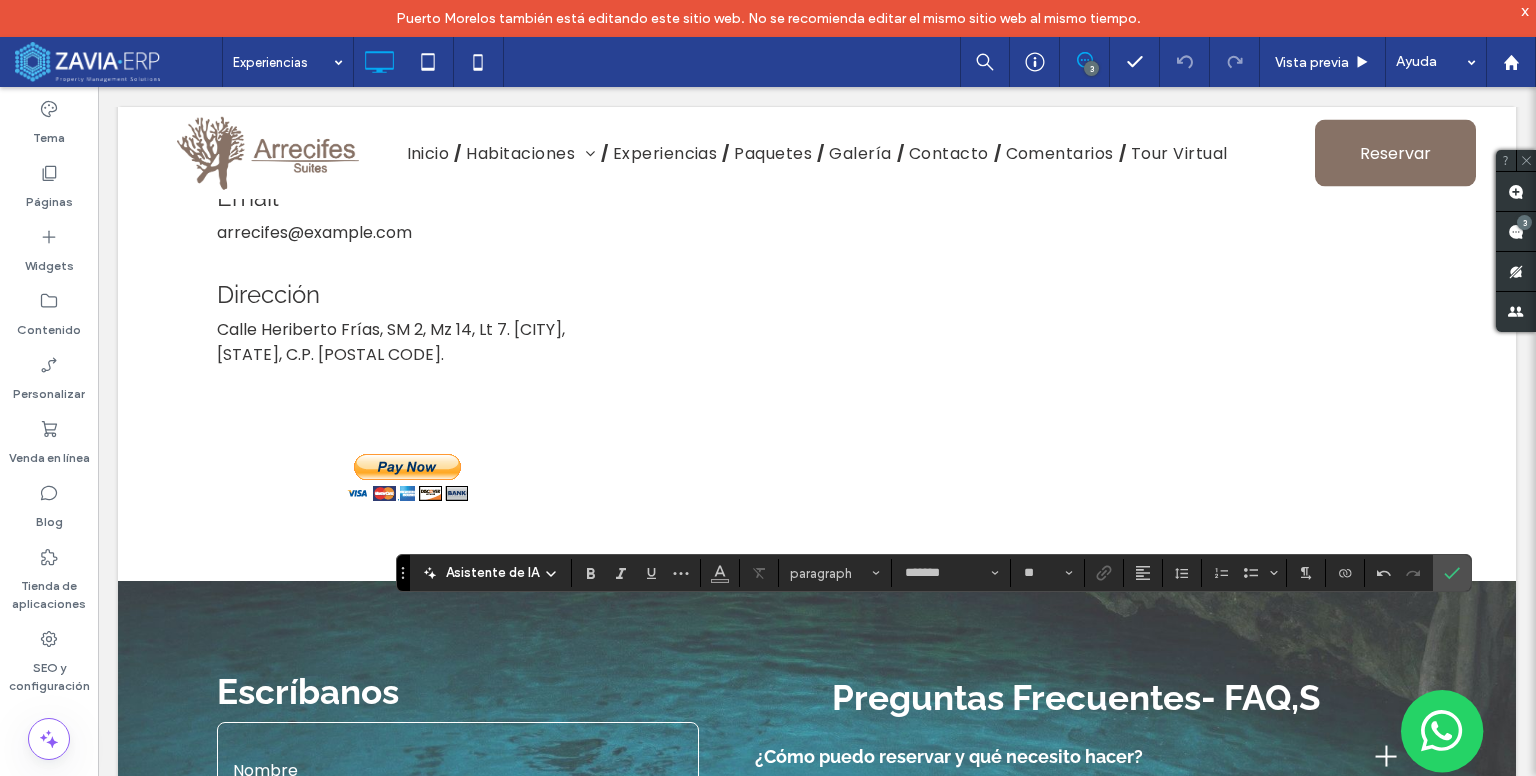 type on "*******" 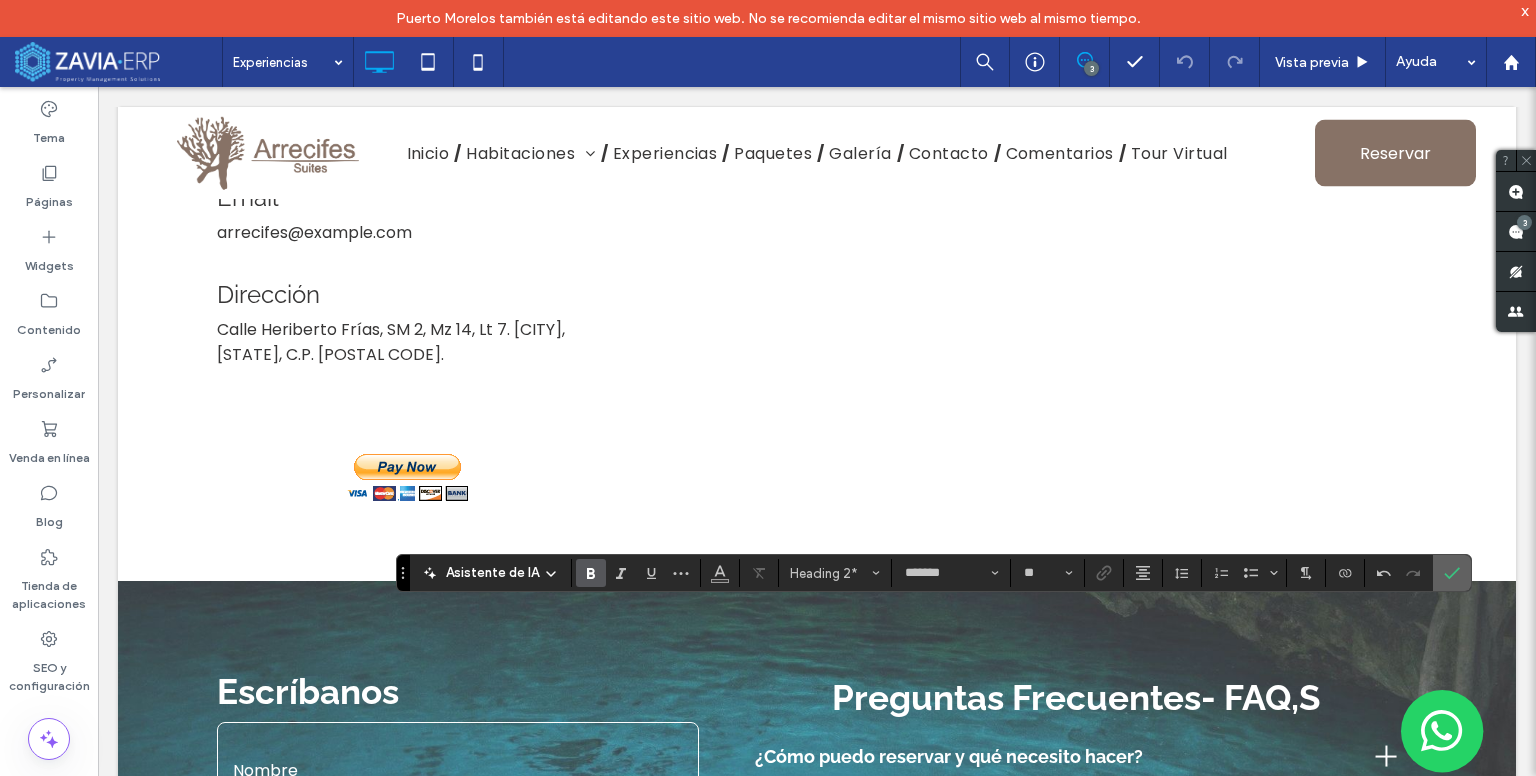 click at bounding box center (1452, 573) 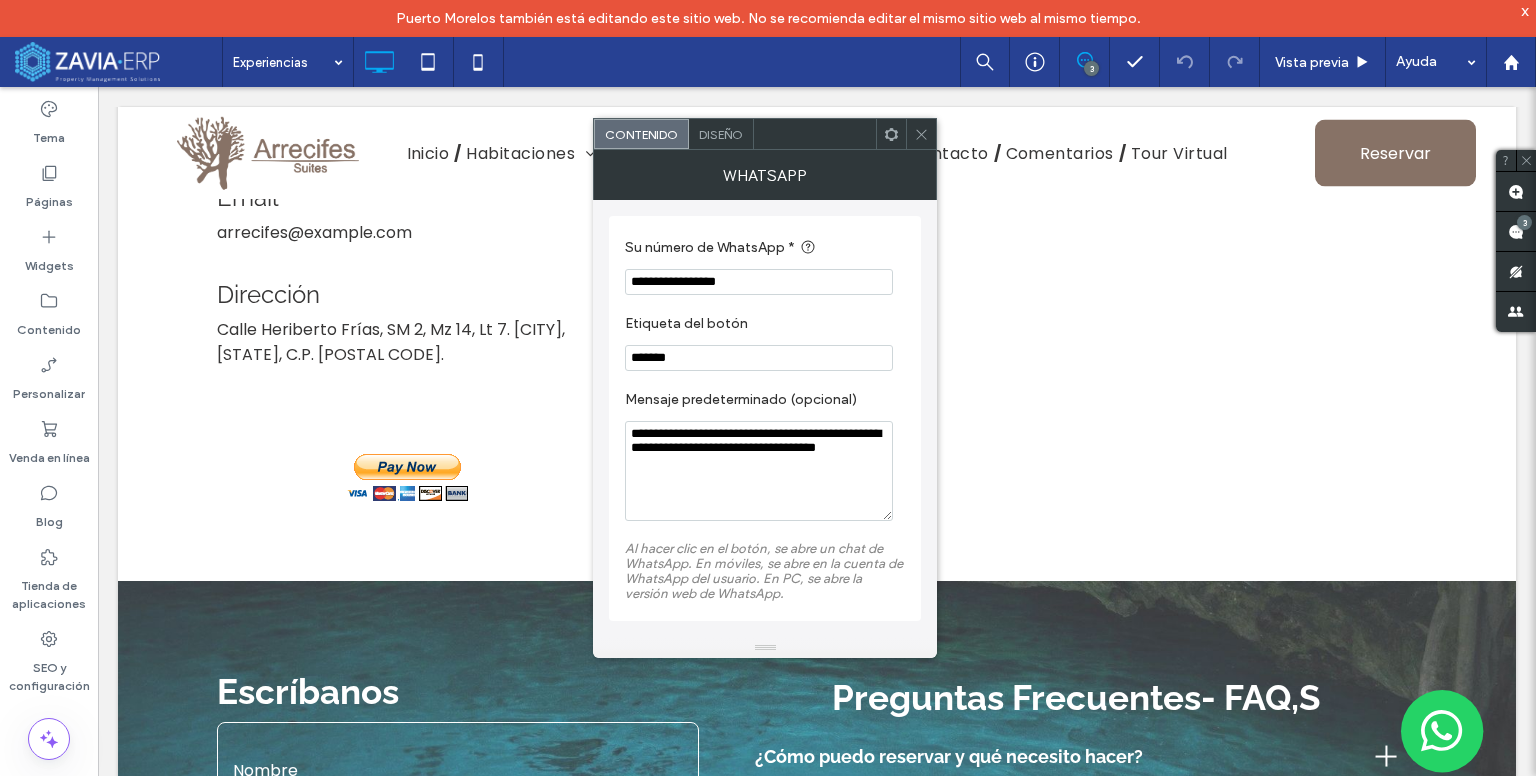 click 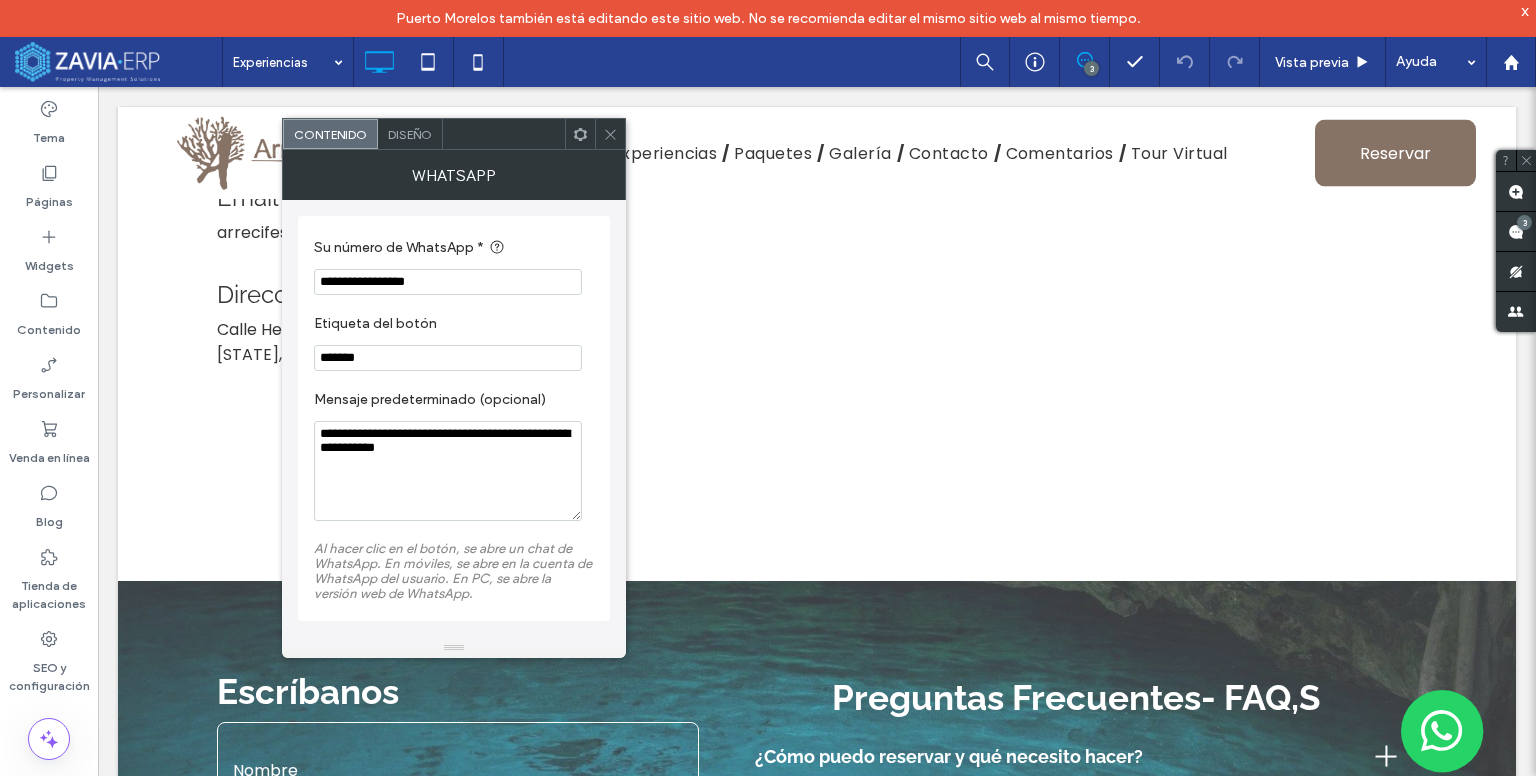 drag, startPoint x: 615, startPoint y: 132, endPoint x: 600, endPoint y: 165, distance: 36.249138 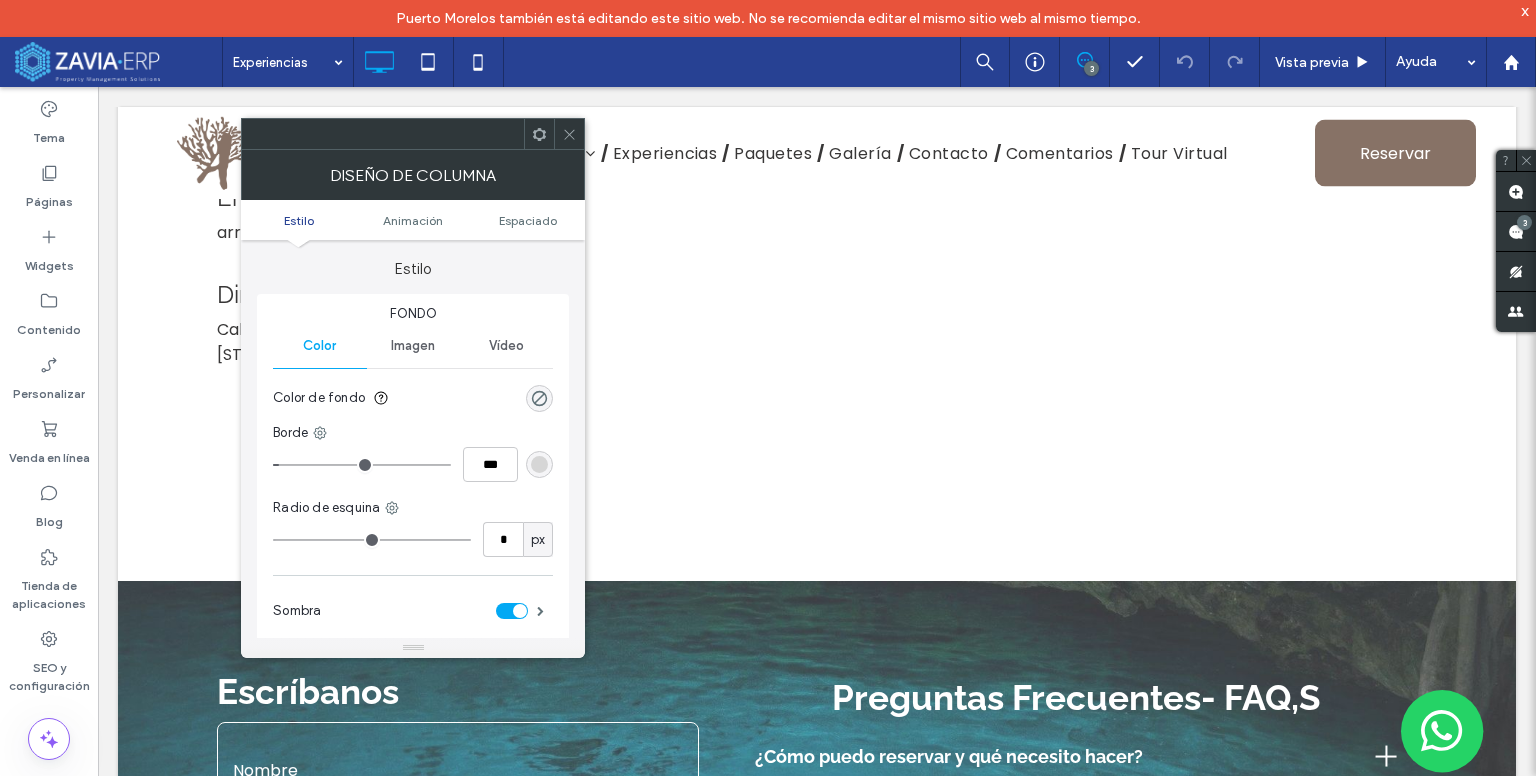 click at bounding box center (569, 134) 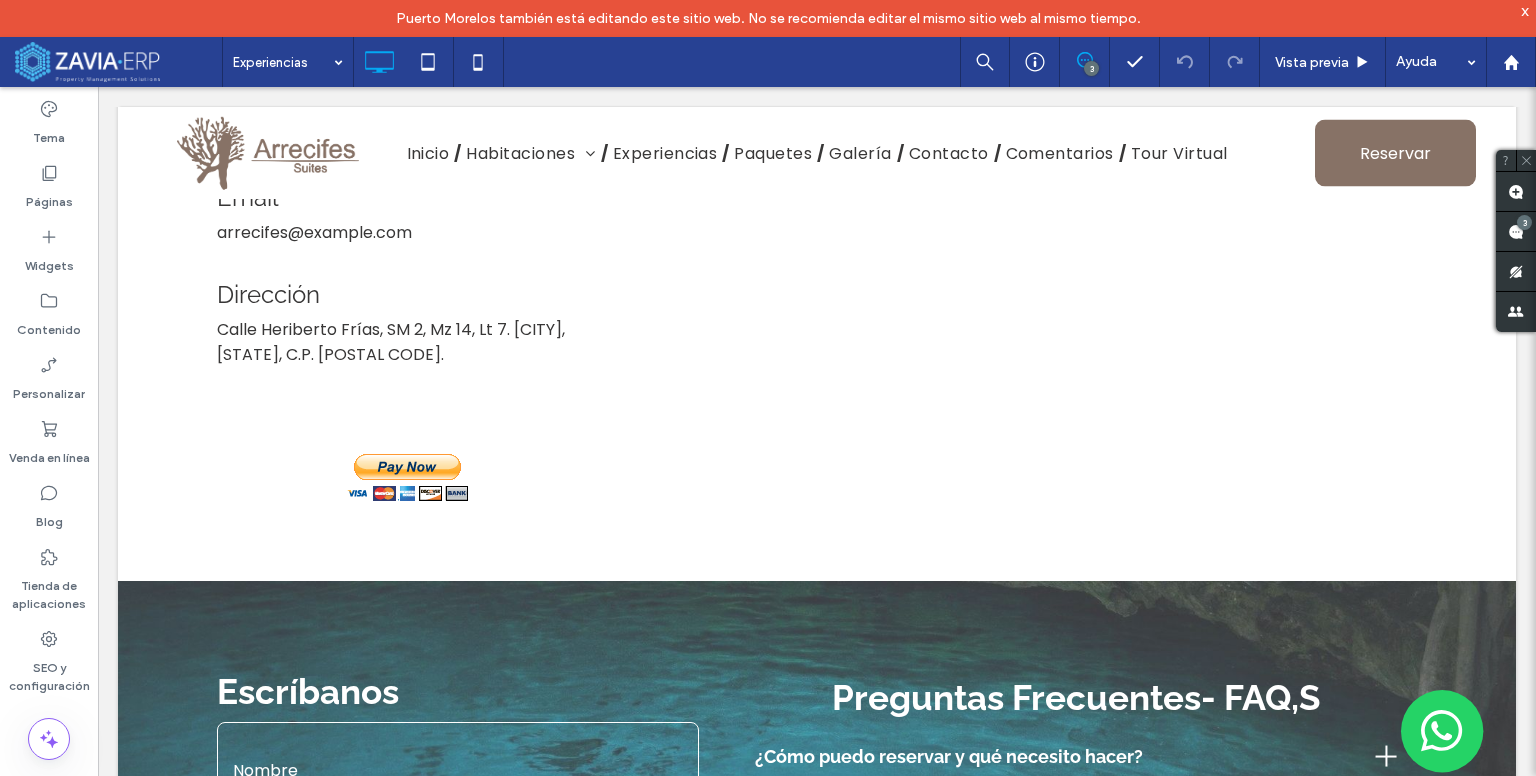 type on "*******" 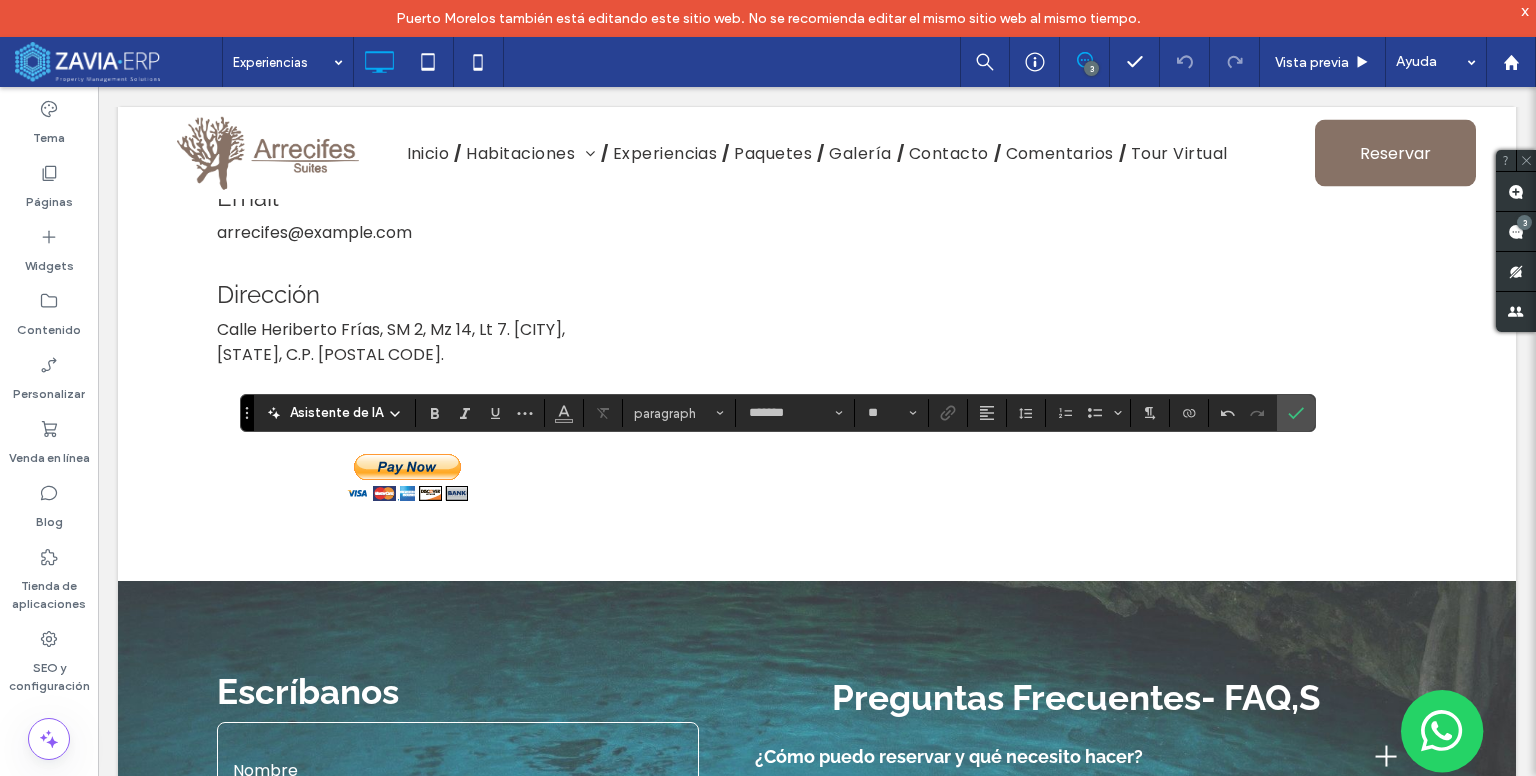 type on "**" 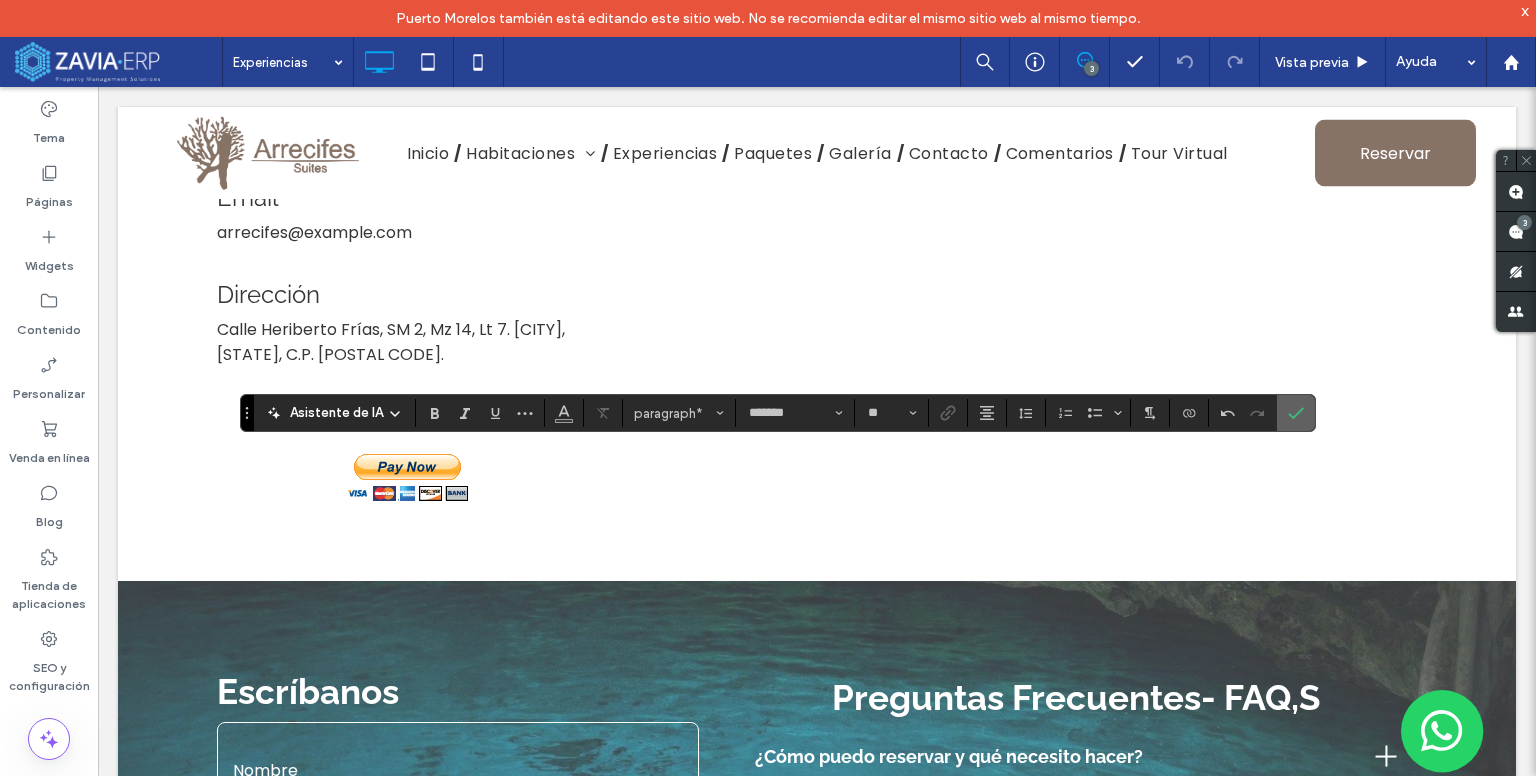 click 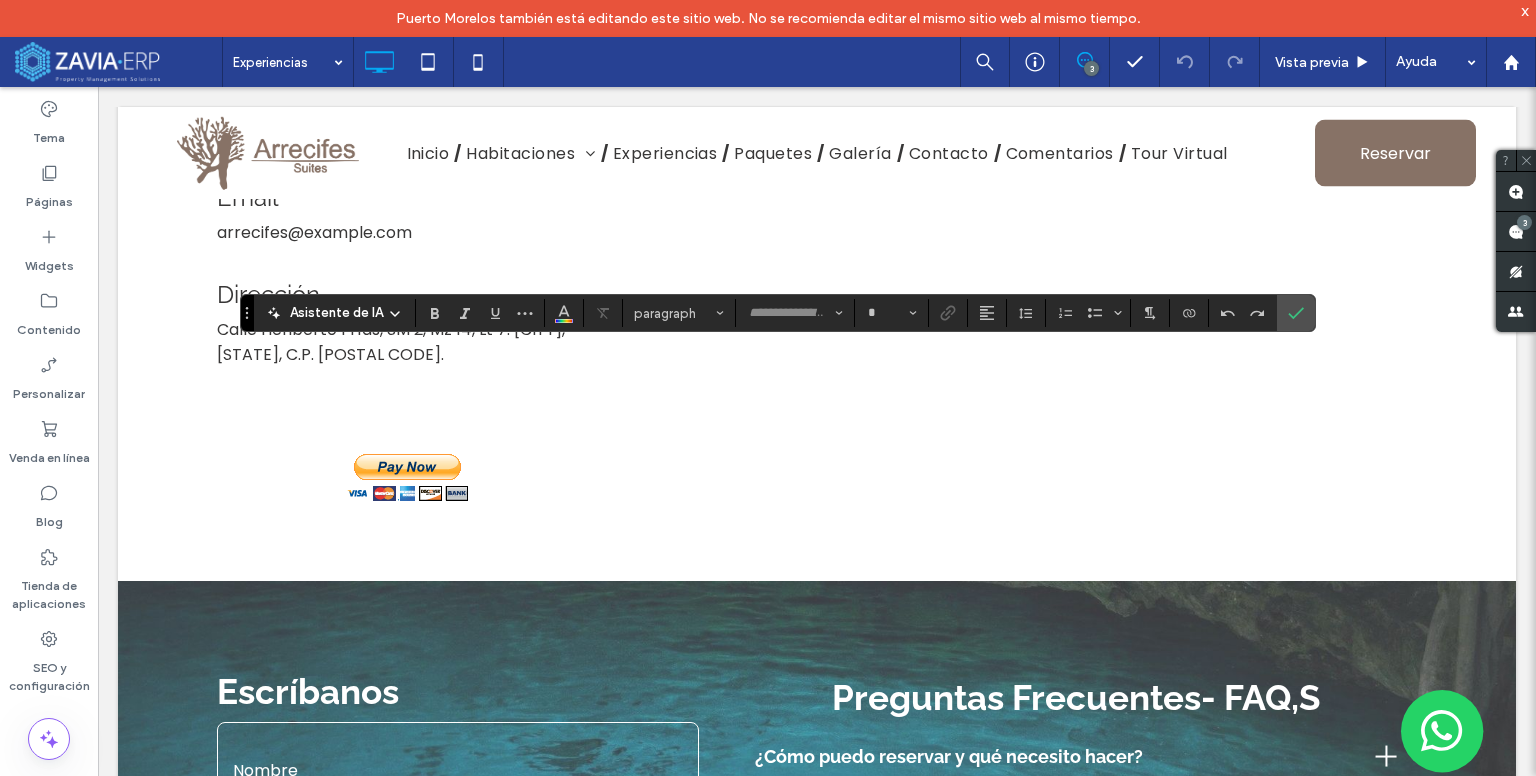 type on "*******" 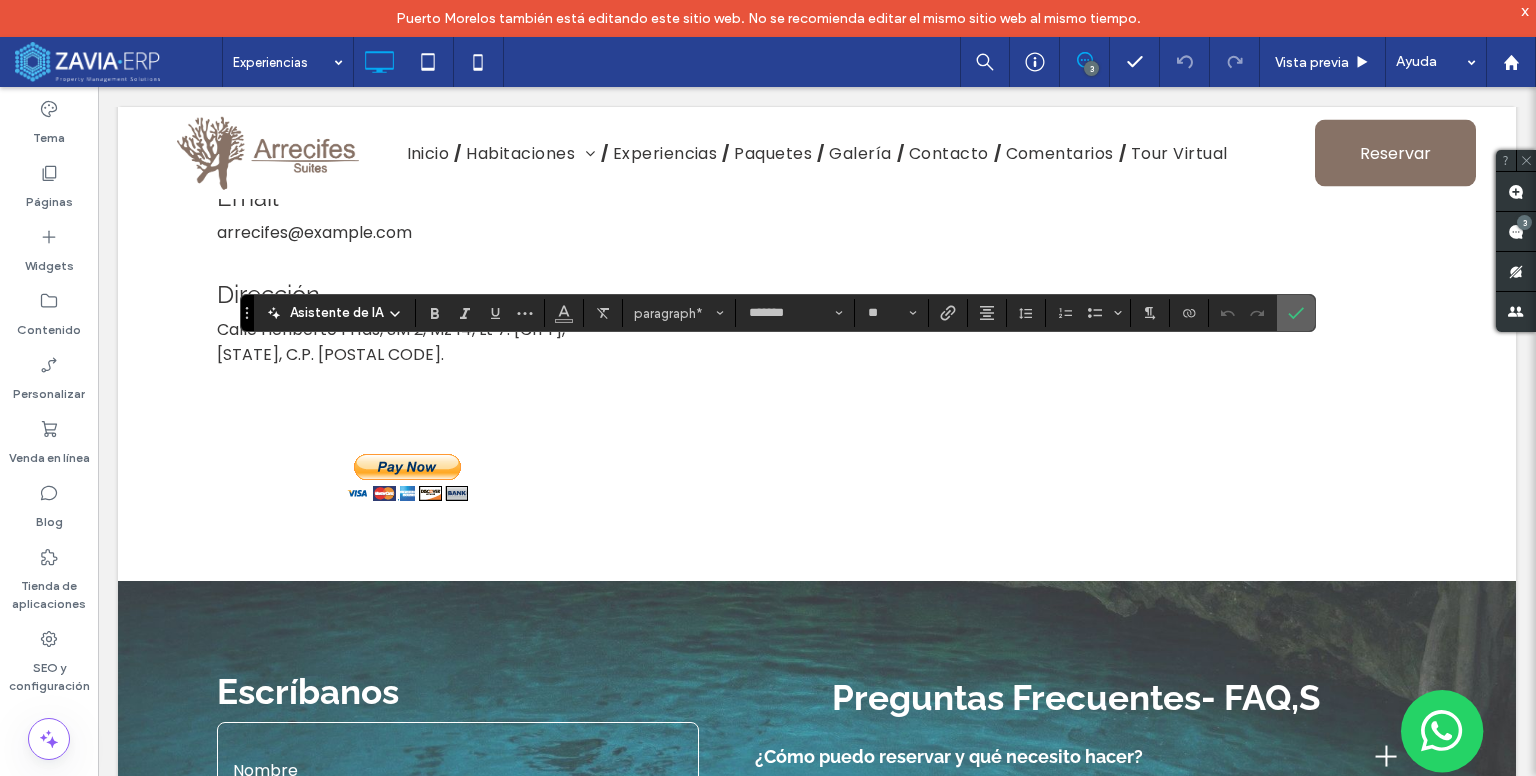 click 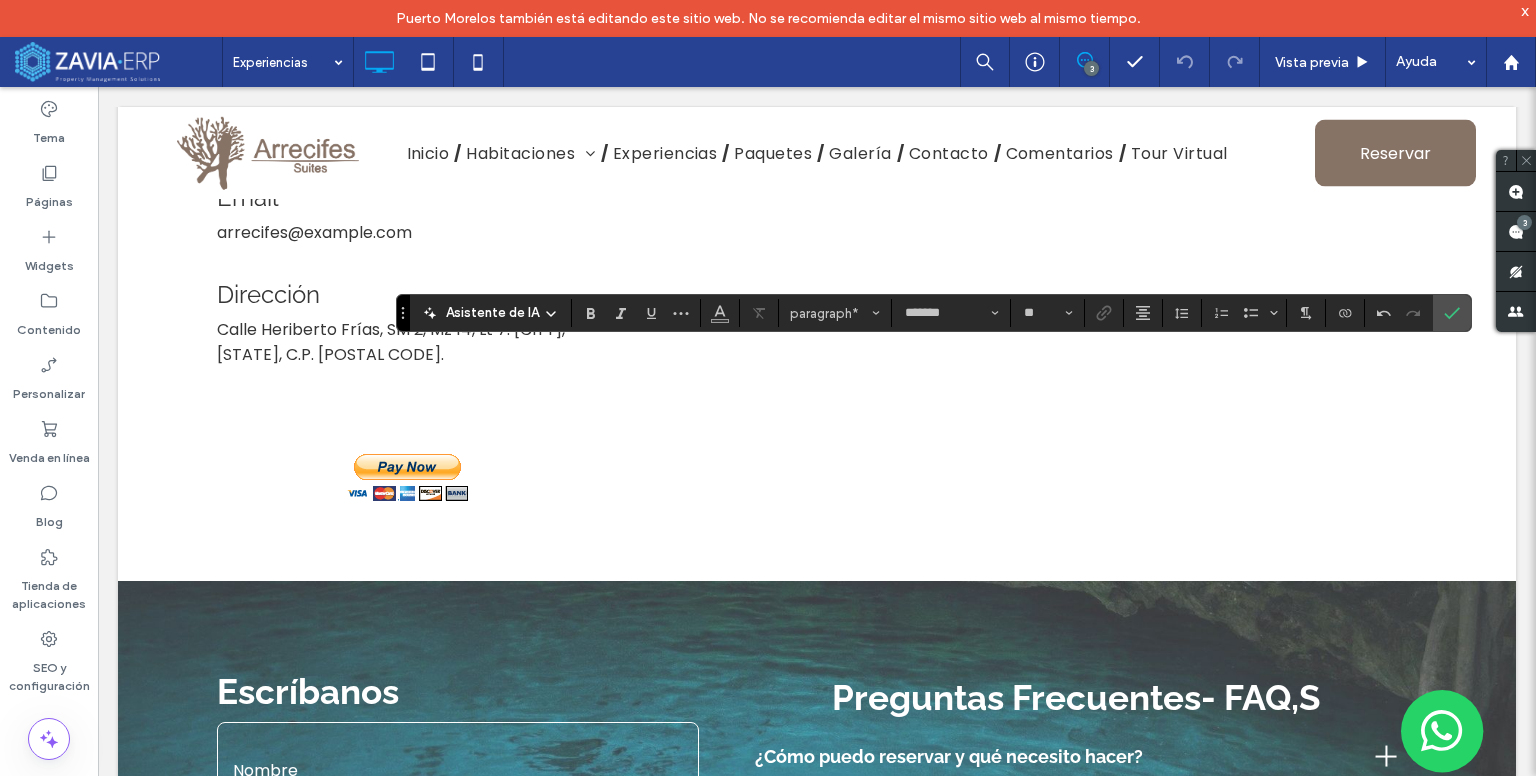 type on "**" 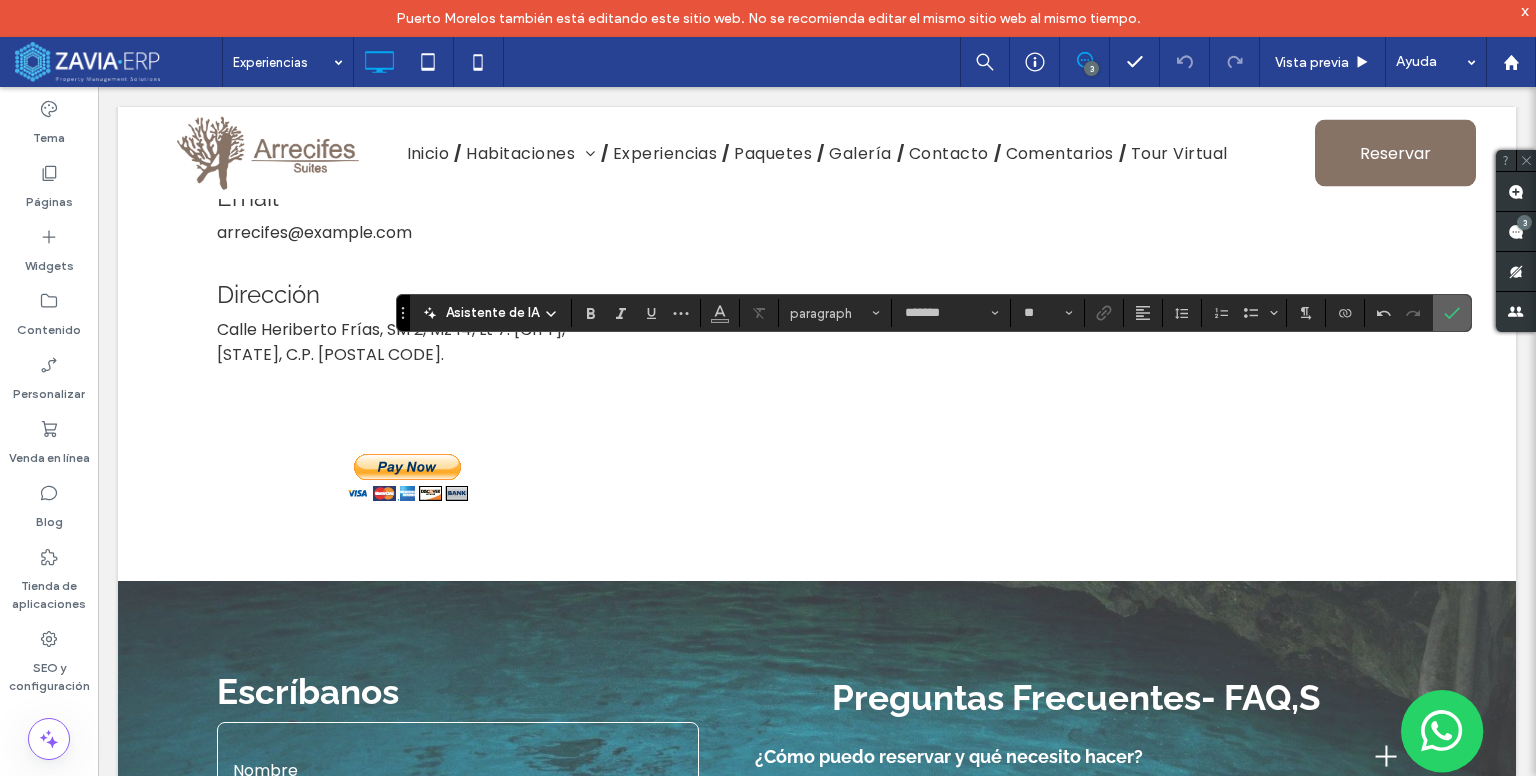 click 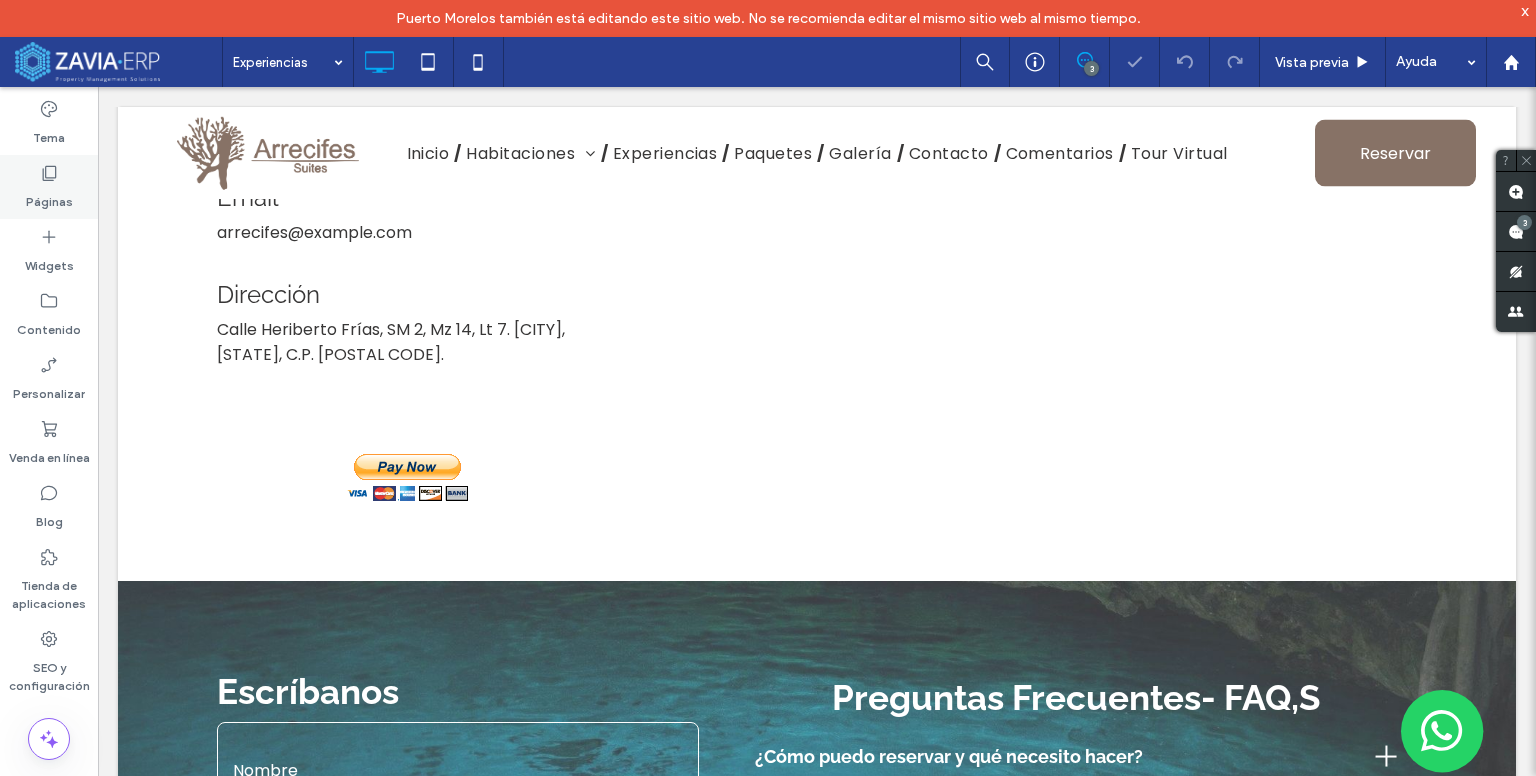 click 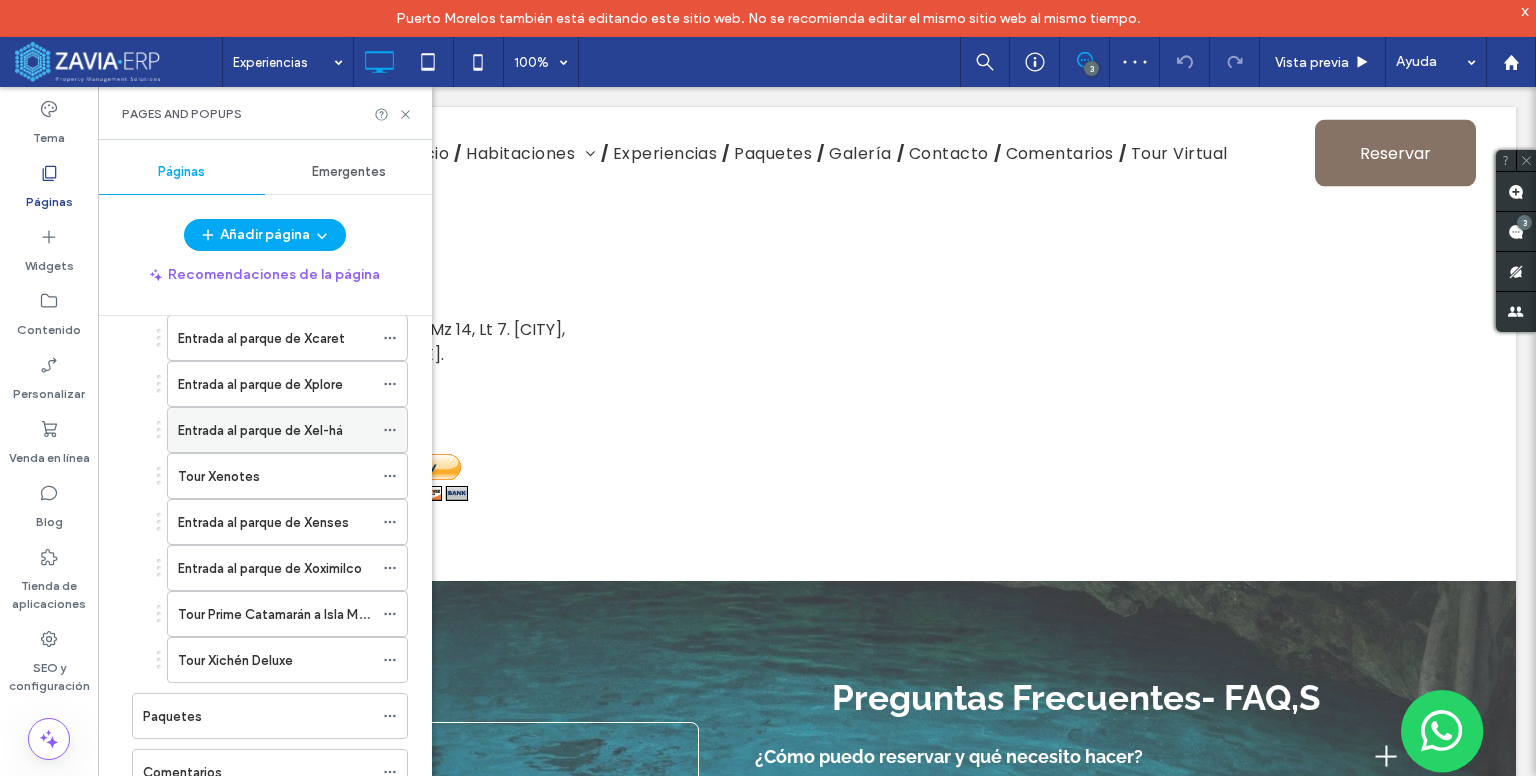 scroll, scrollTop: 669, scrollLeft: 0, axis: vertical 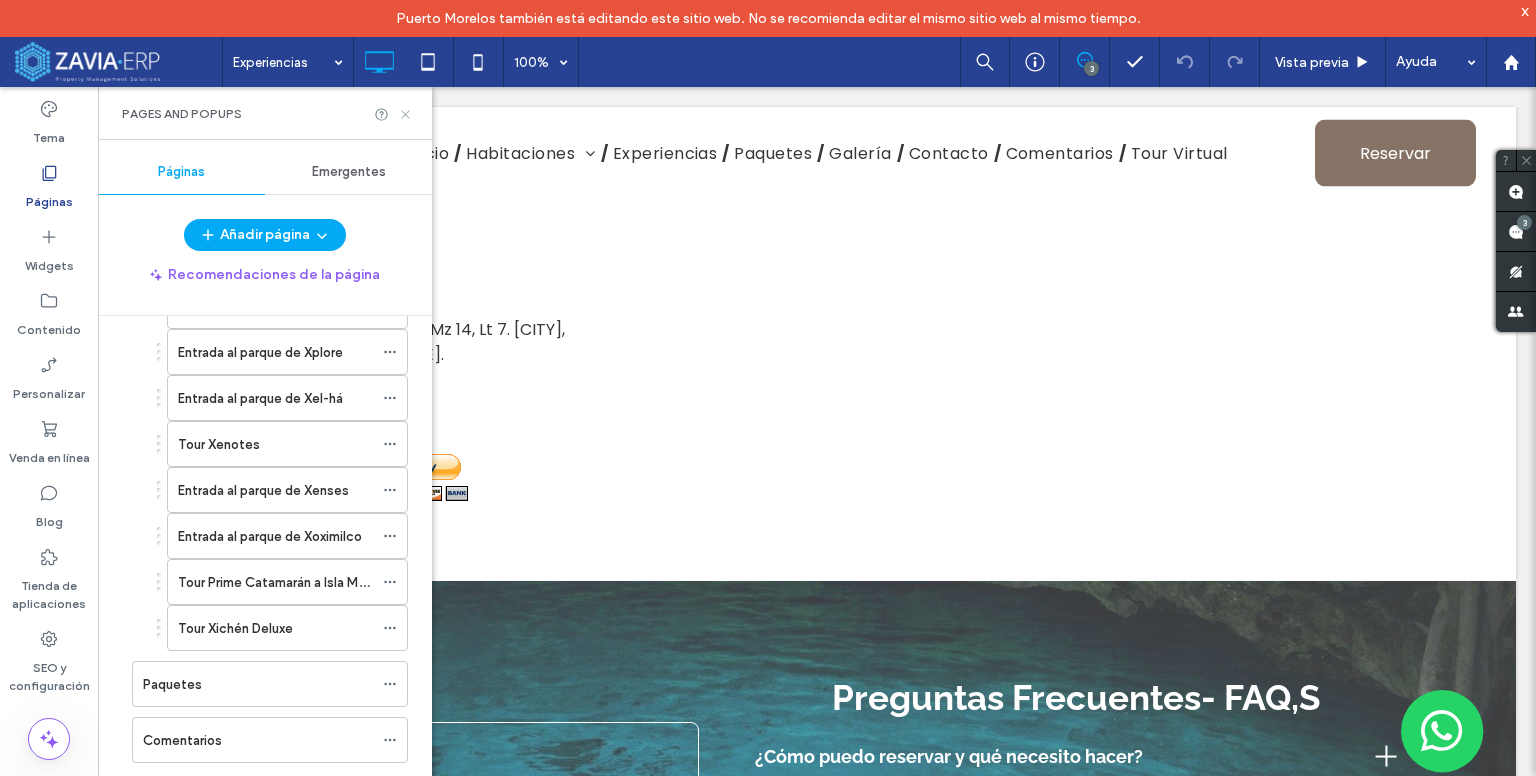 click 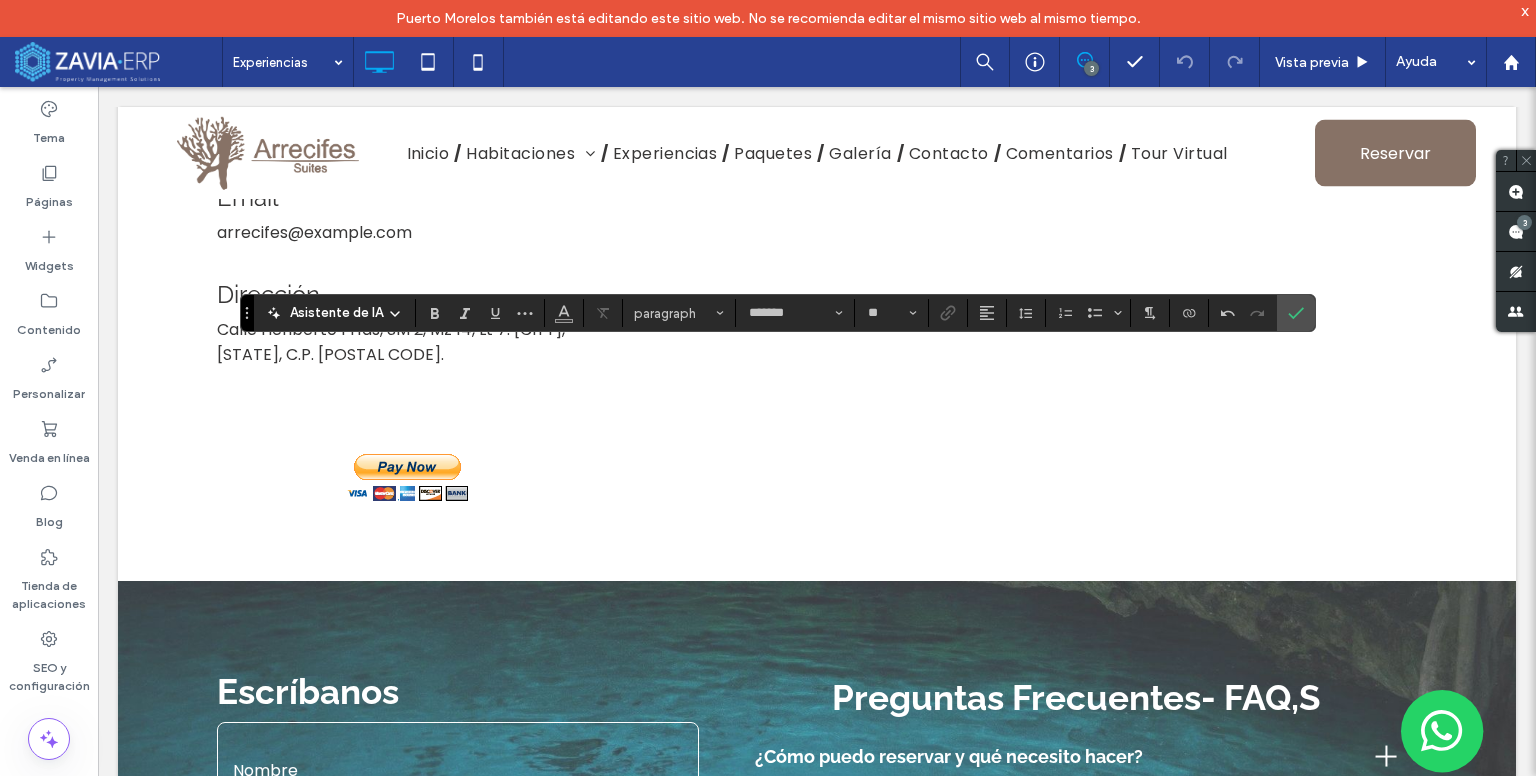 type on "**" 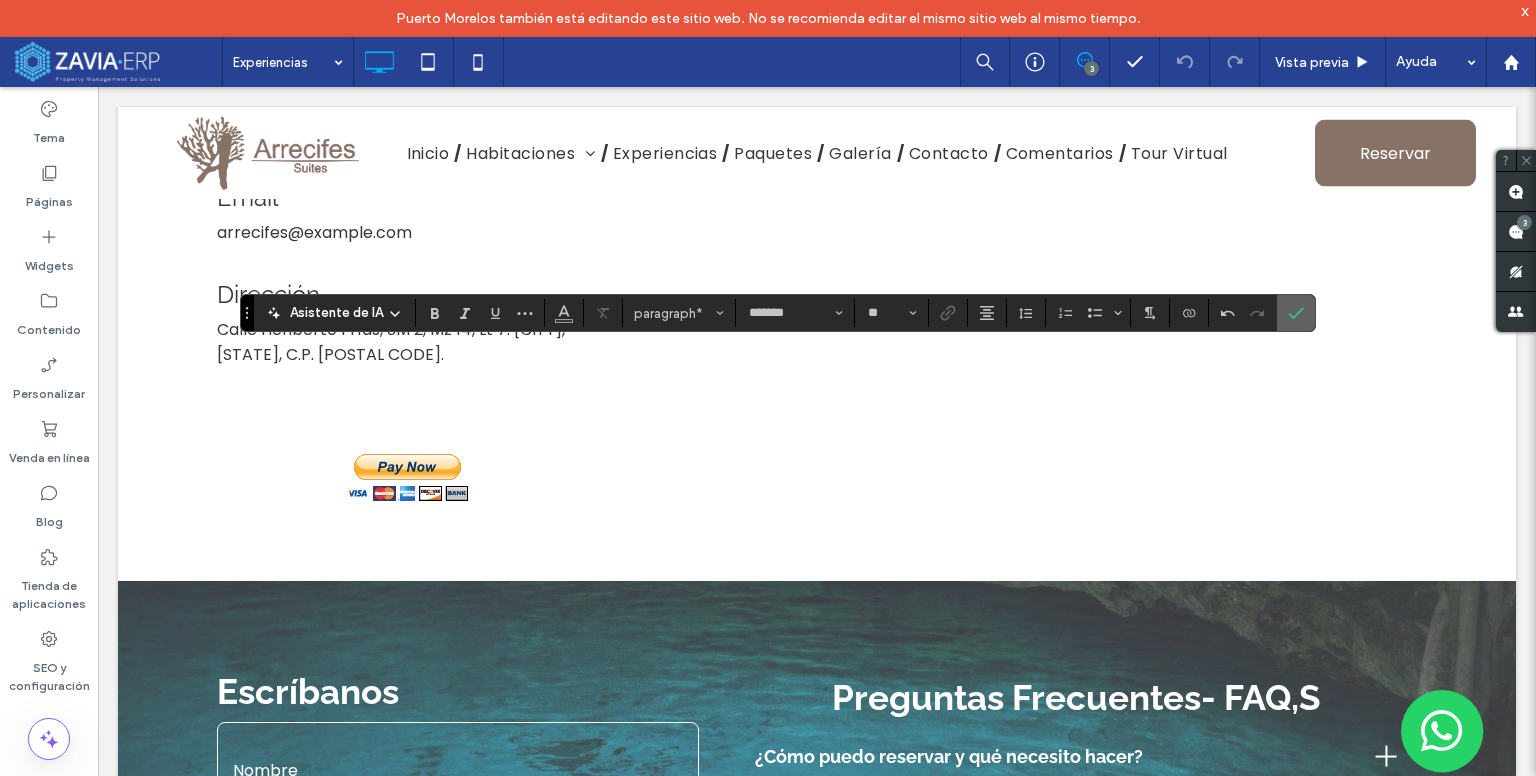 click 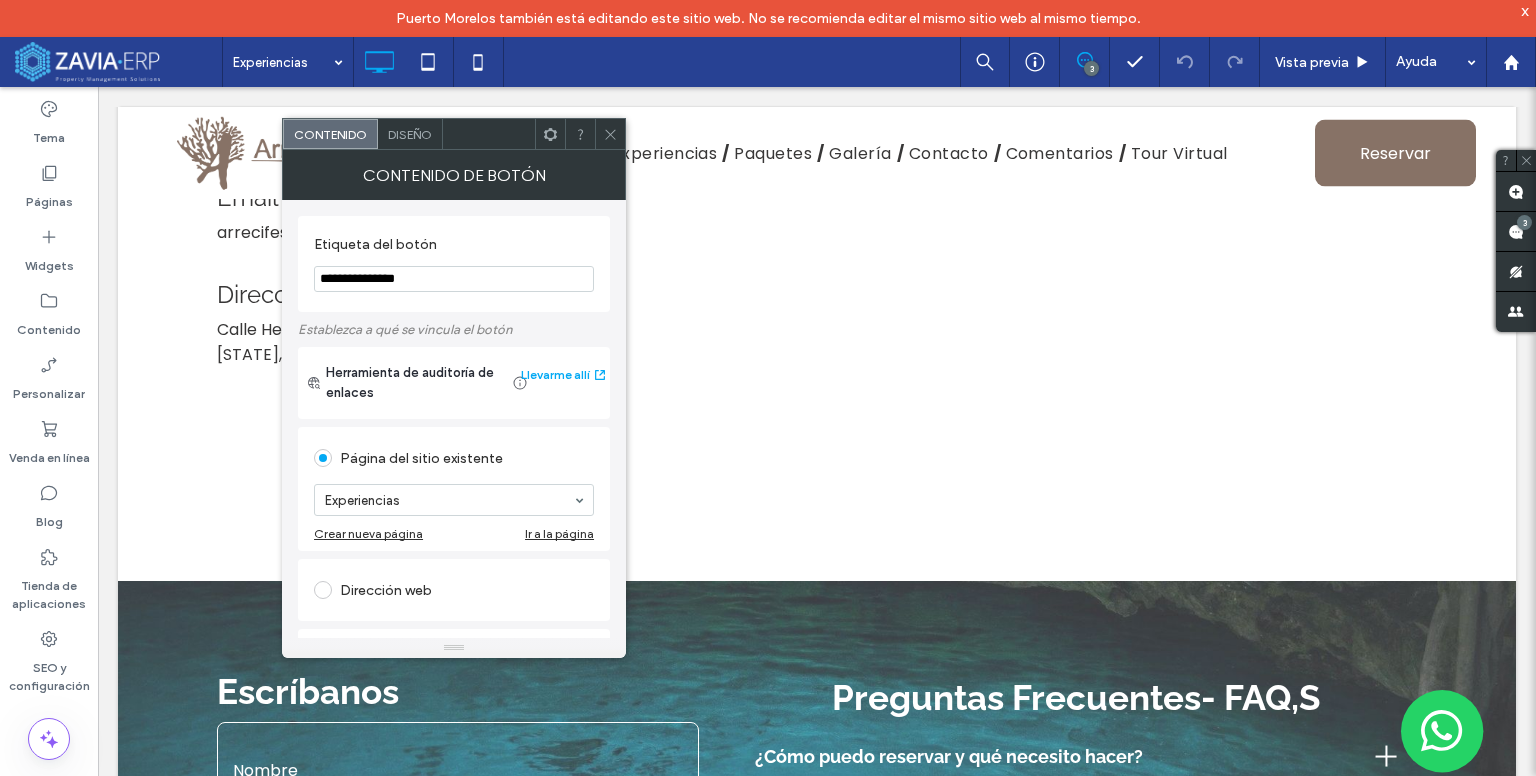 click 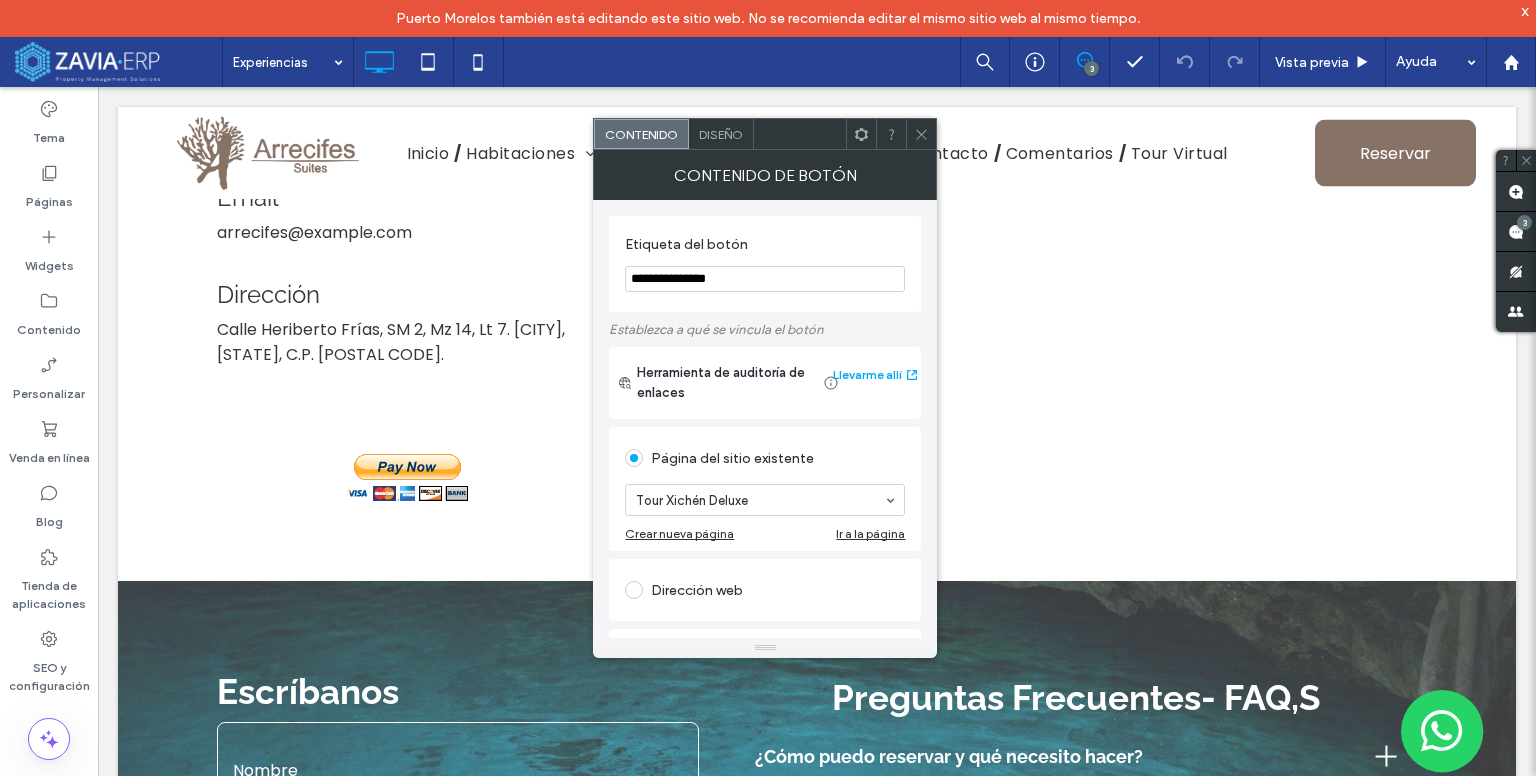 click 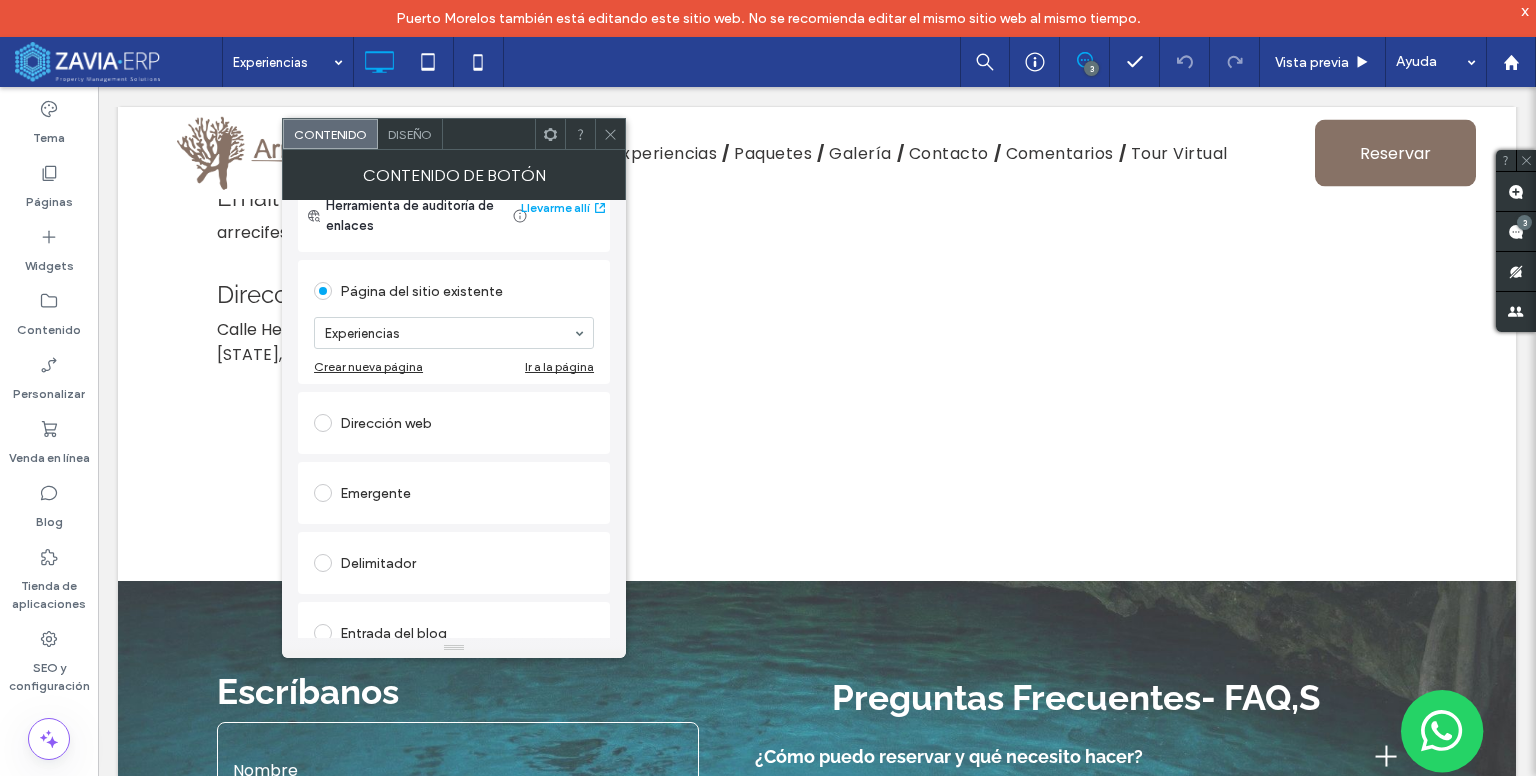 scroll, scrollTop: 0, scrollLeft: 0, axis: both 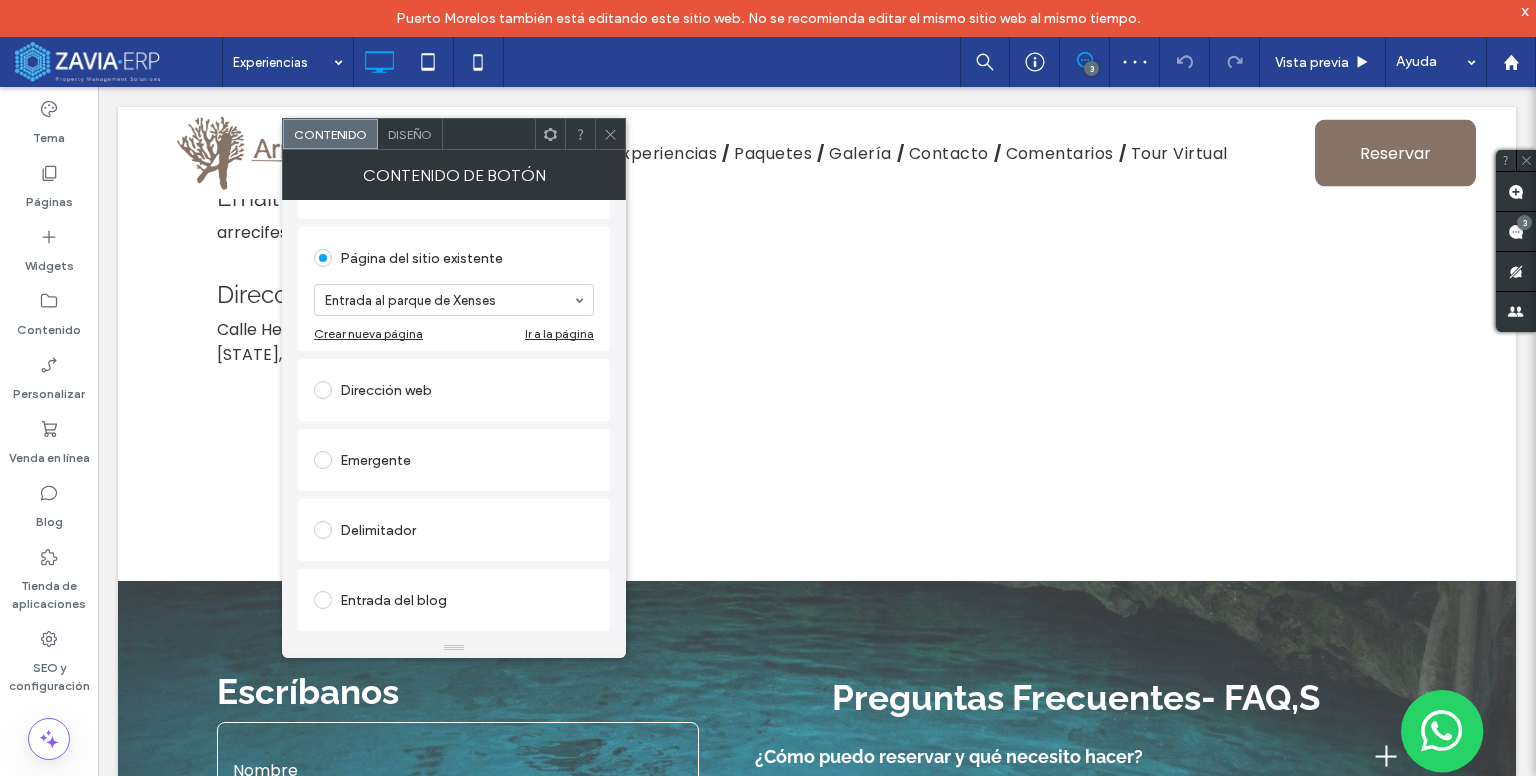 drag, startPoint x: 605, startPoint y: 135, endPoint x: 609, endPoint y: 145, distance: 10.770329 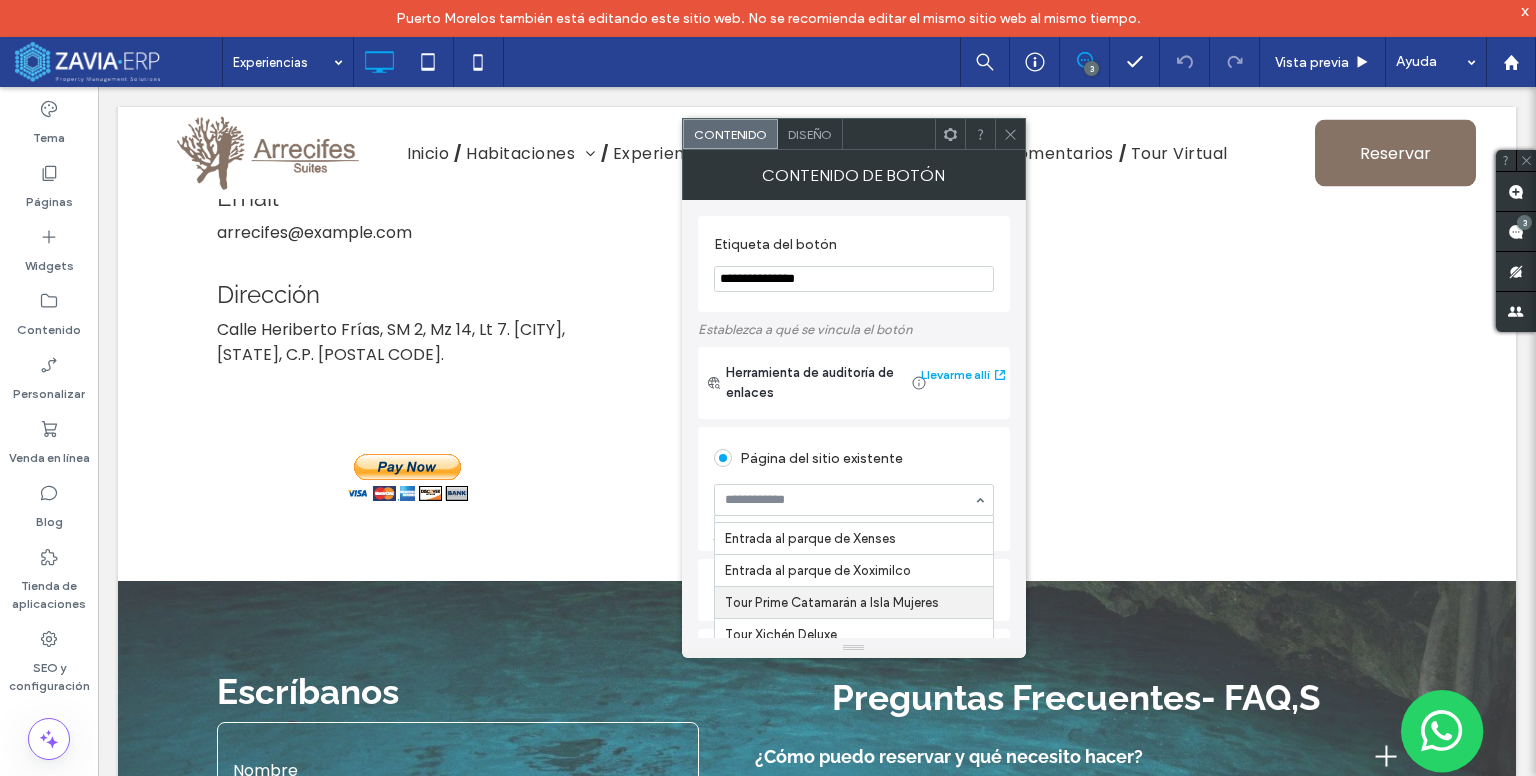 scroll, scrollTop: 686, scrollLeft: 0, axis: vertical 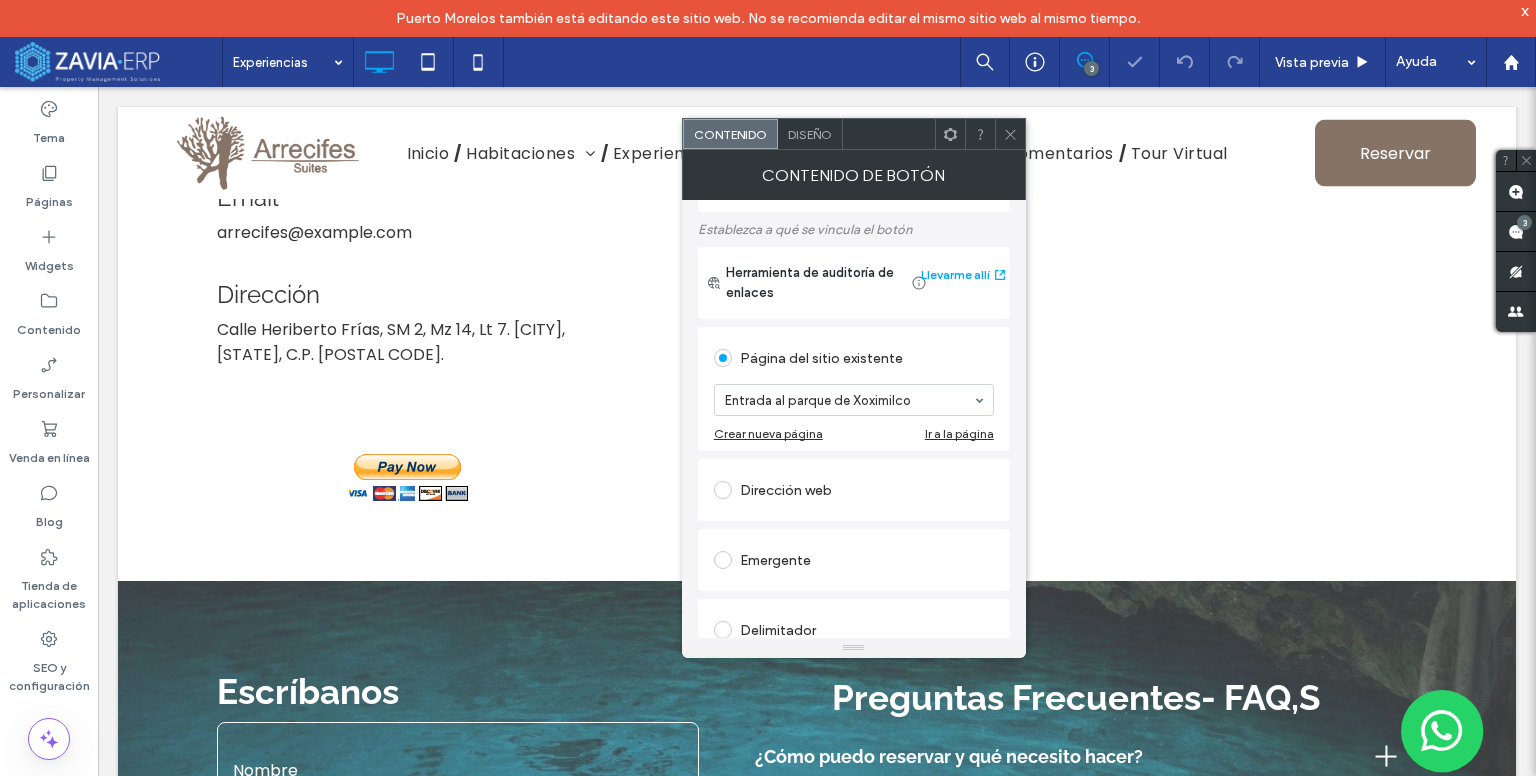 click 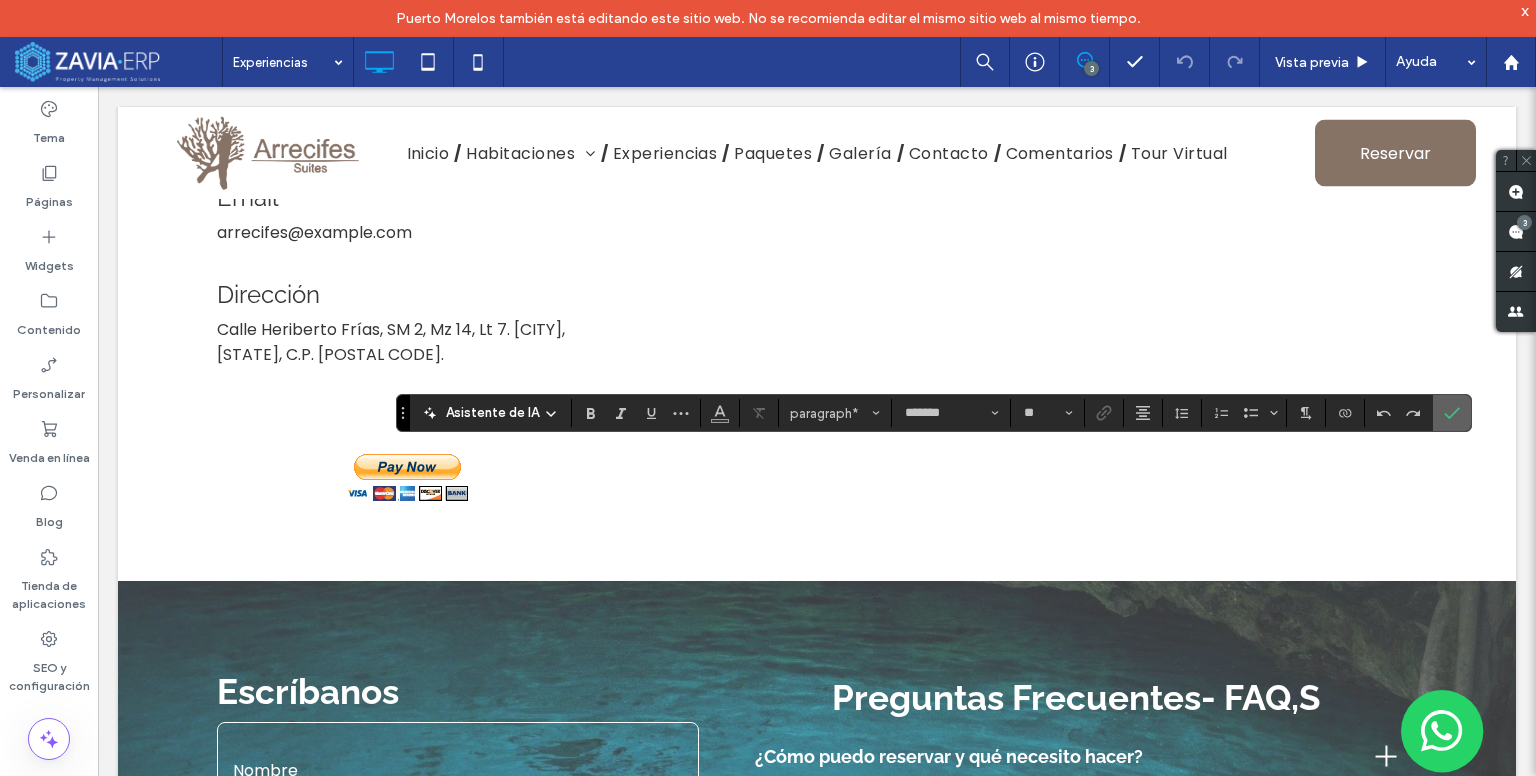 click 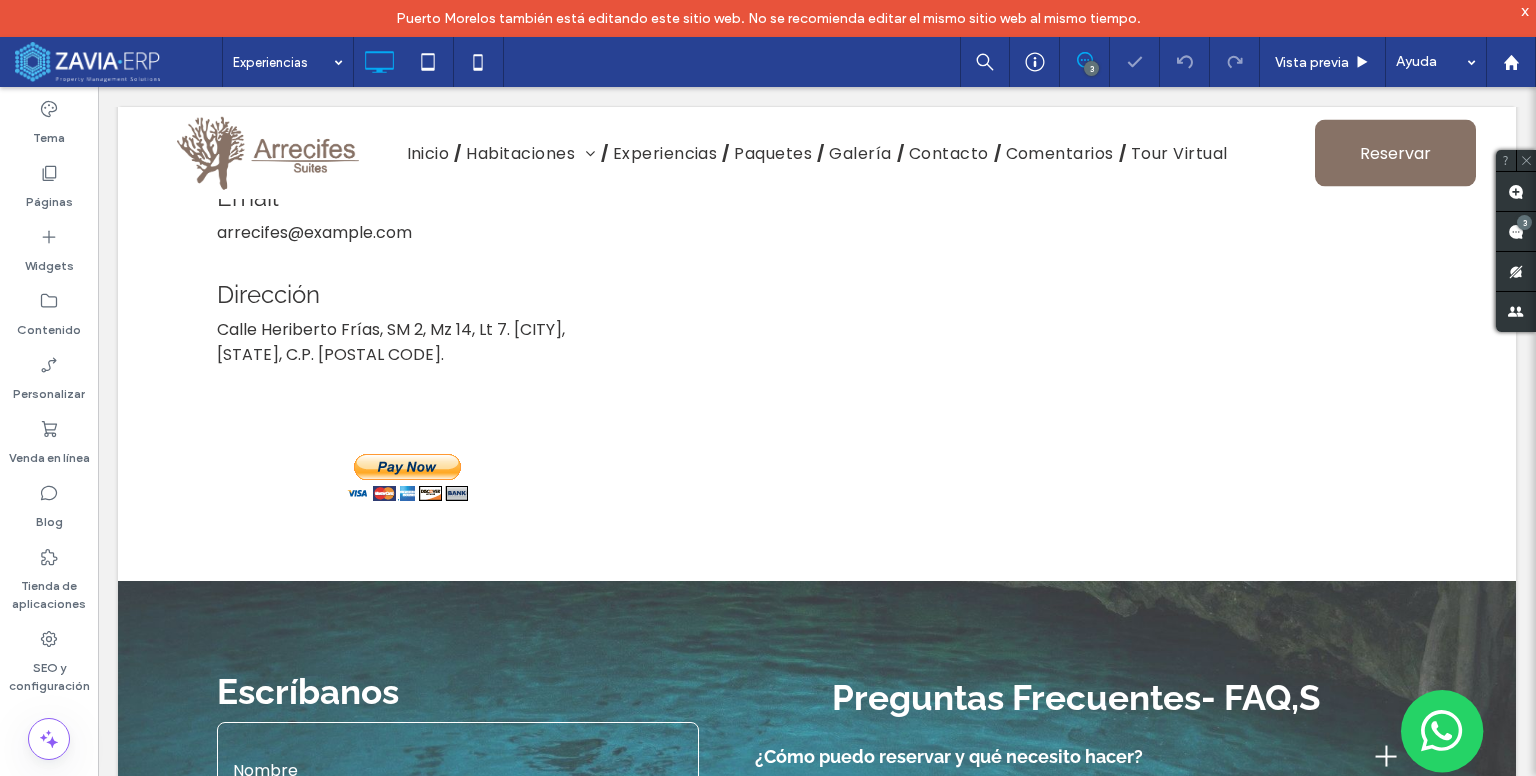 type on "*******" 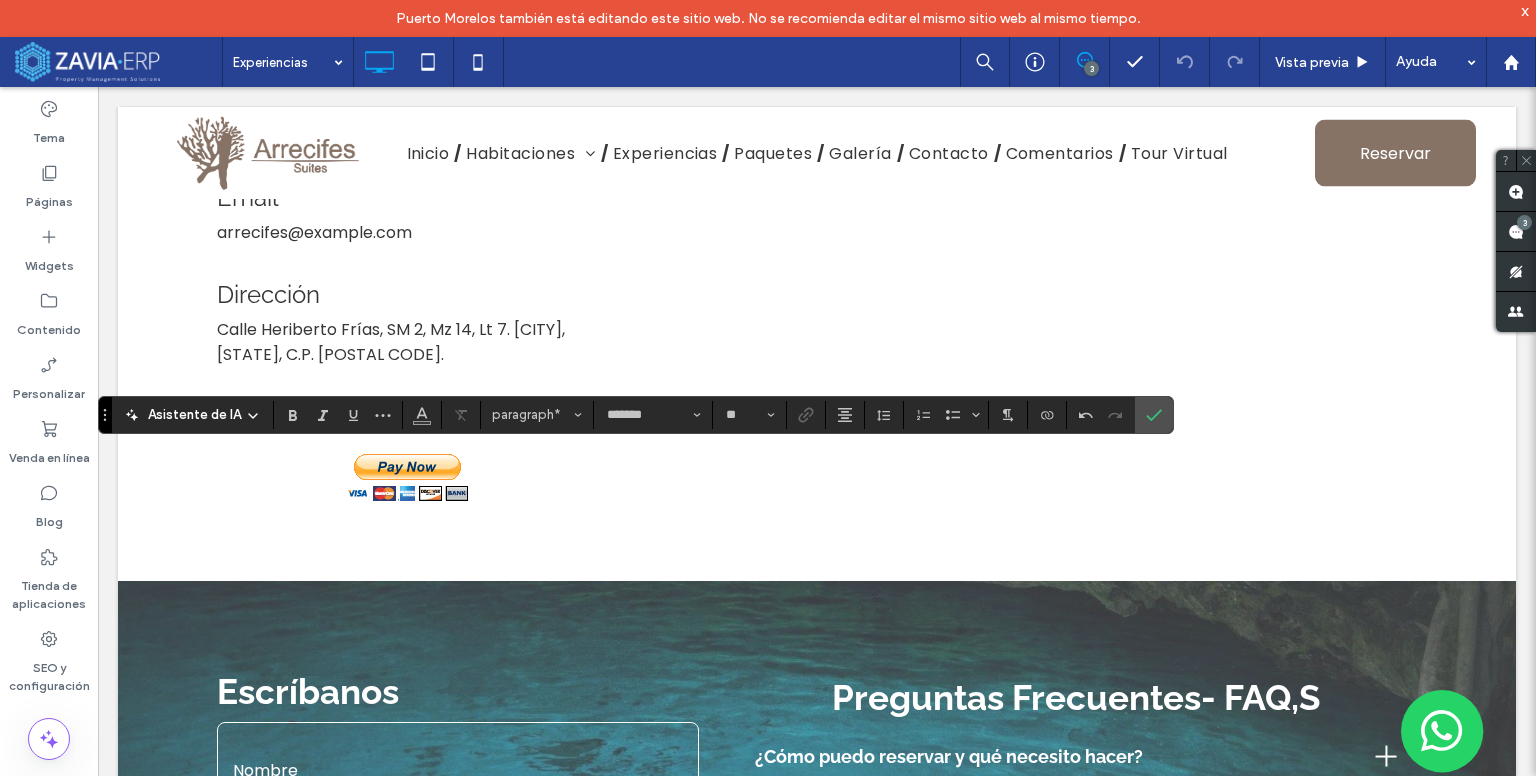 type on "**" 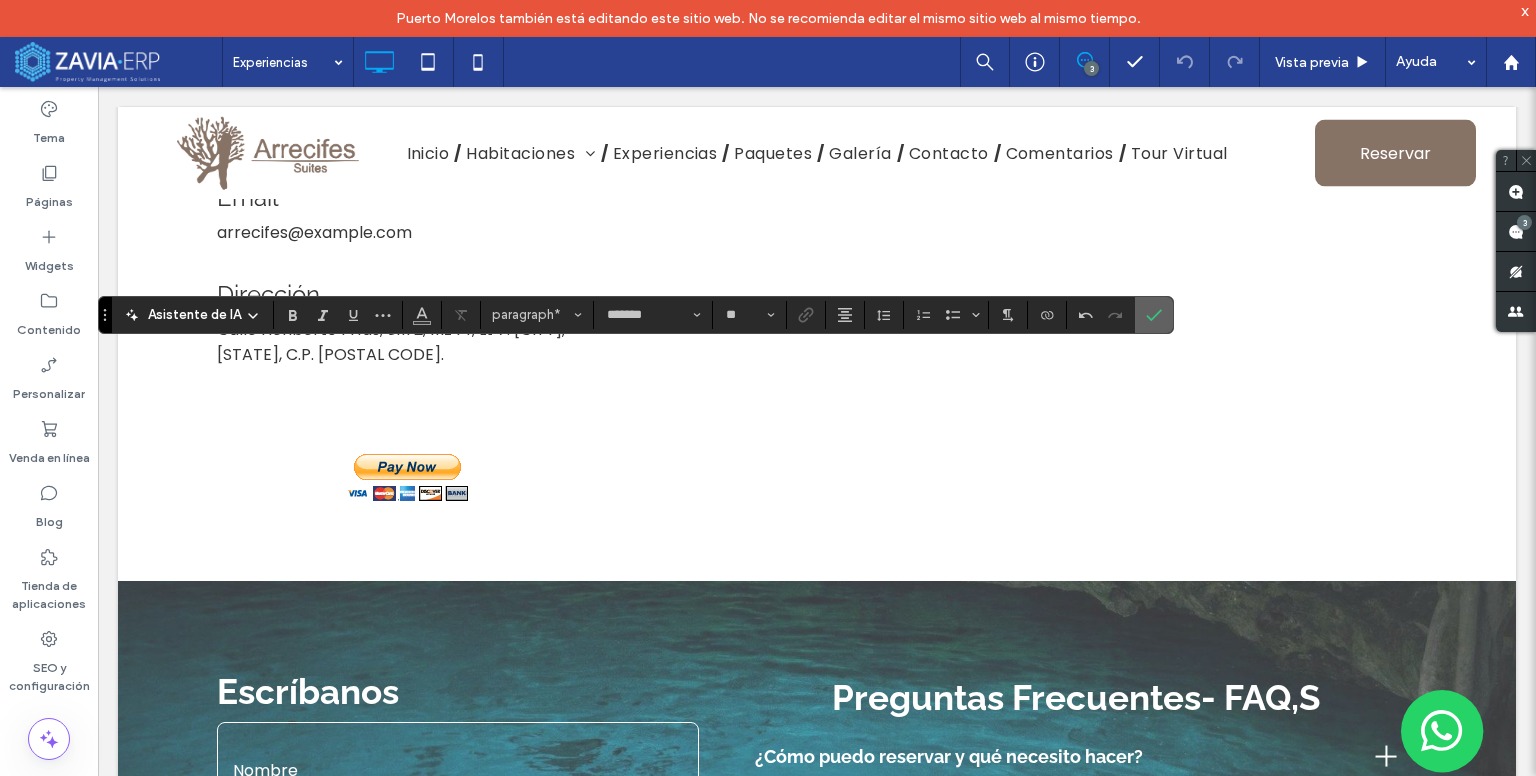 click at bounding box center [1154, 315] 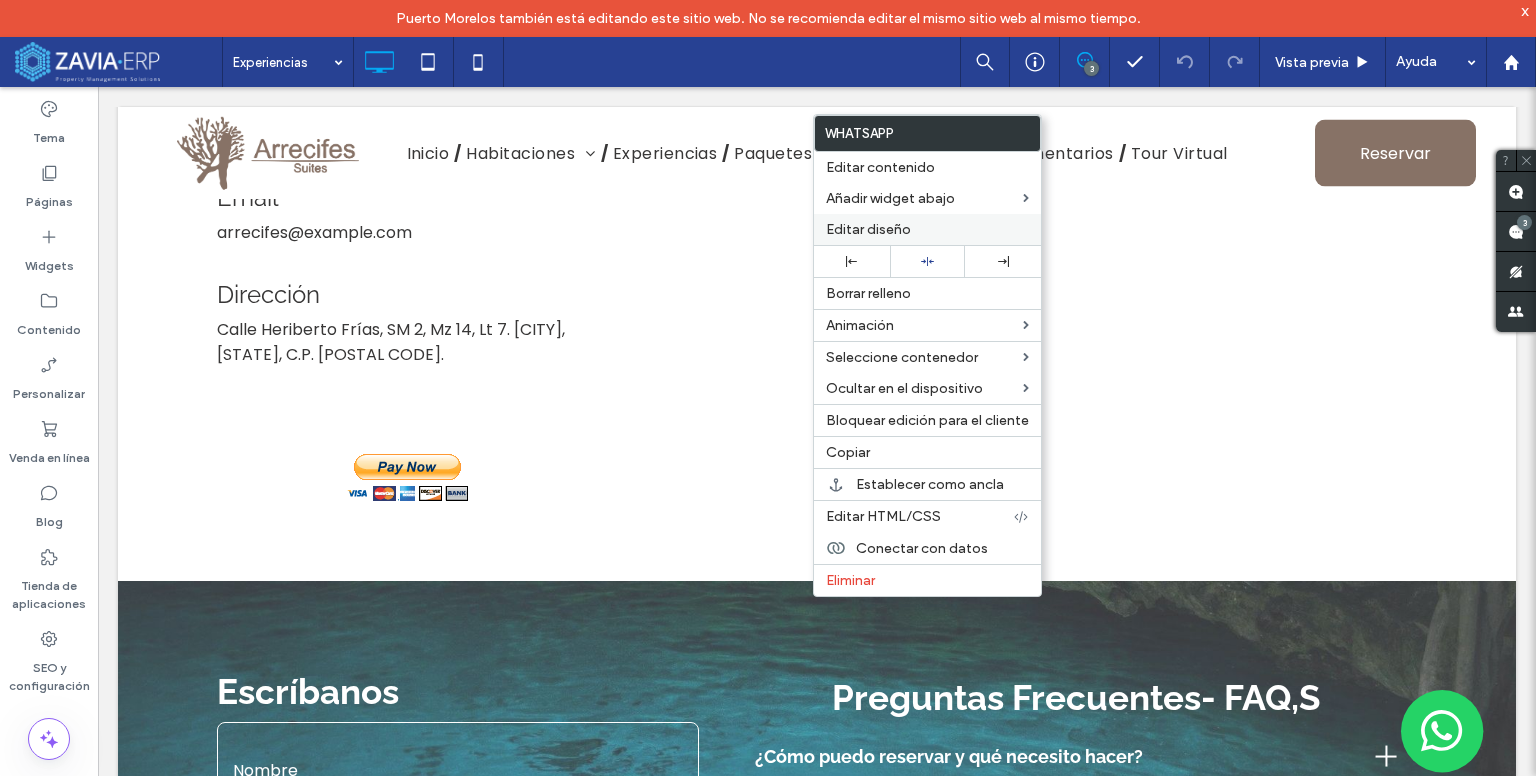 click on "Editar diseño" at bounding box center [868, 229] 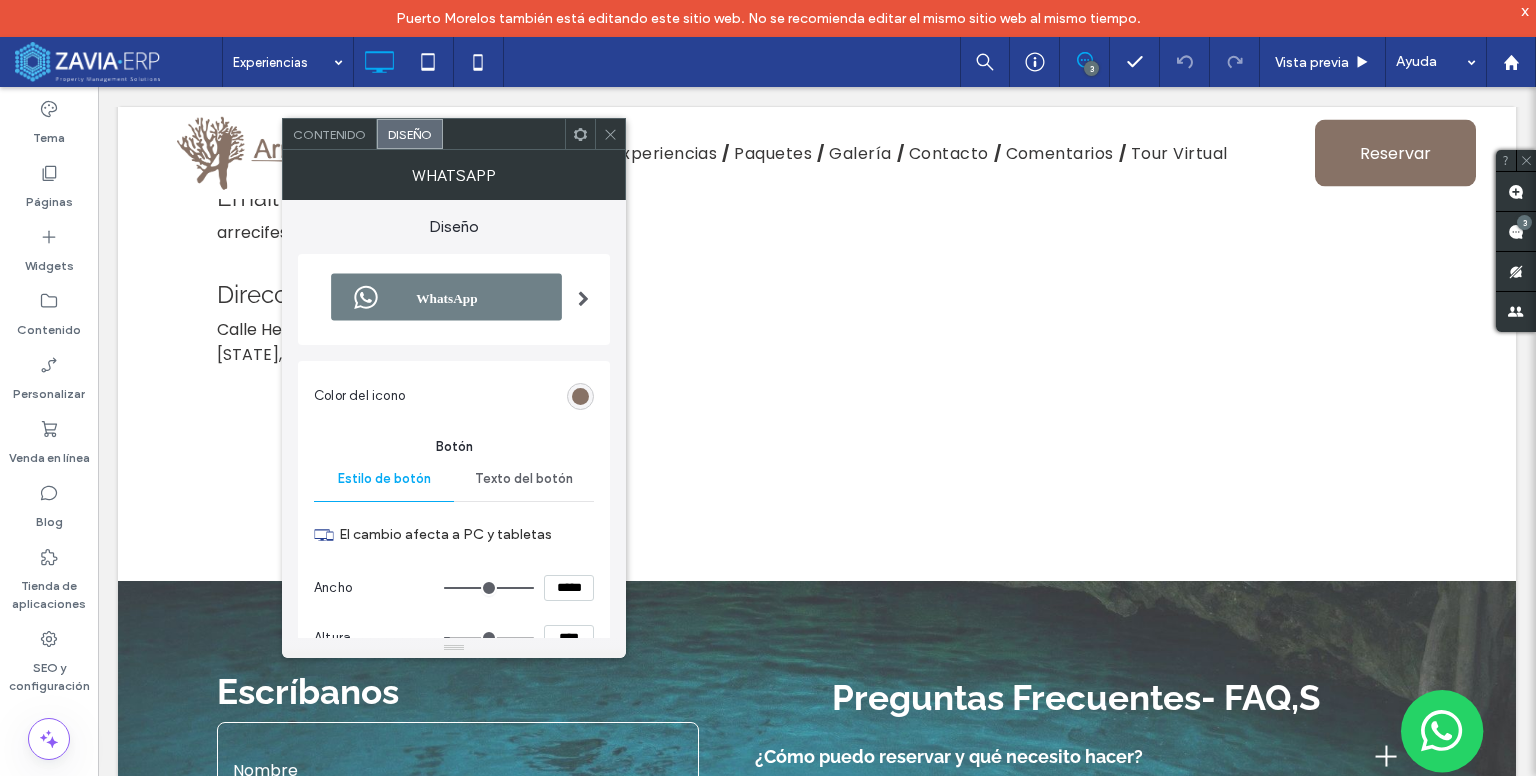 scroll, scrollTop: 623, scrollLeft: 0, axis: vertical 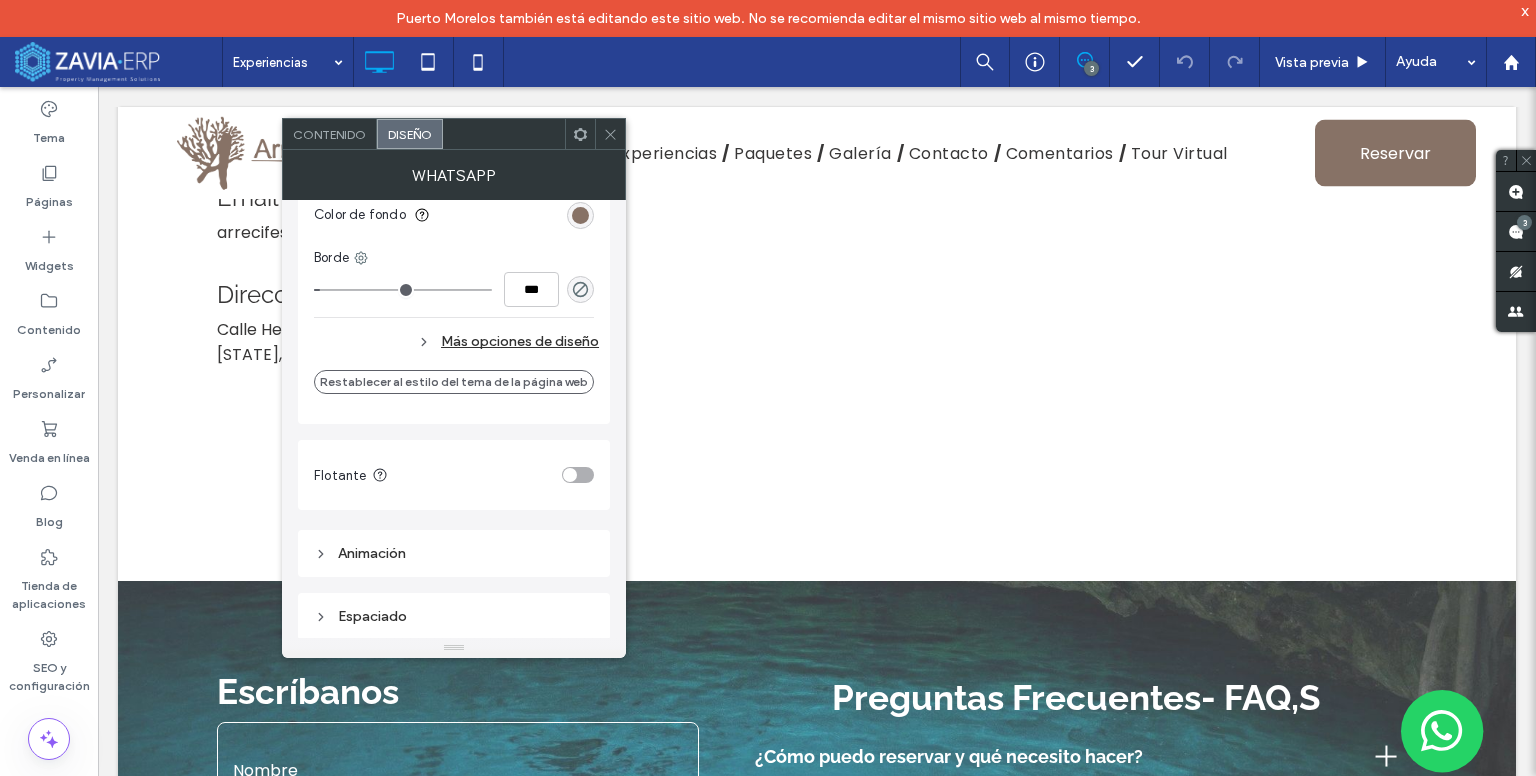 click on "Espaciado" at bounding box center [454, 616] 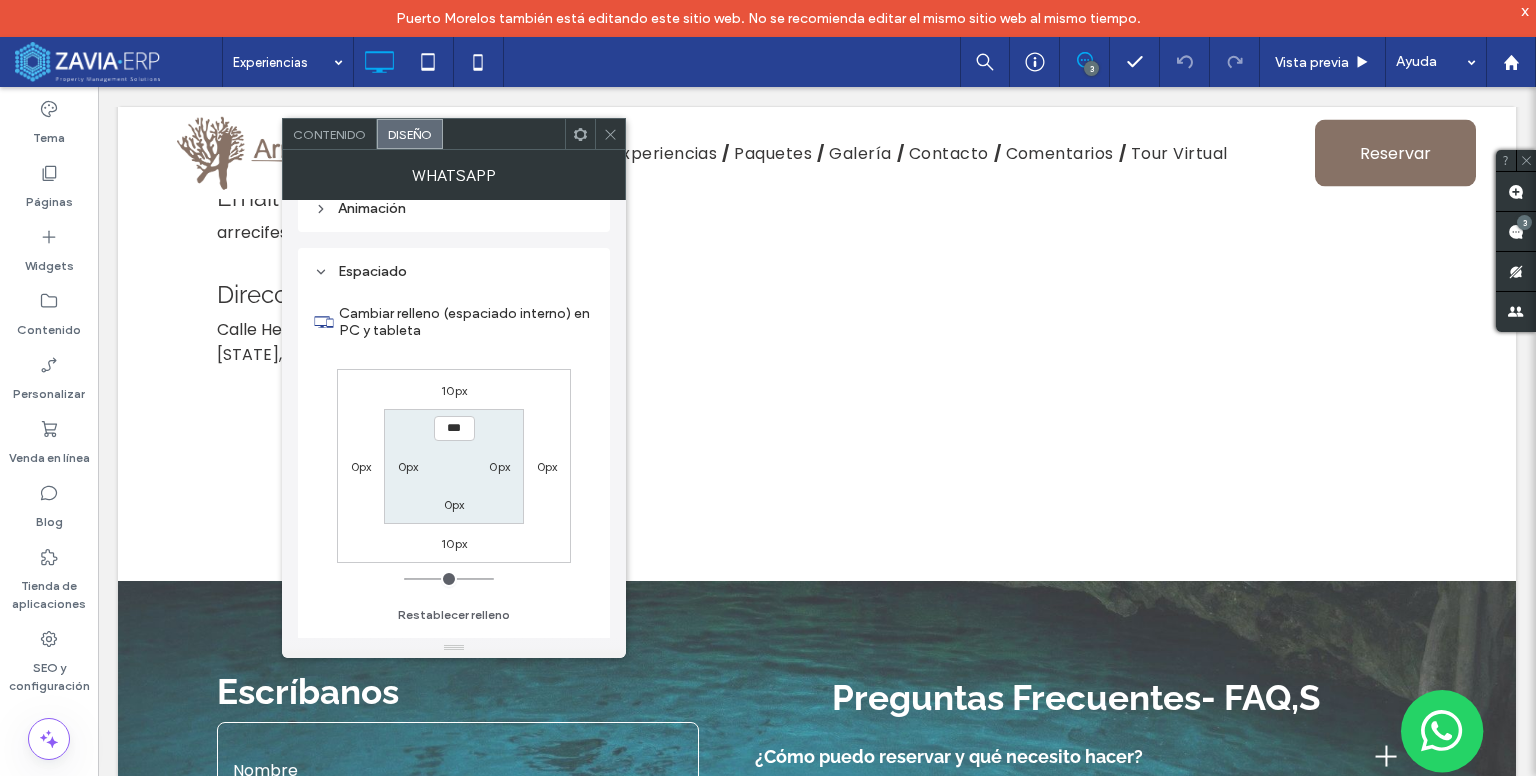 scroll, scrollTop: 972, scrollLeft: 0, axis: vertical 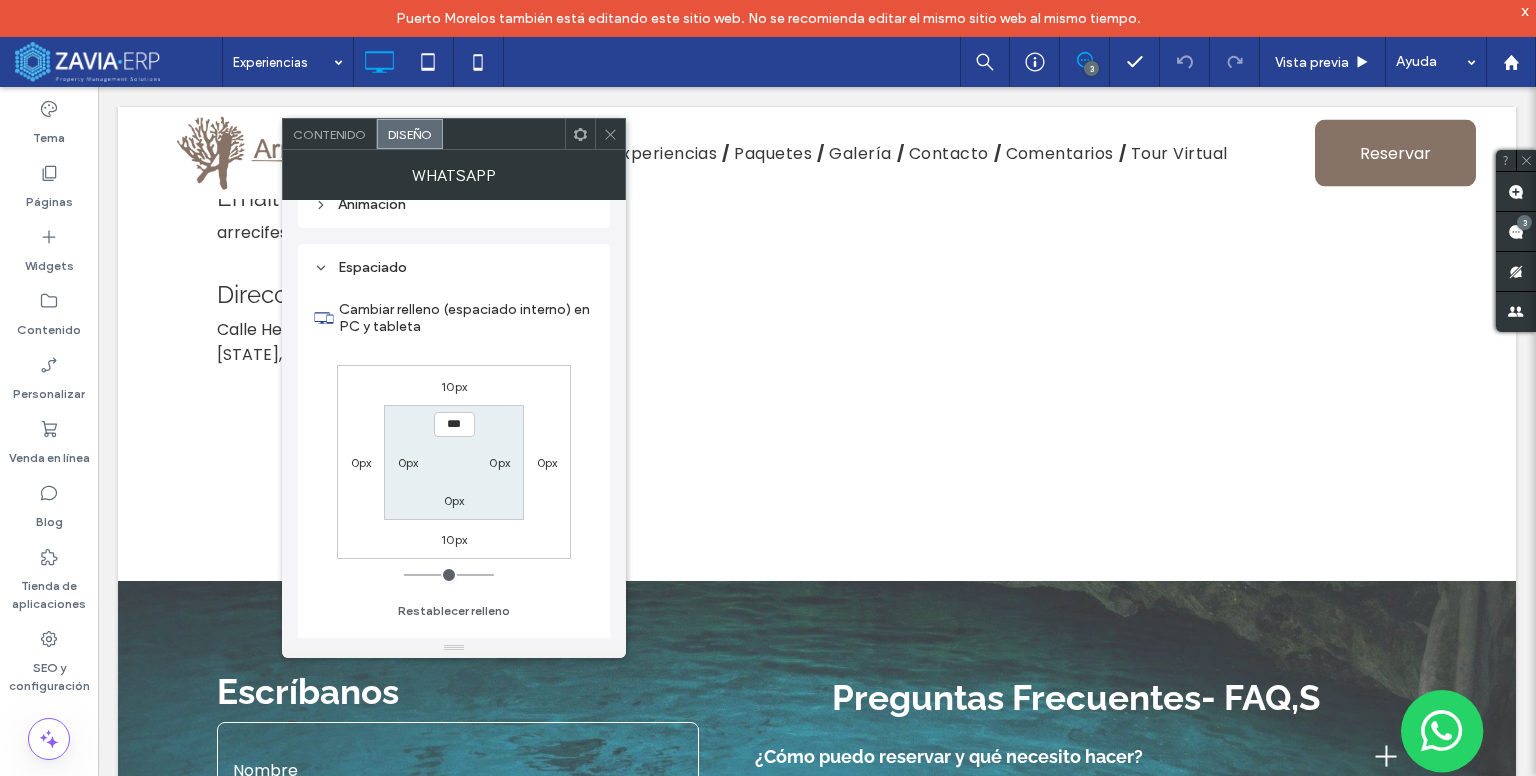 click at bounding box center (610, 134) 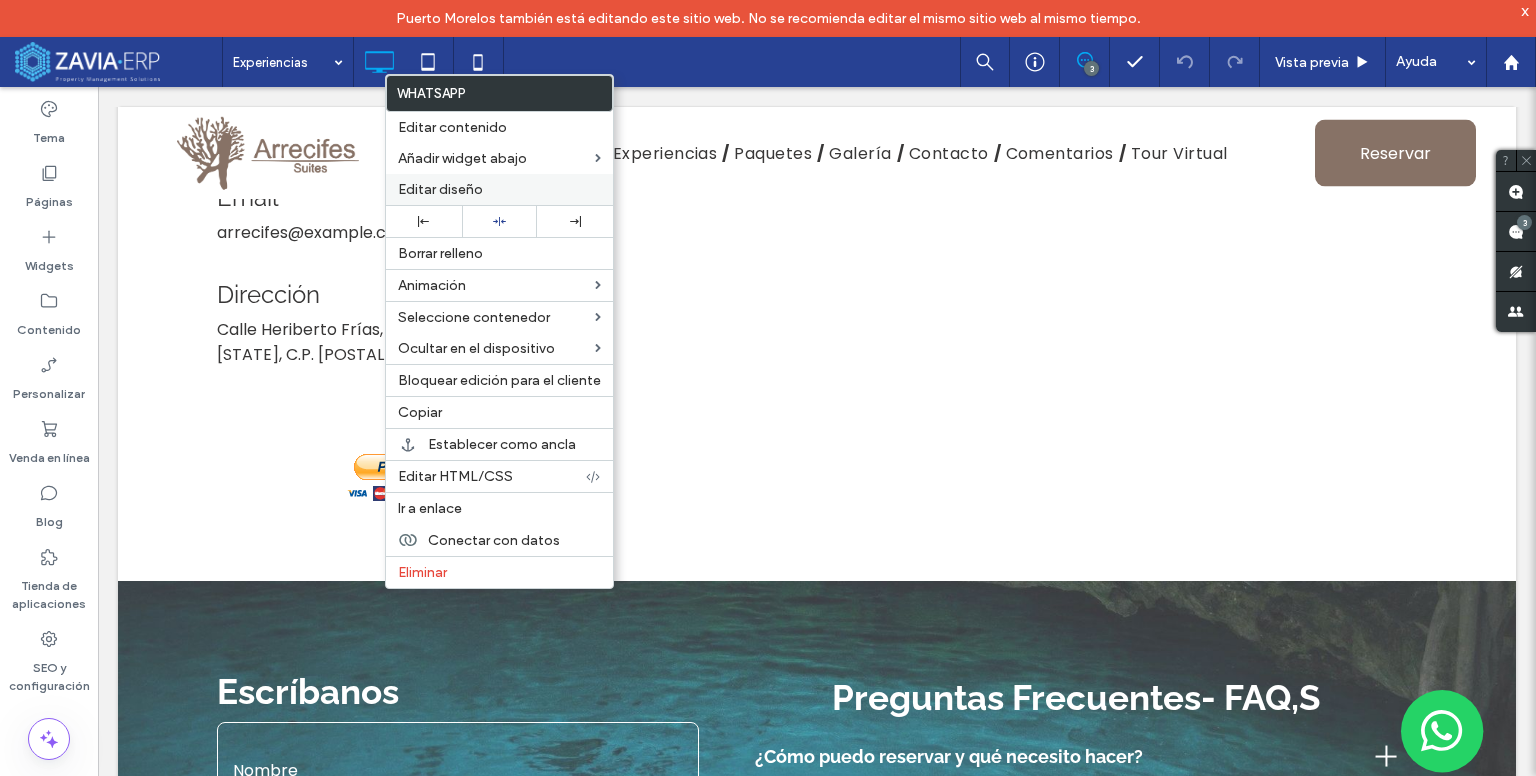 click on "Editar diseño" at bounding box center (440, 189) 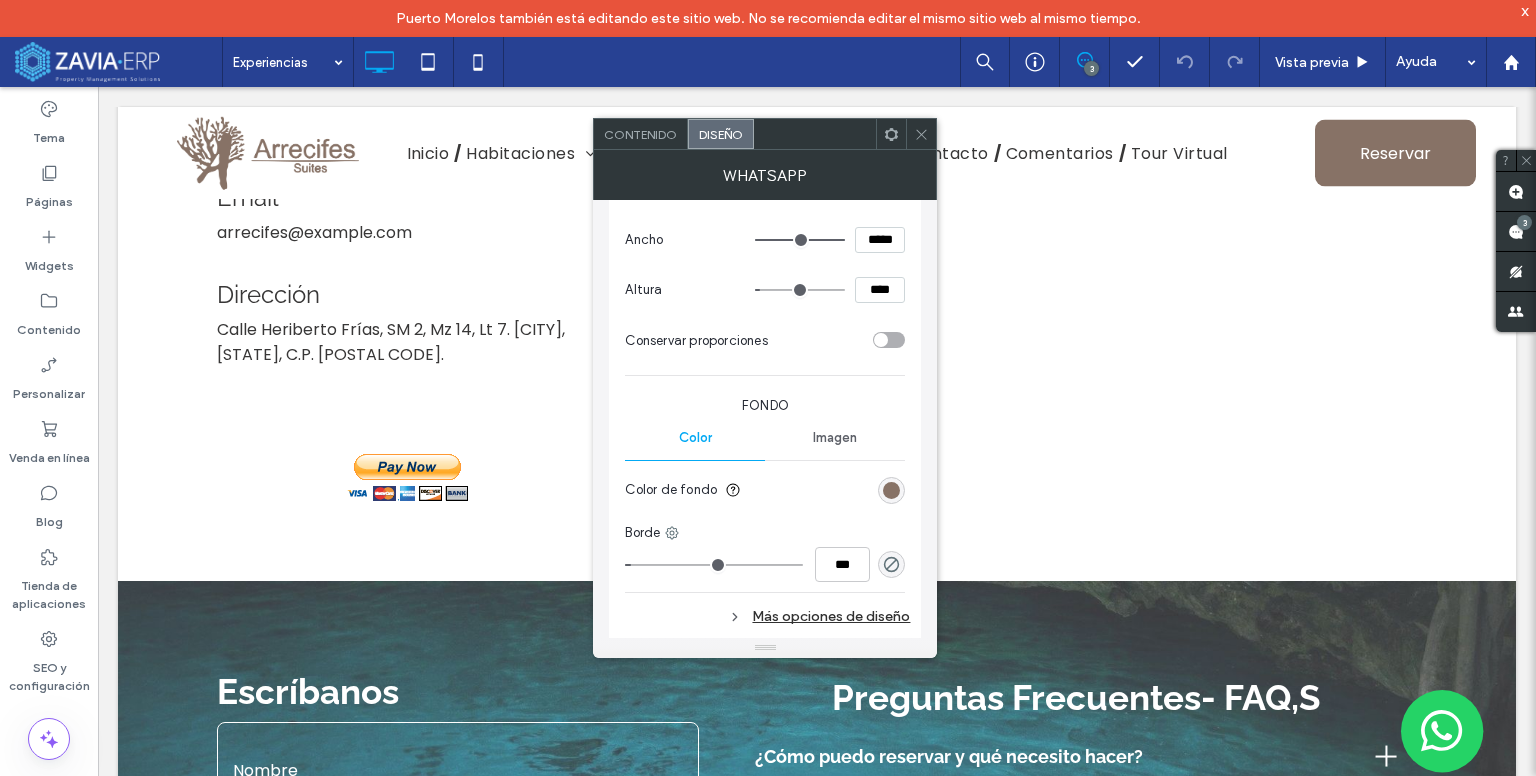 scroll, scrollTop: 623, scrollLeft: 0, axis: vertical 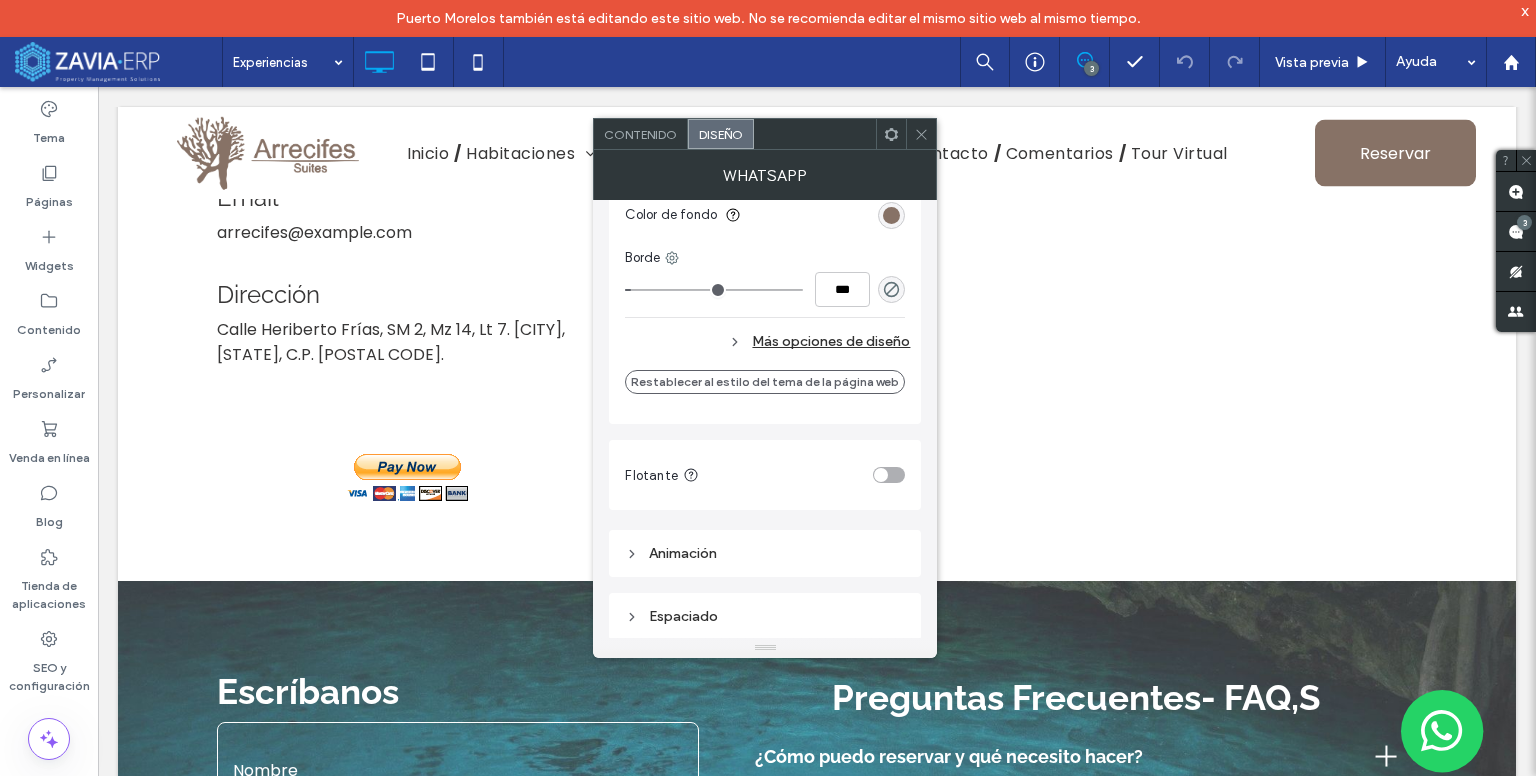 click on "Espaciado" at bounding box center (765, 616) 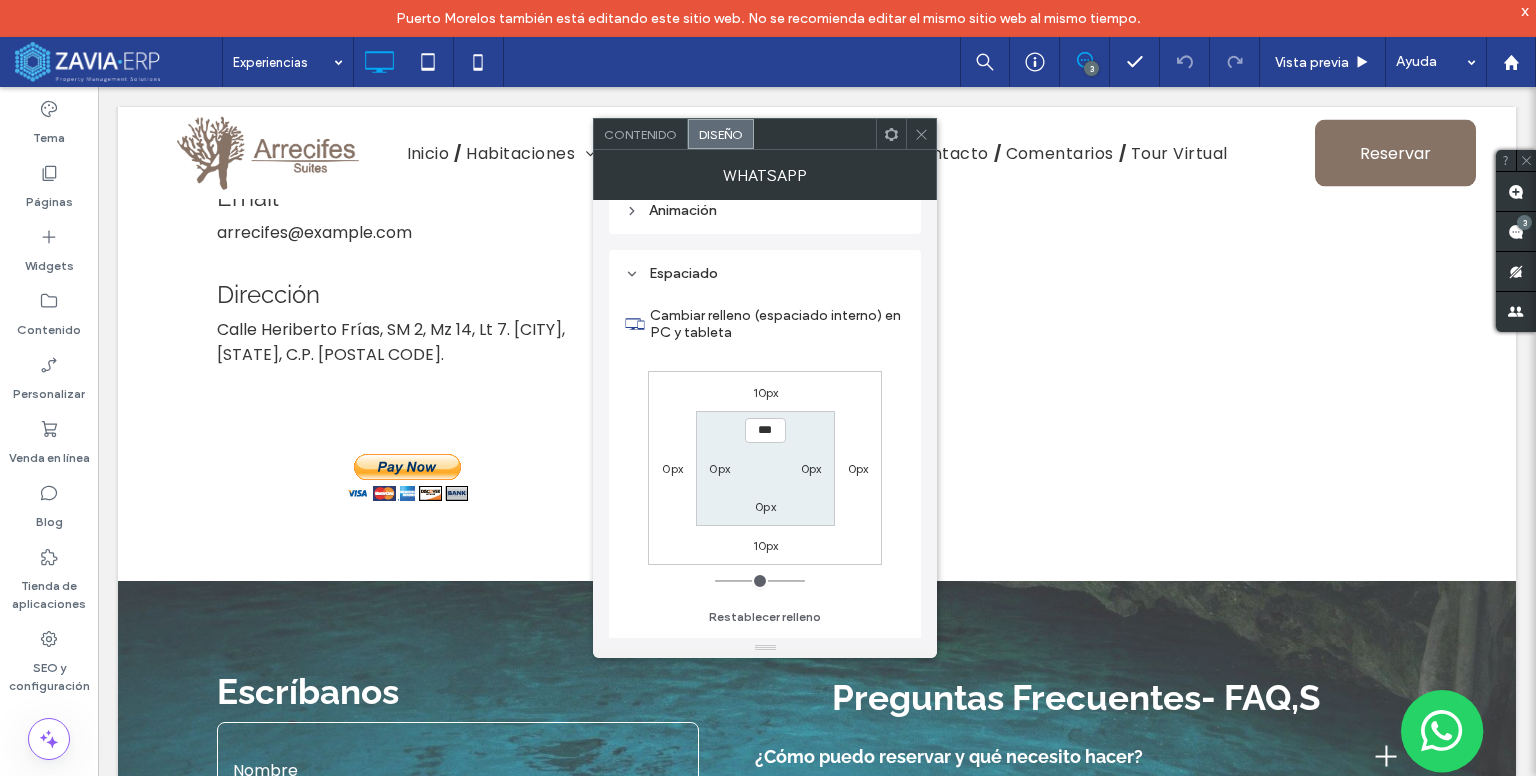 scroll, scrollTop: 972, scrollLeft: 0, axis: vertical 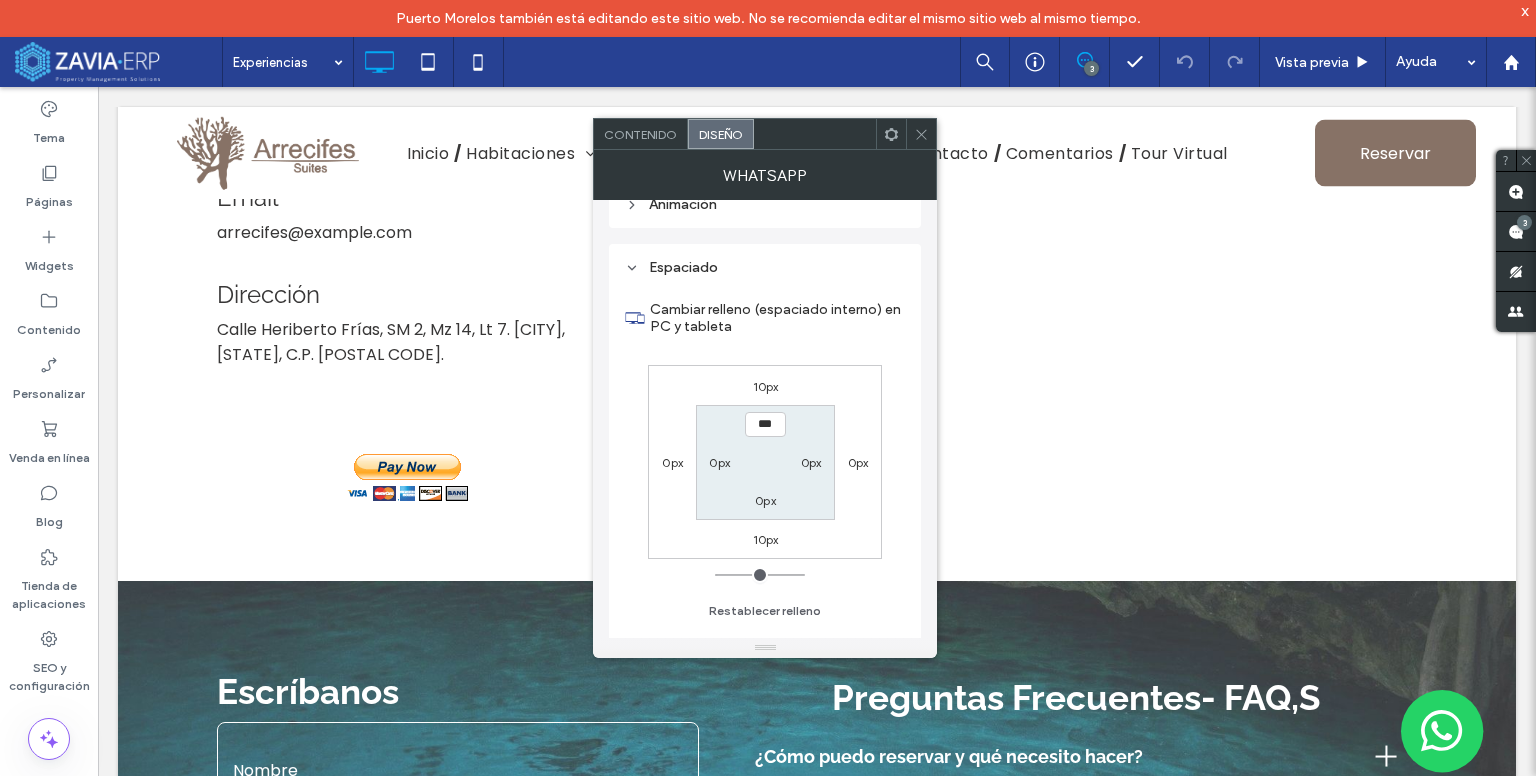 click at bounding box center (921, 134) 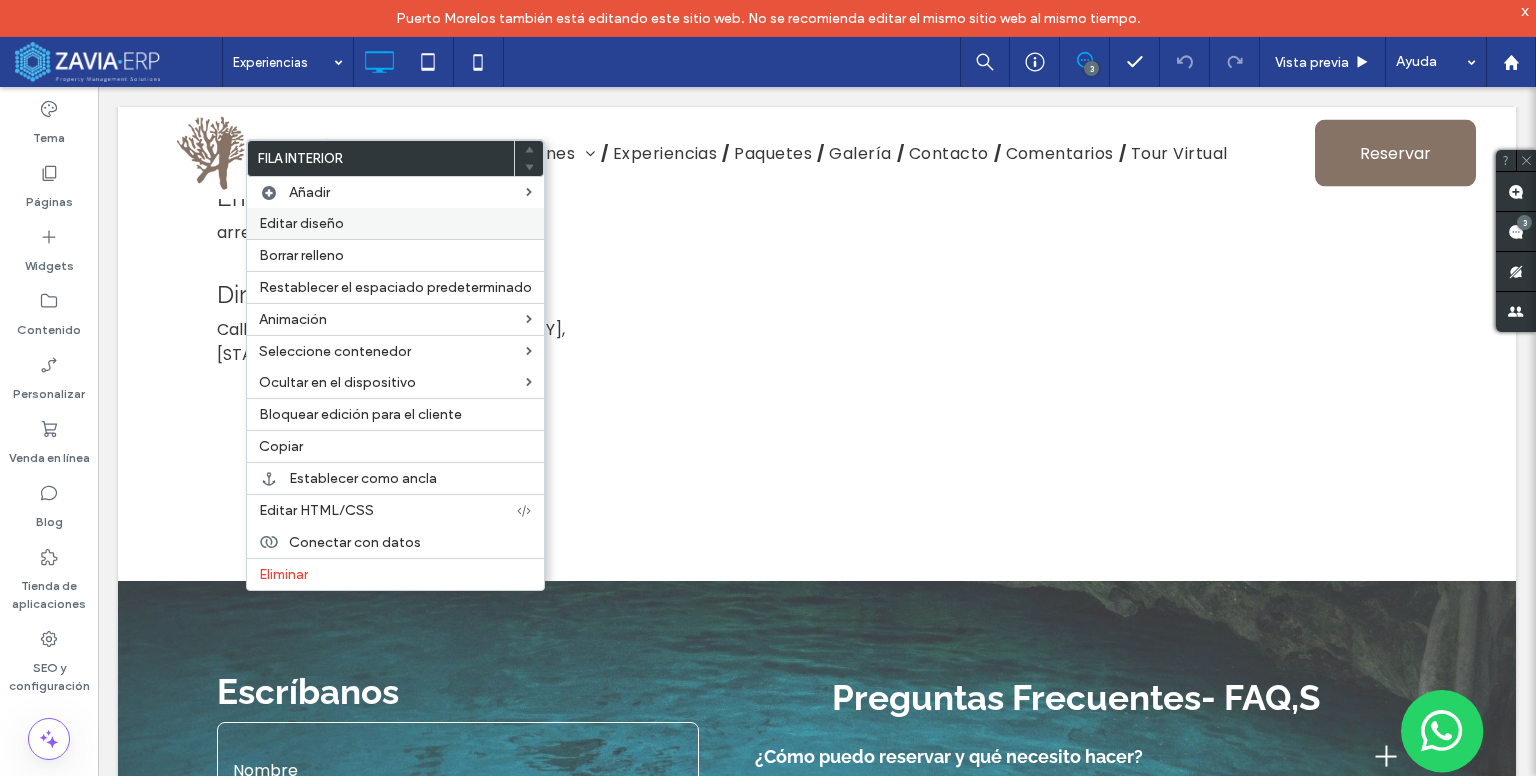 click on "Editar diseño" at bounding box center [301, 223] 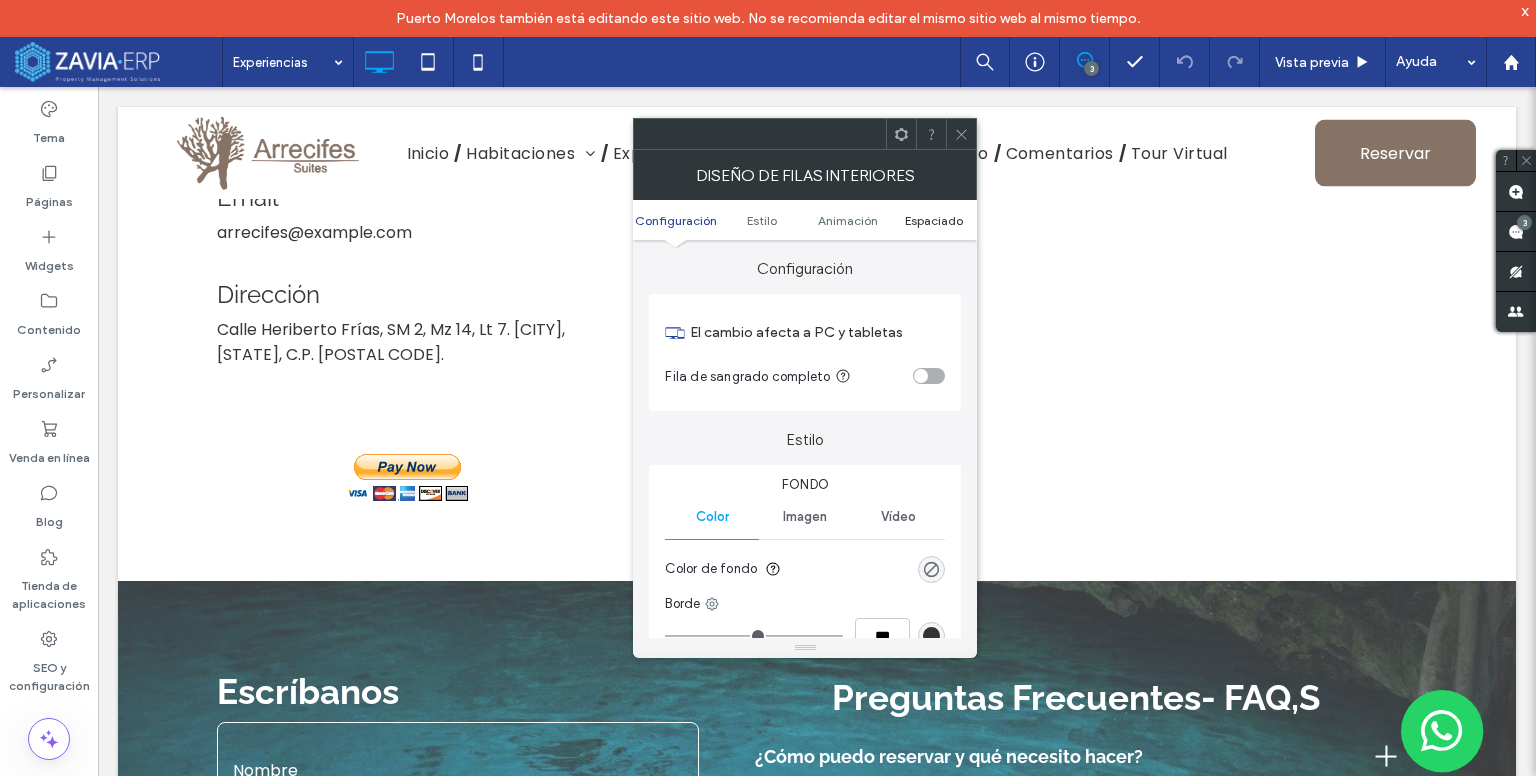 click on "Espaciado" at bounding box center [934, 220] 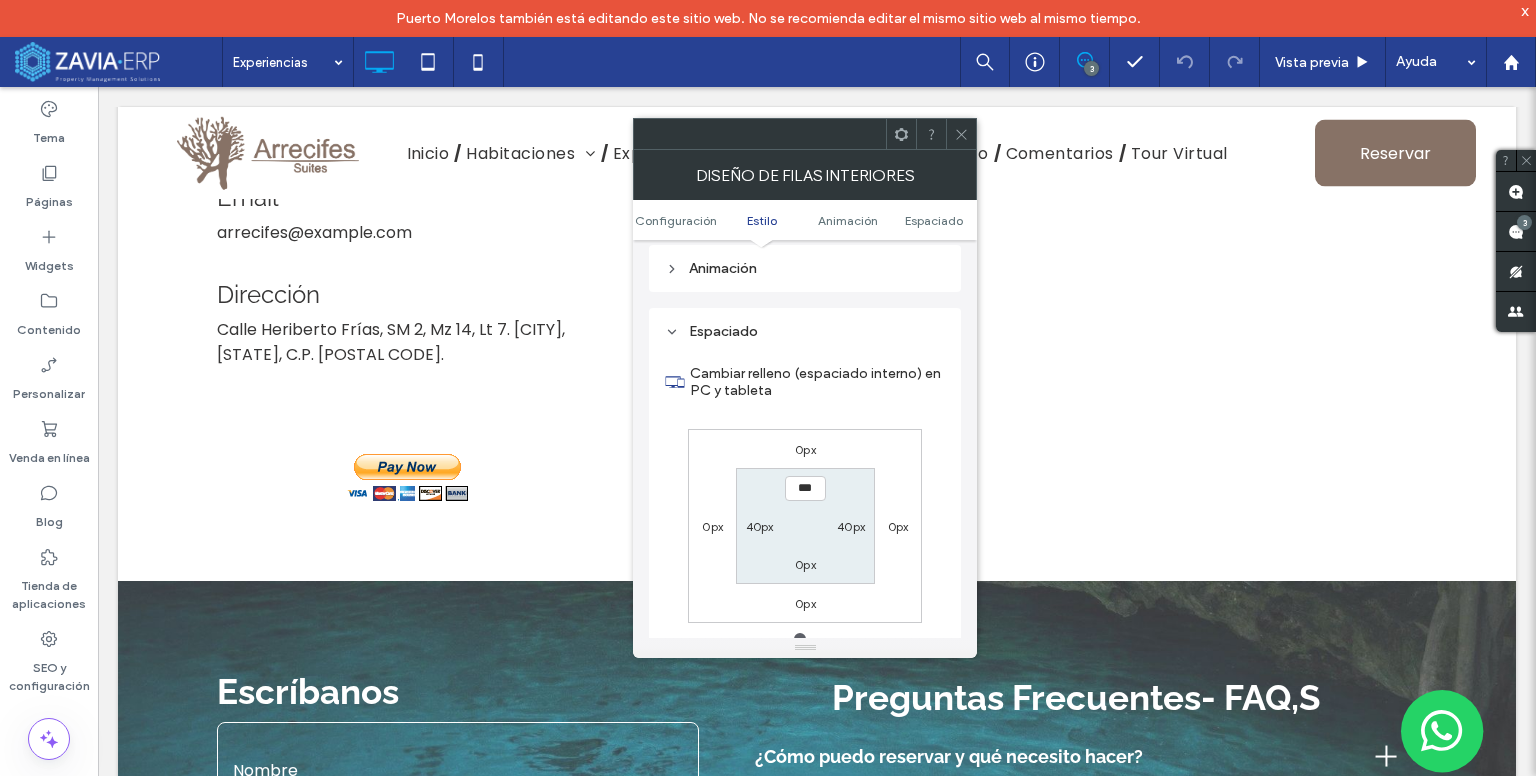 scroll, scrollTop: 640, scrollLeft: 0, axis: vertical 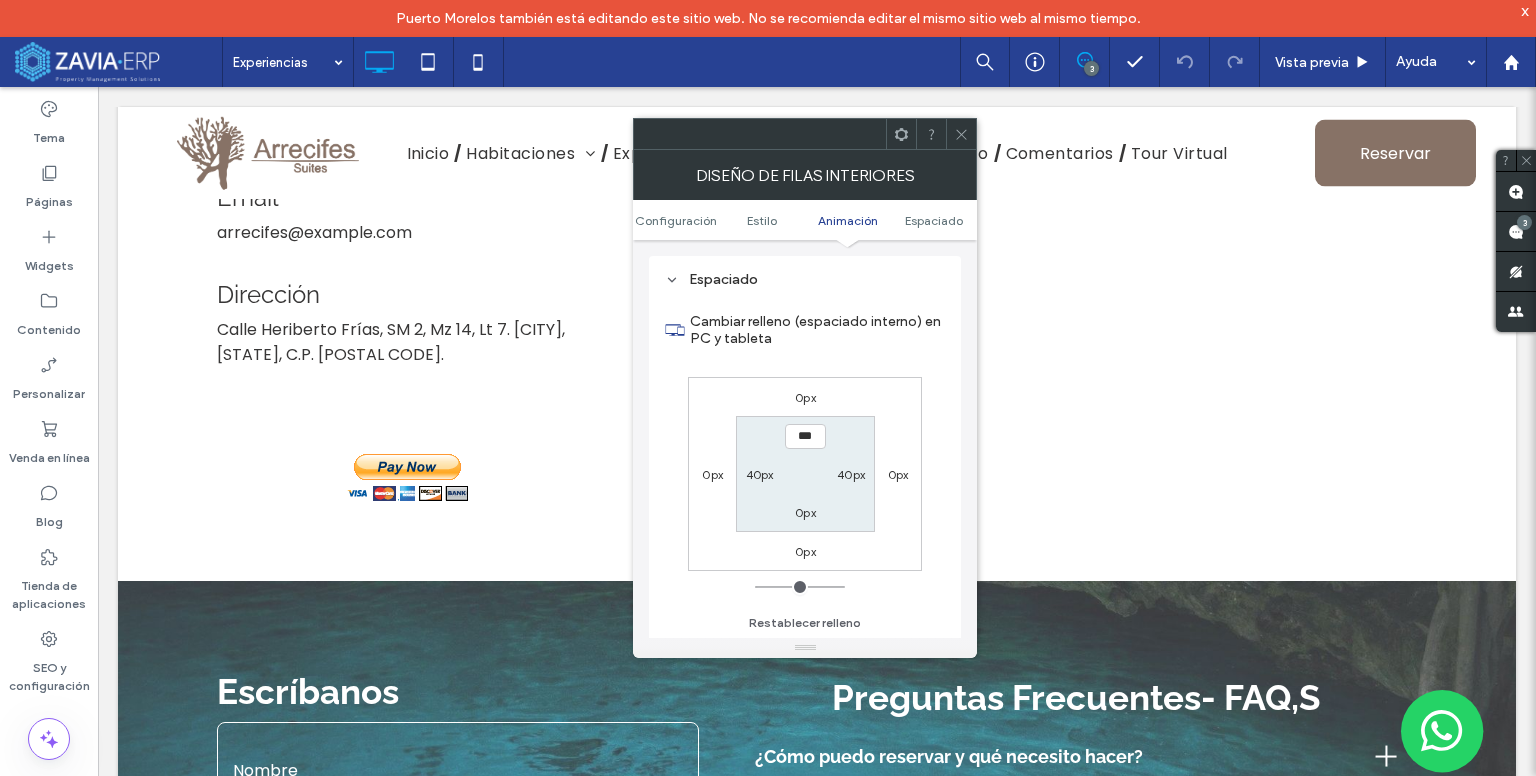 click on "0px" at bounding box center (805, 397) 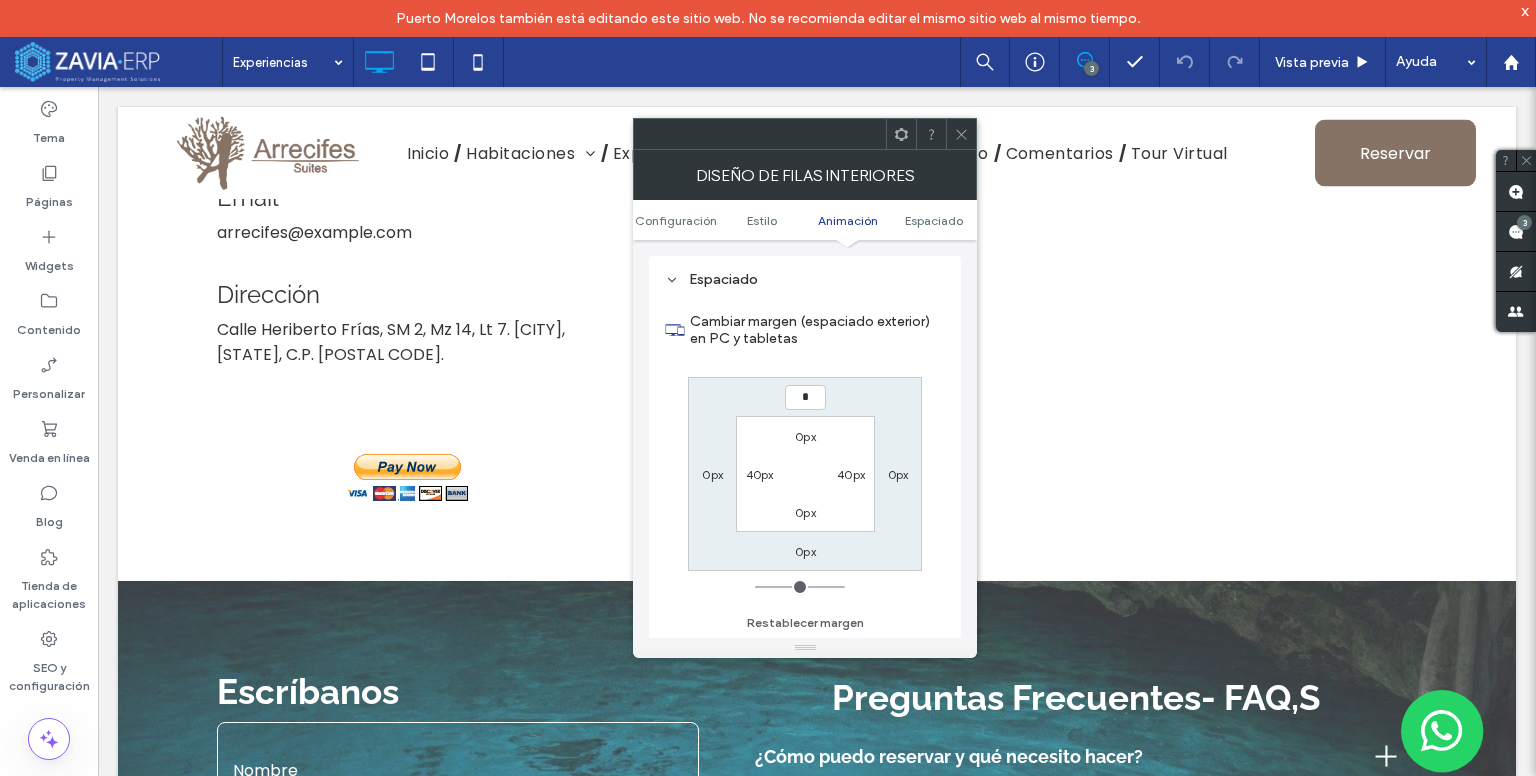 type on "*" 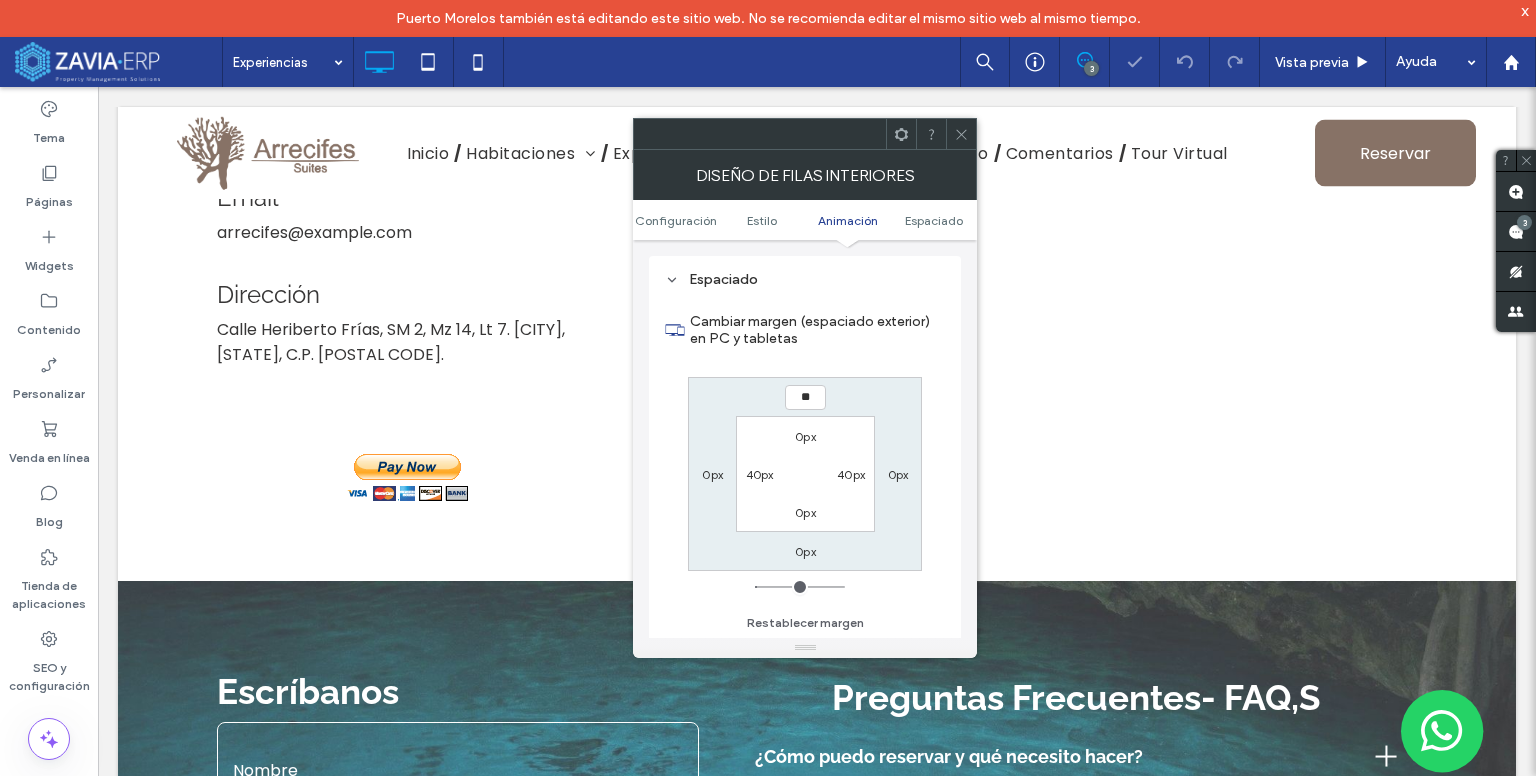 type on "*" 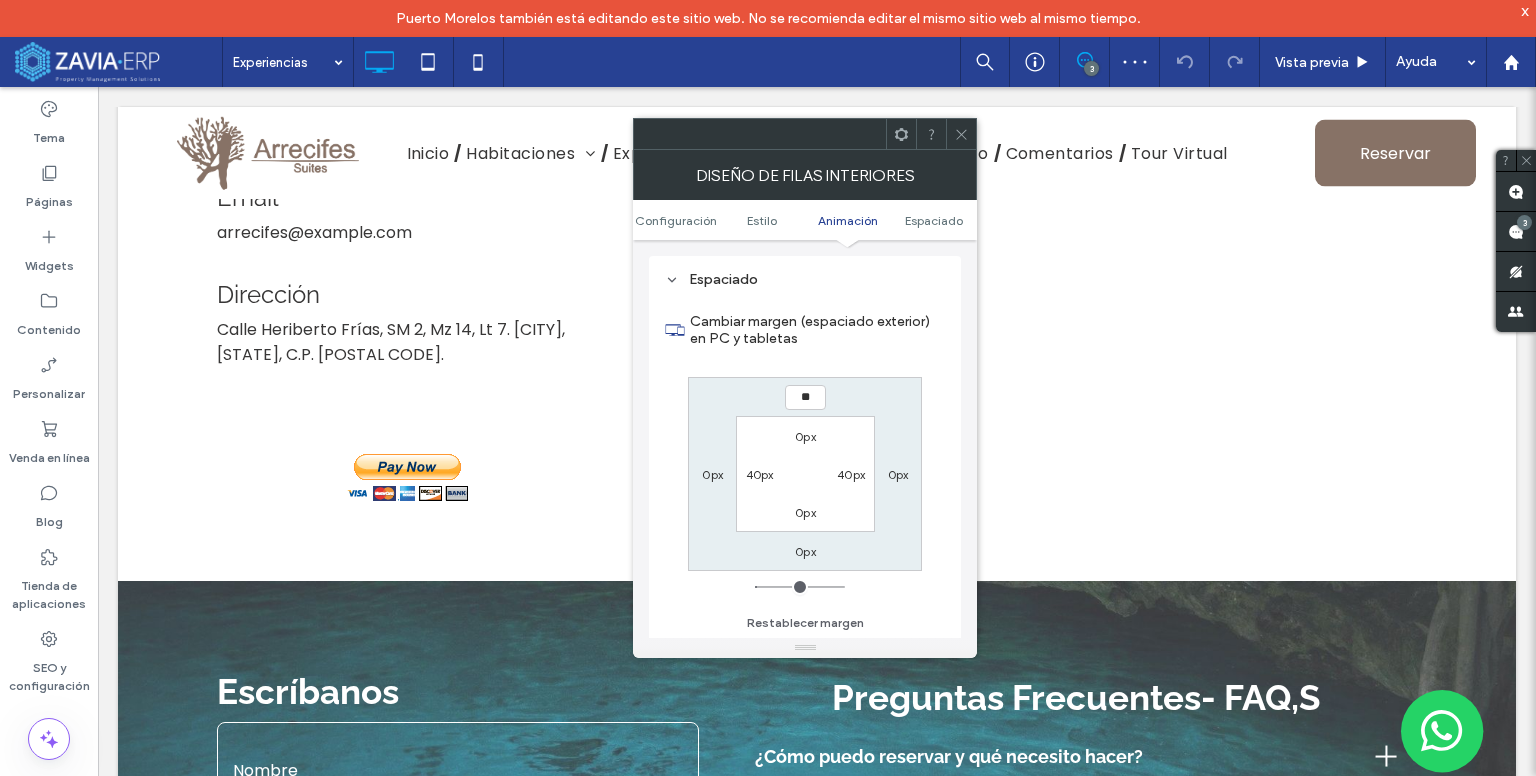 type on "**" 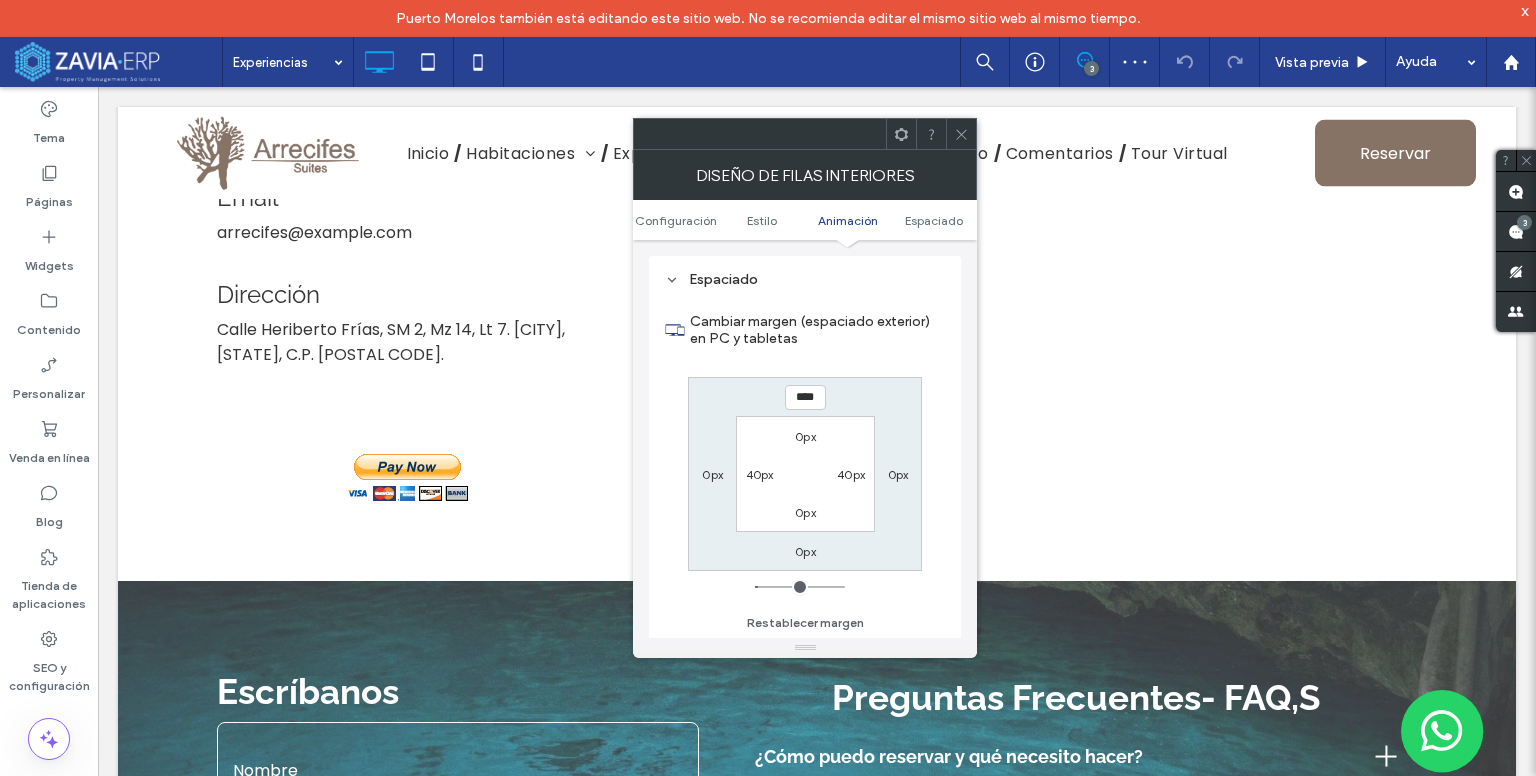 click on "****" at bounding box center (805, 397) 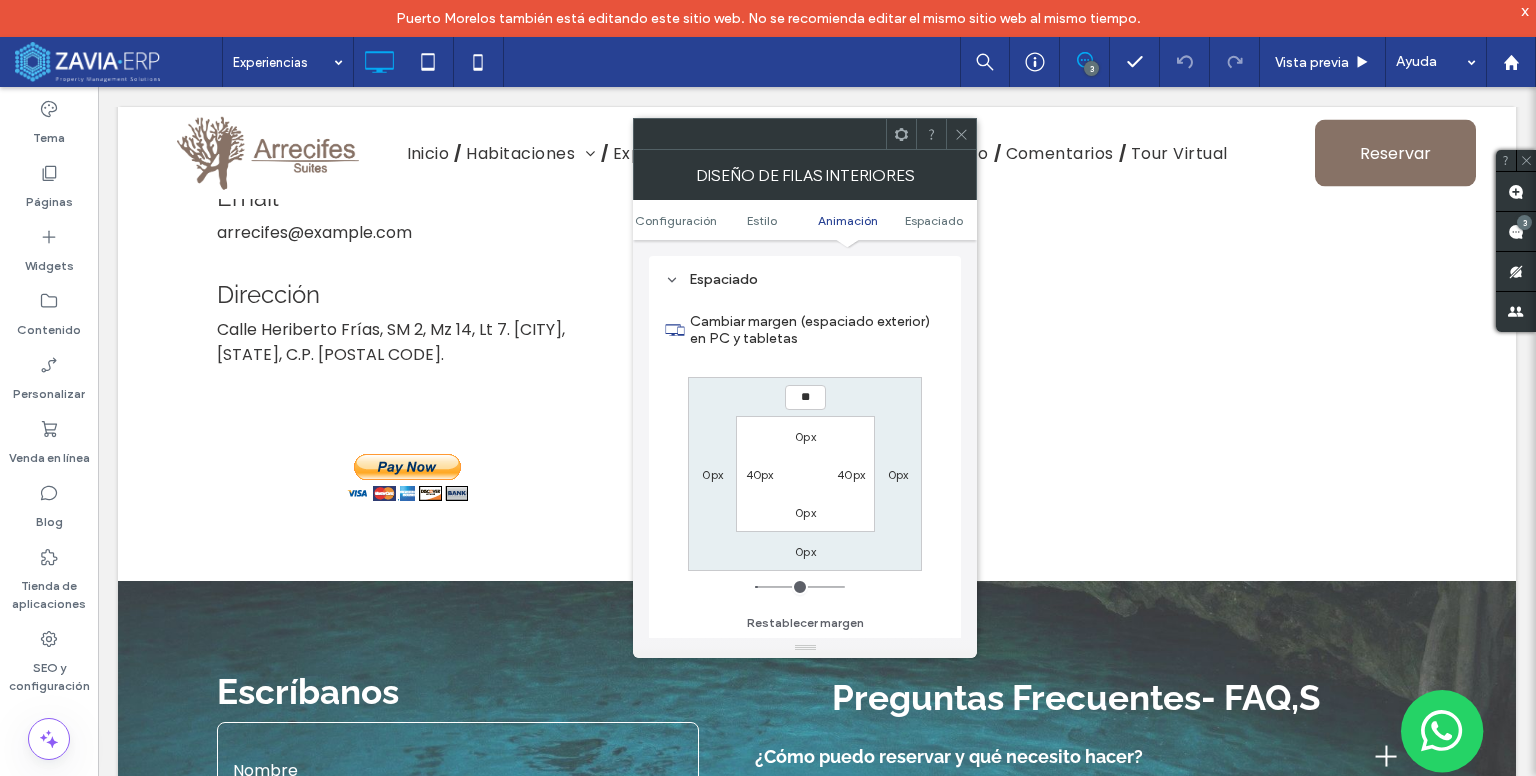 type on "**" 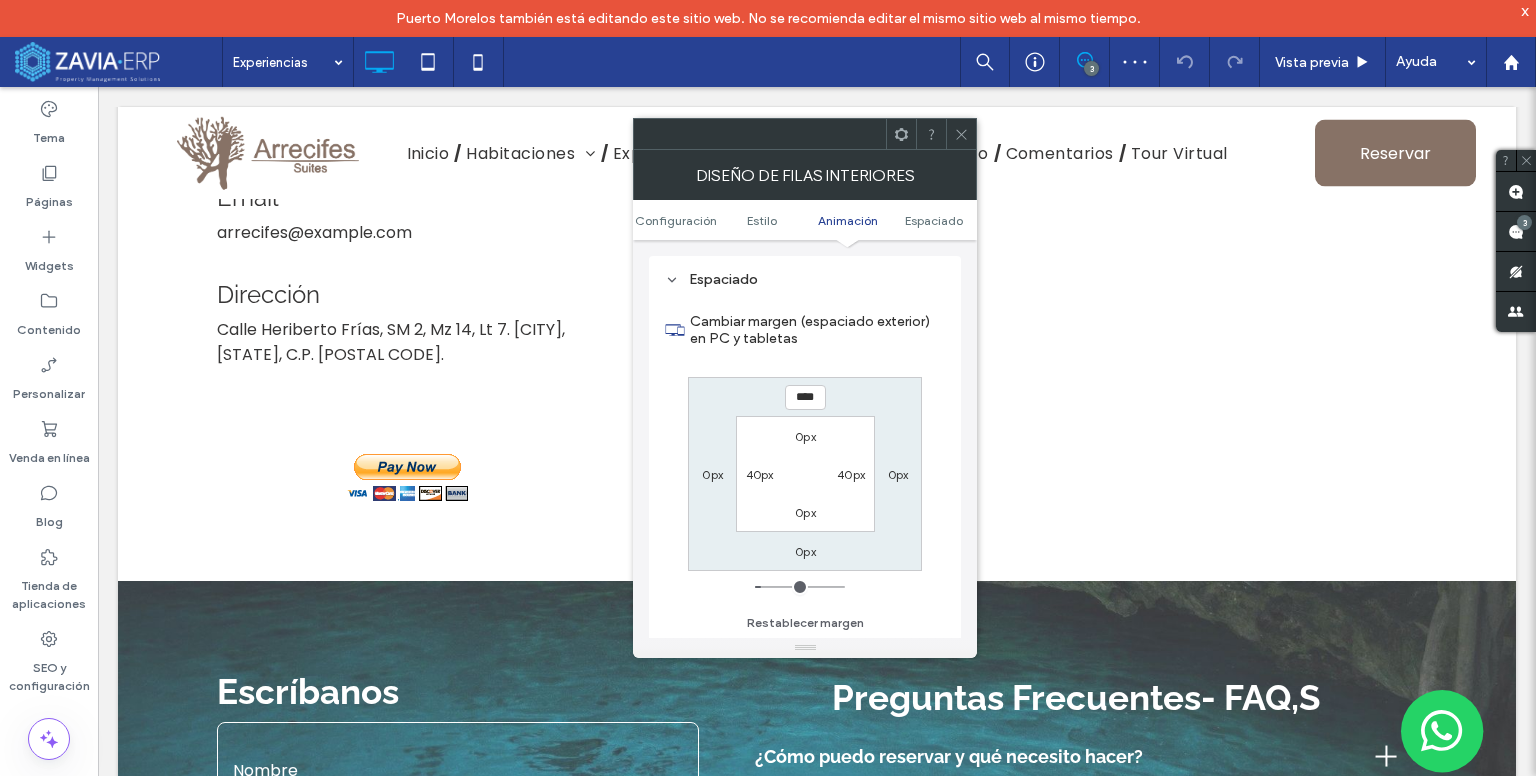 click at bounding box center (961, 134) 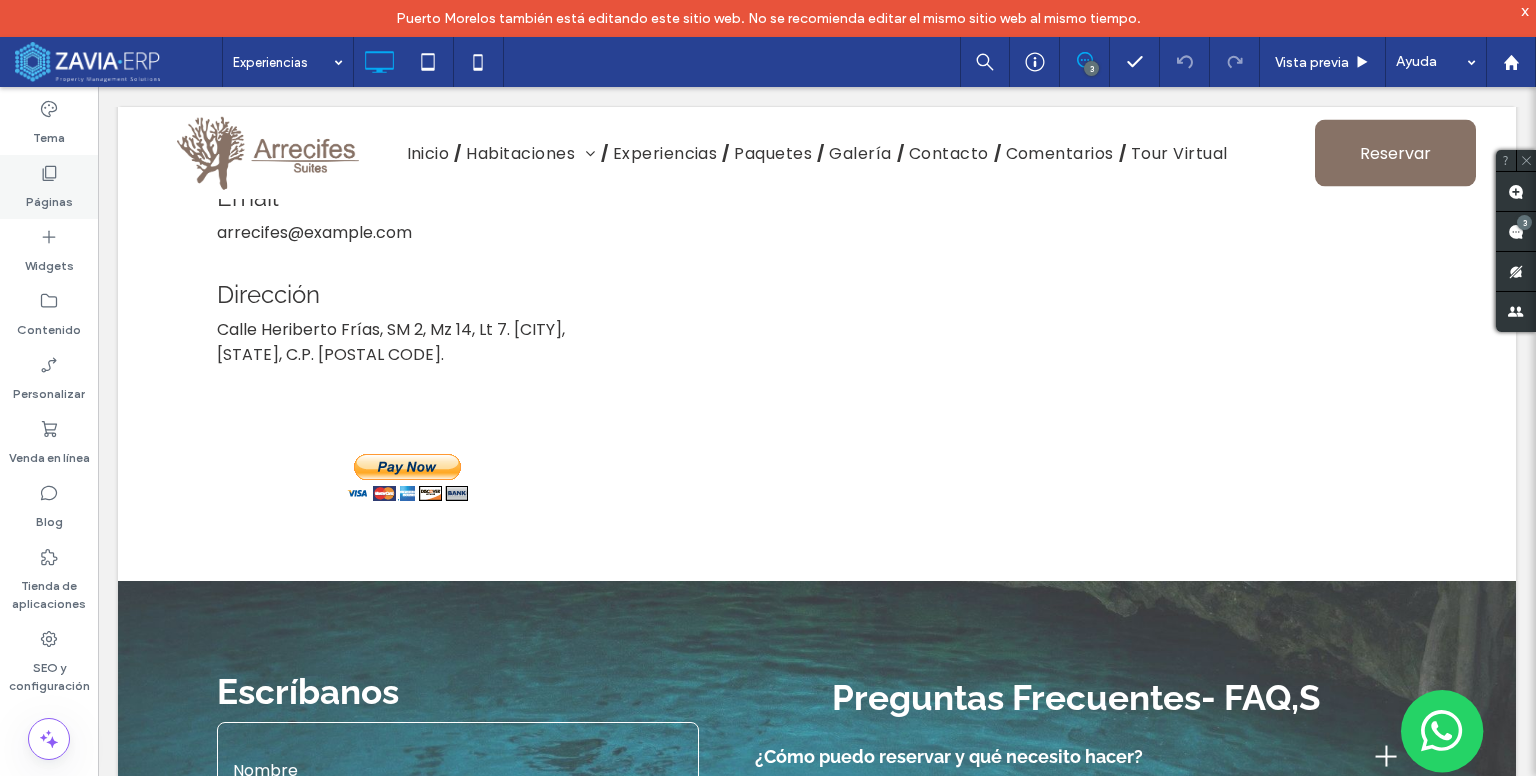 click on "Páginas" at bounding box center (49, 197) 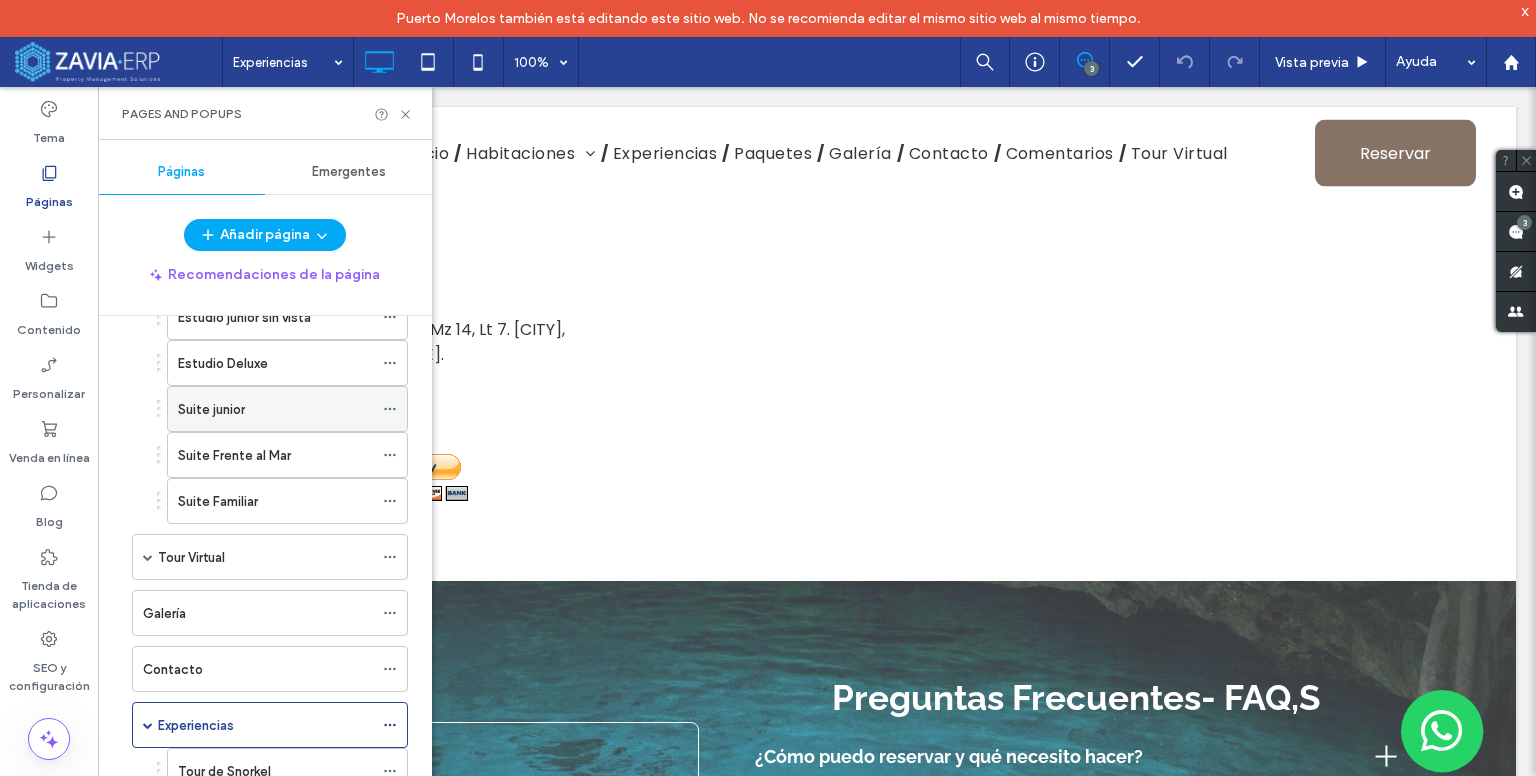 scroll, scrollTop: 200, scrollLeft: 0, axis: vertical 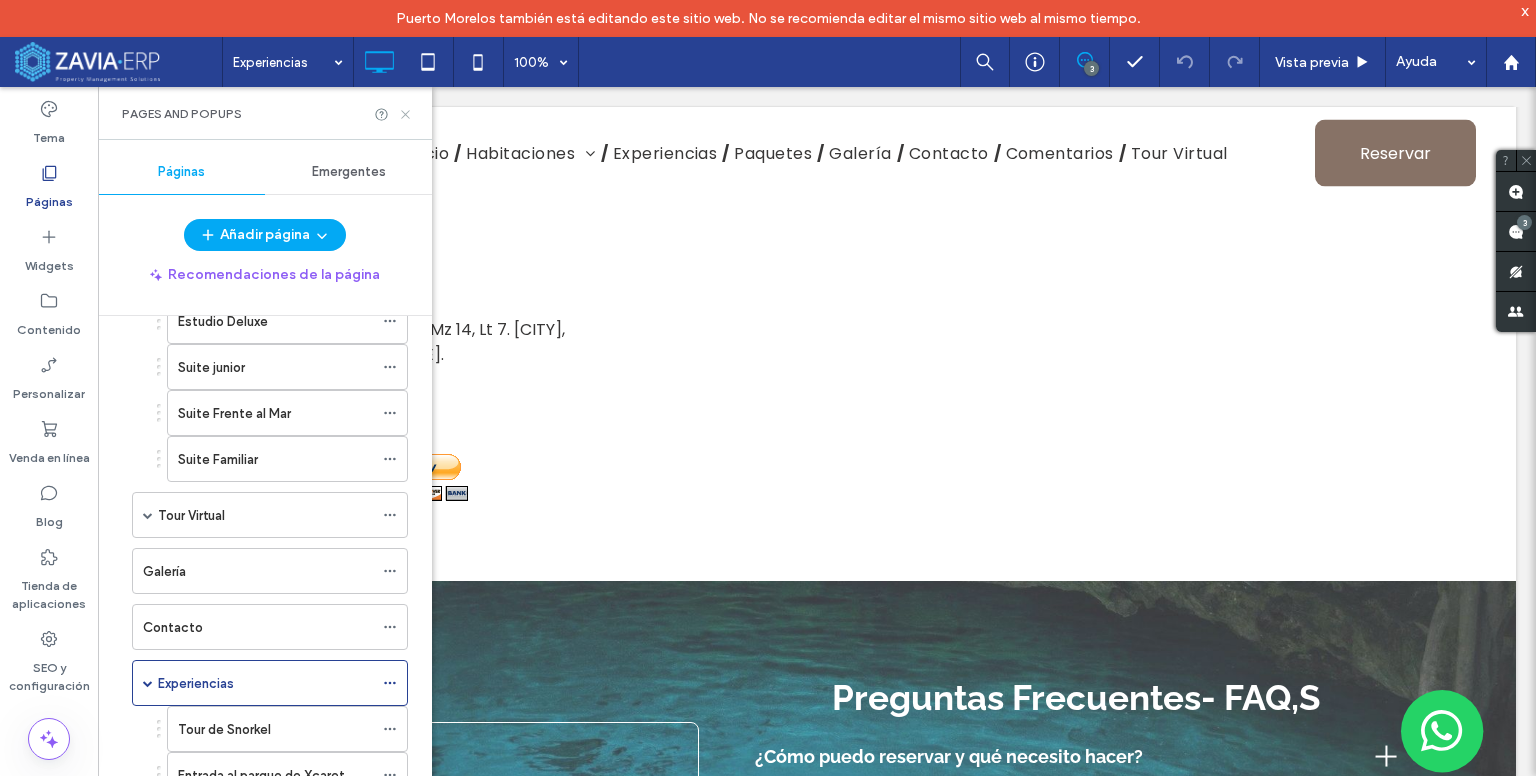 click 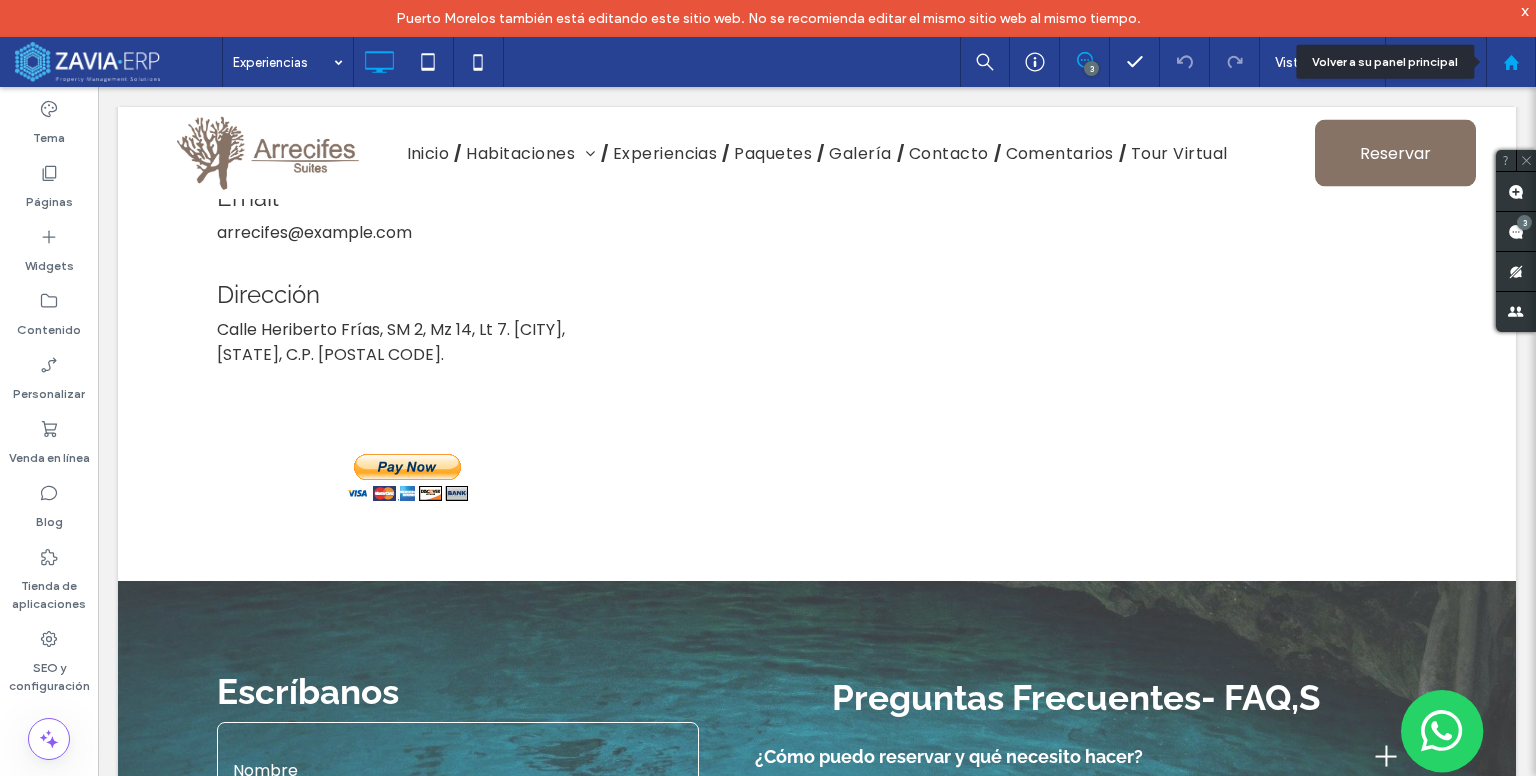 click at bounding box center [1511, 62] 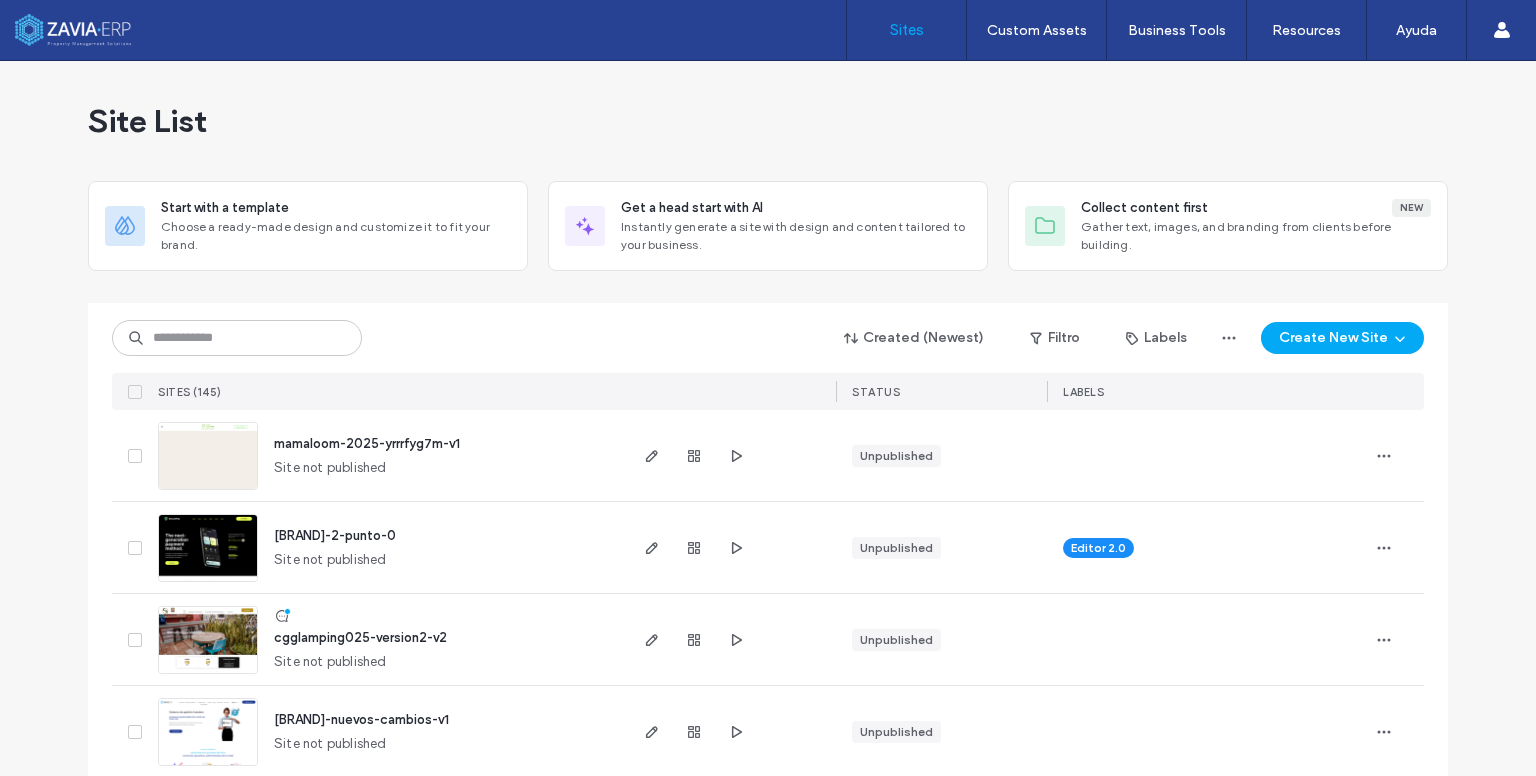 scroll, scrollTop: 0, scrollLeft: 0, axis: both 